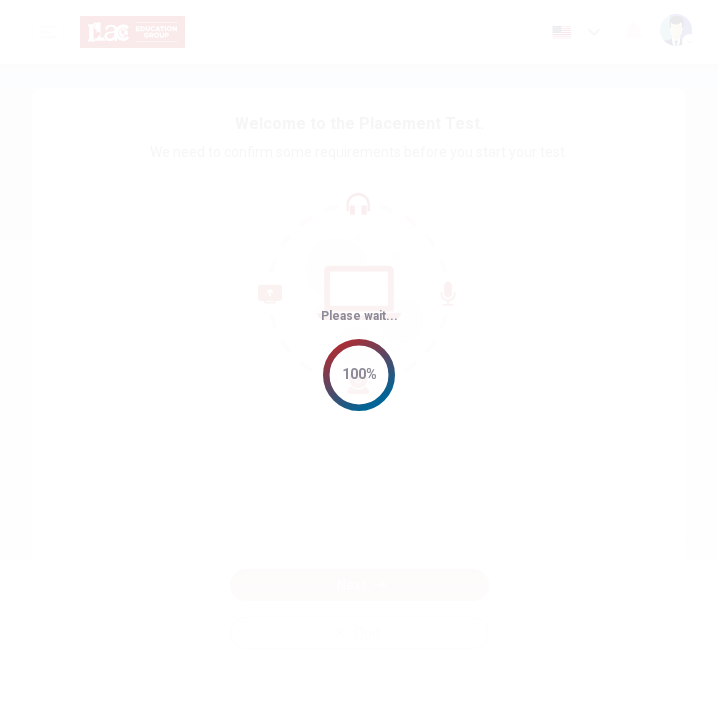 scroll, scrollTop: 0, scrollLeft: 0, axis: both 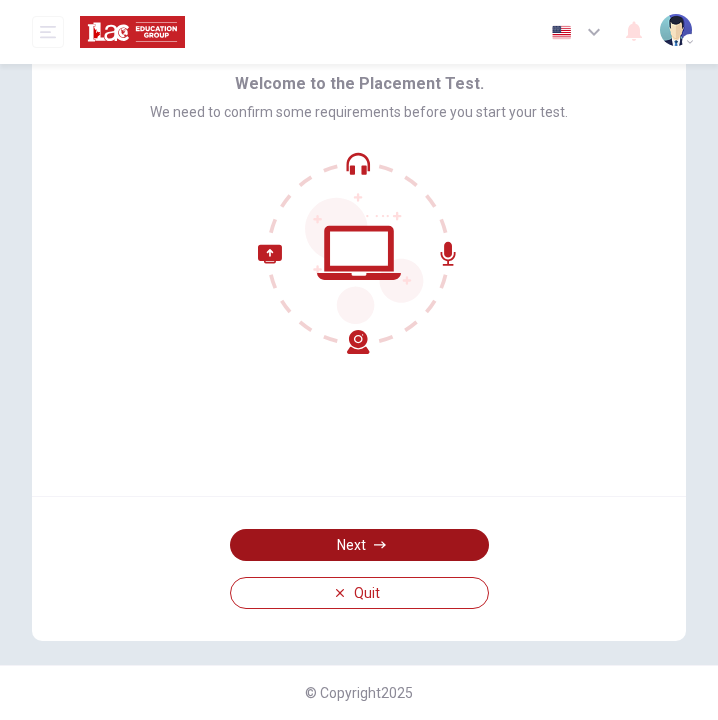 click on "Next" at bounding box center [359, 545] 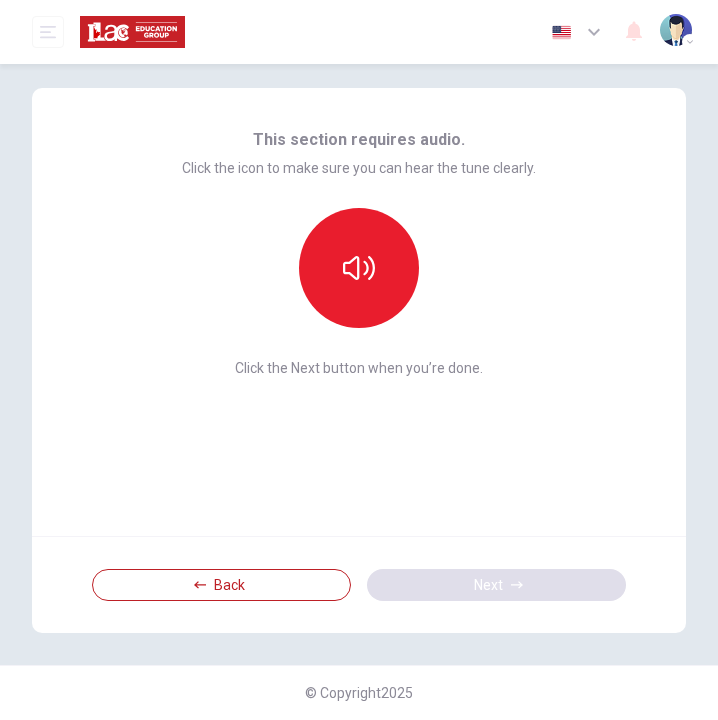 scroll, scrollTop: 0, scrollLeft: 0, axis: both 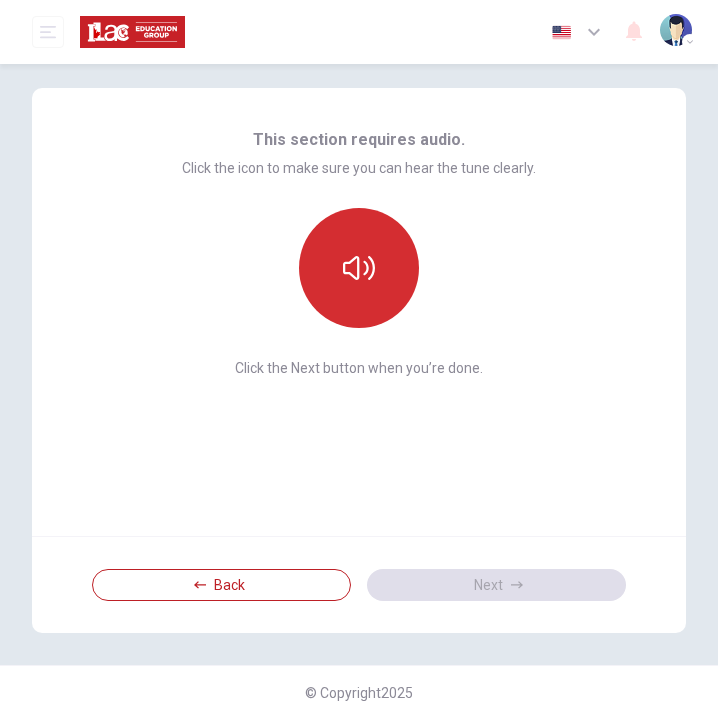 click at bounding box center (359, 268) 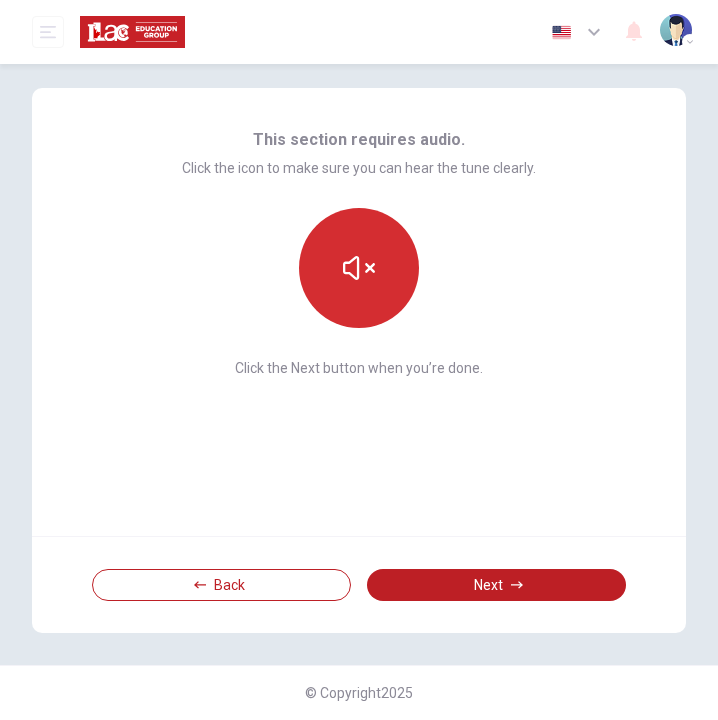 click at bounding box center [359, 268] 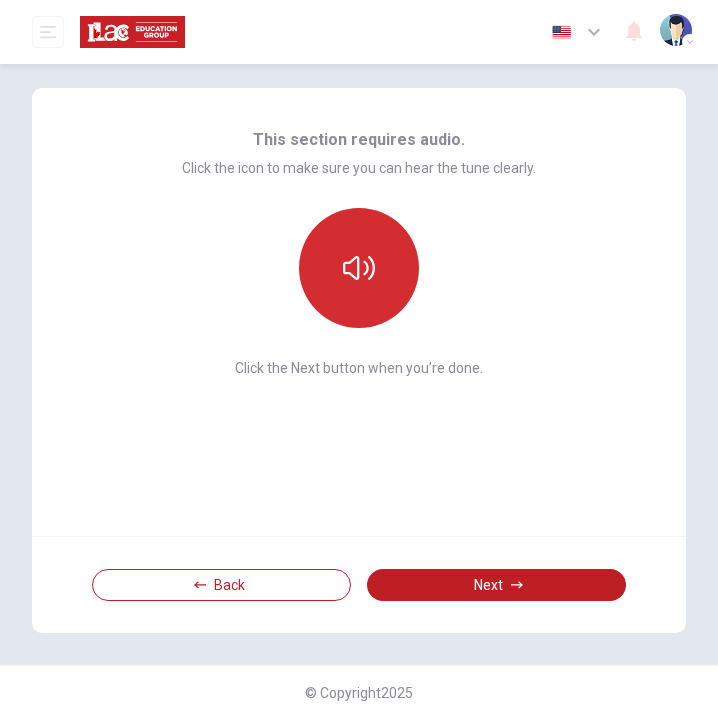 click at bounding box center [359, 268] 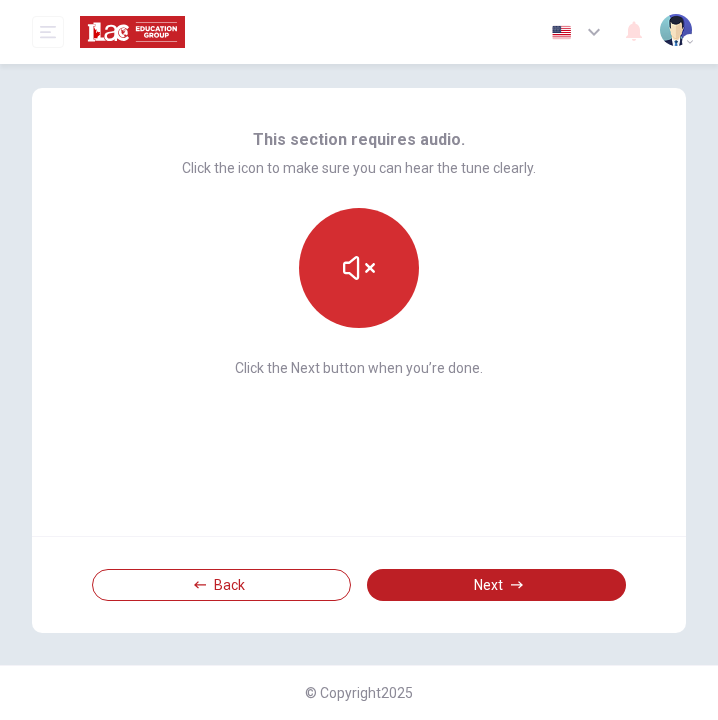click at bounding box center (359, 268) 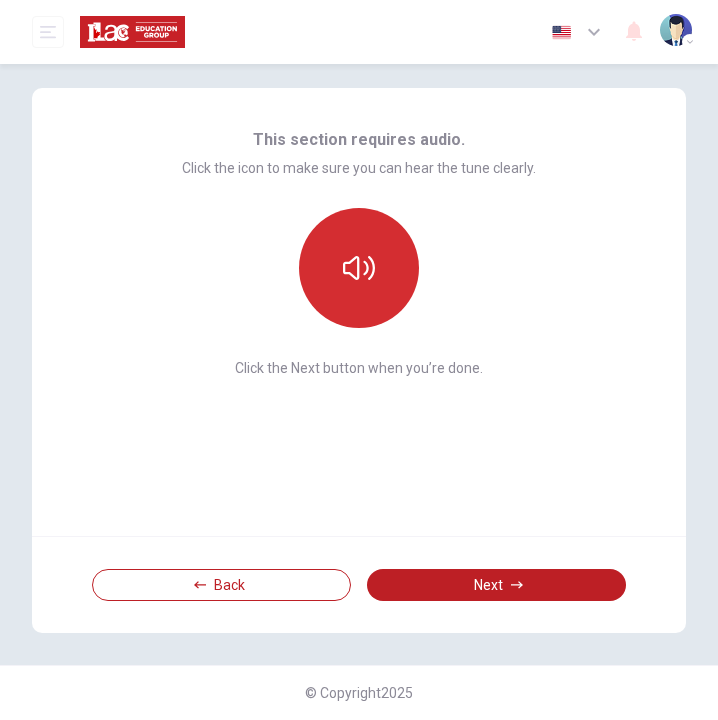 click at bounding box center (359, 268) 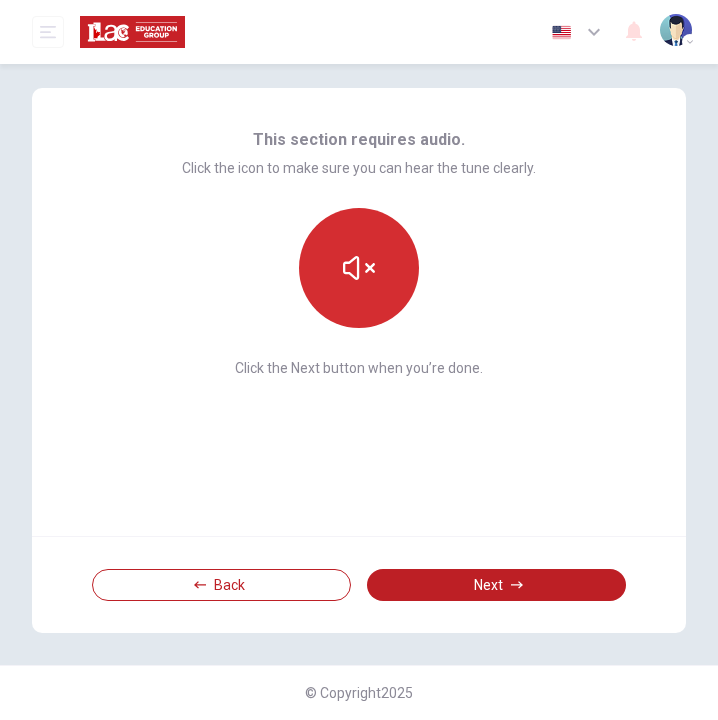 click at bounding box center (359, 268) 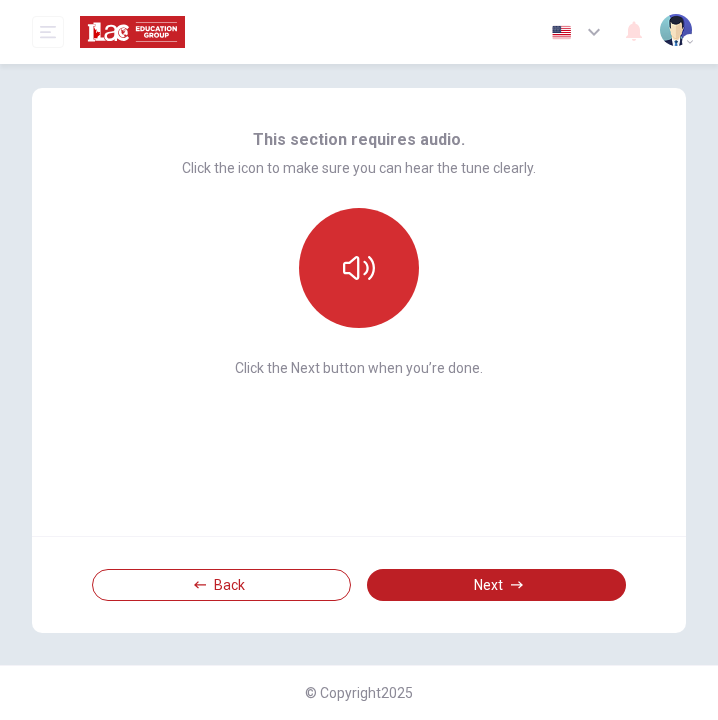 click at bounding box center [359, 268] 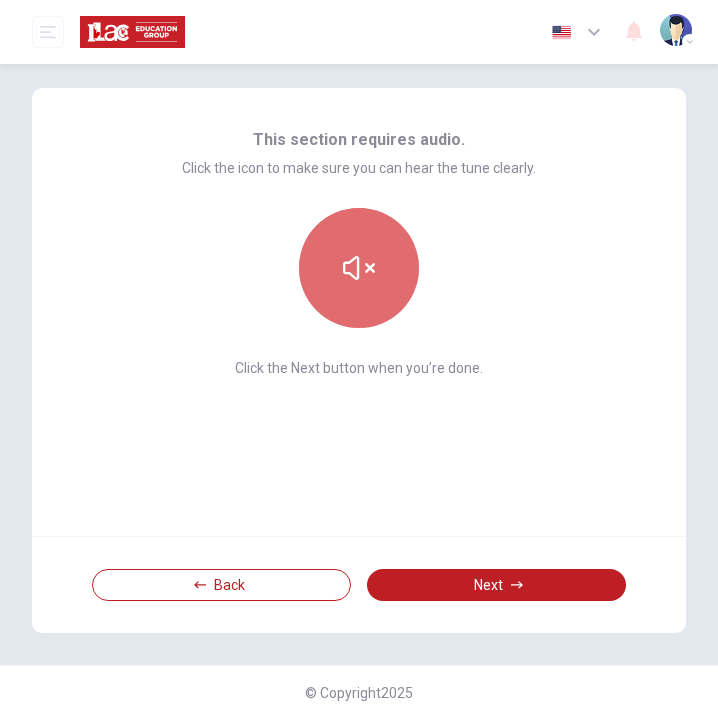 click at bounding box center (359, 268) 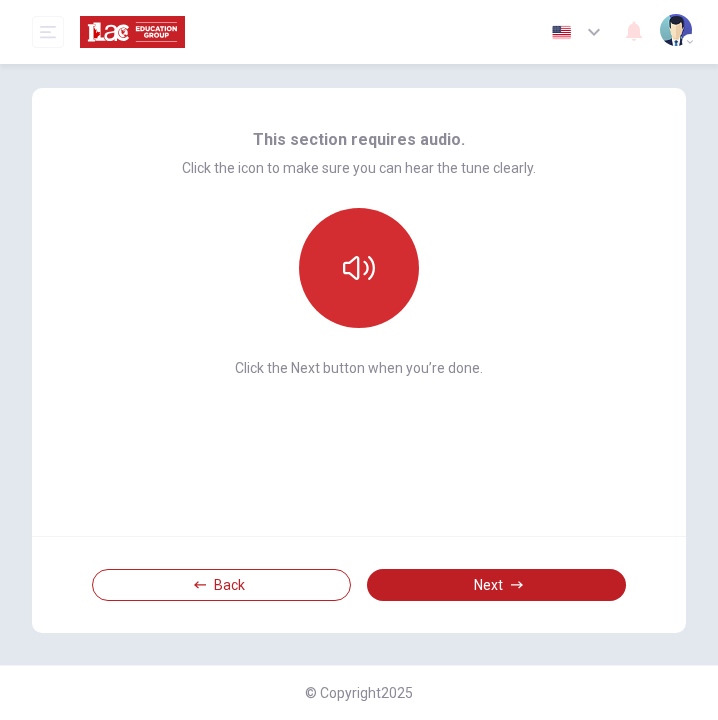 click at bounding box center (359, 268) 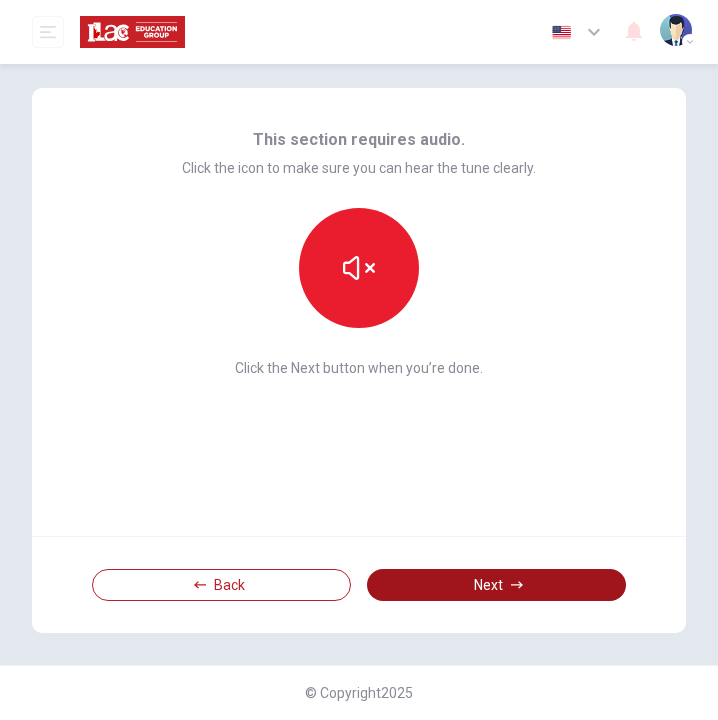 click on "Next" at bounding box center [496, 585] 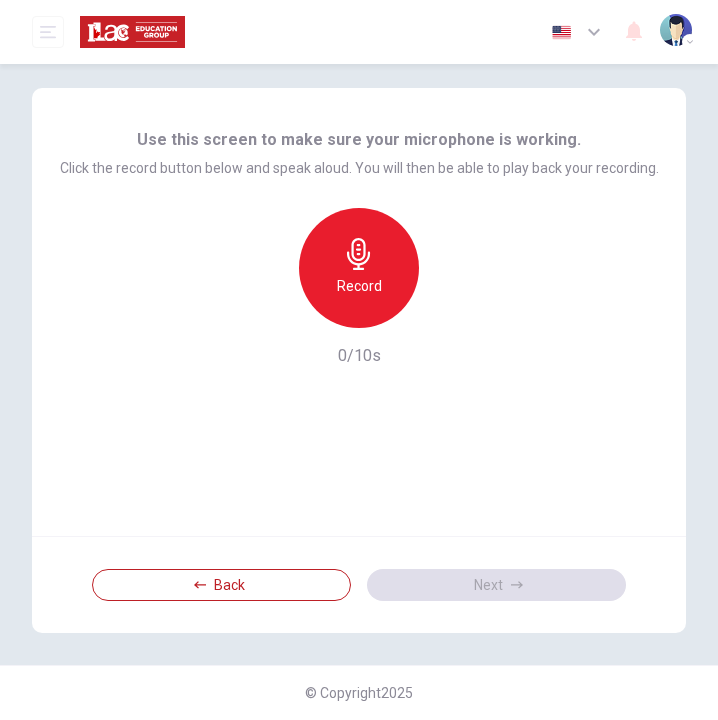 click 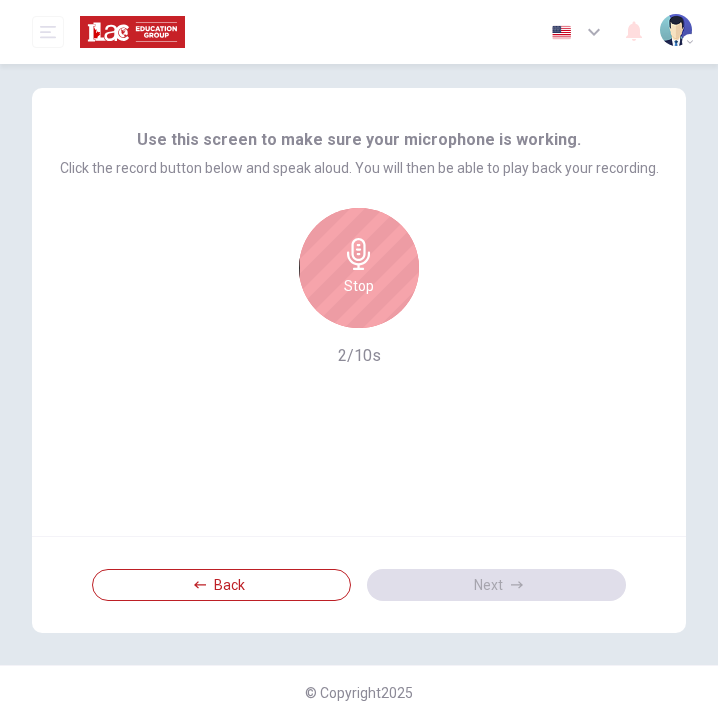click 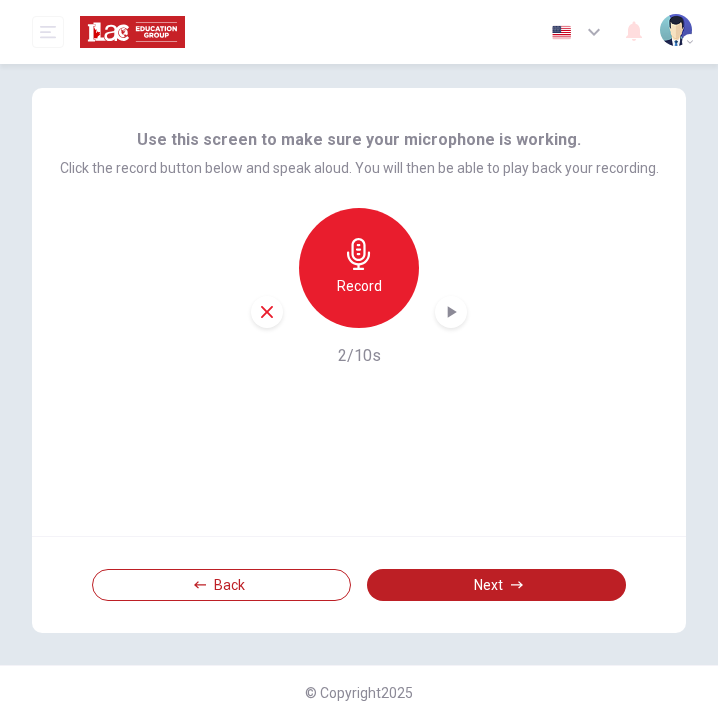click 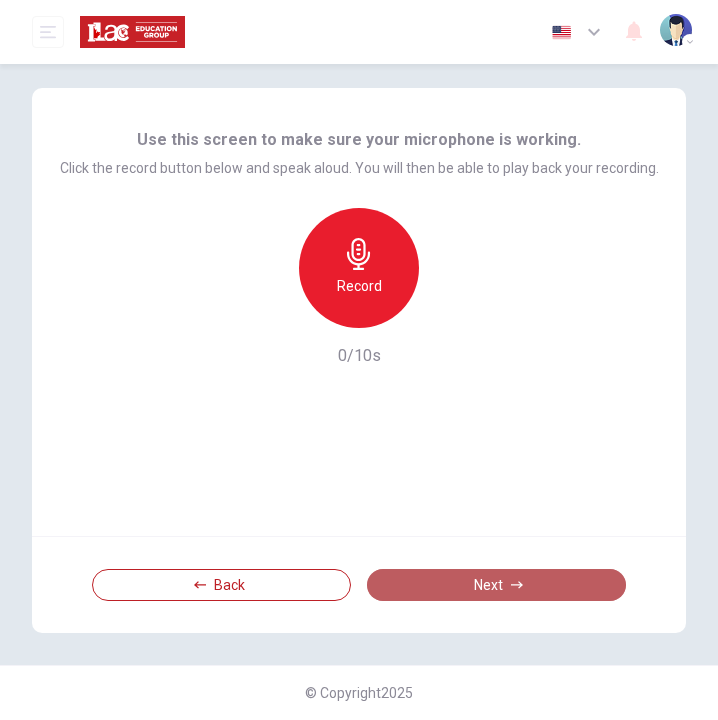 click on "Next" at bounding box center [496, 585] 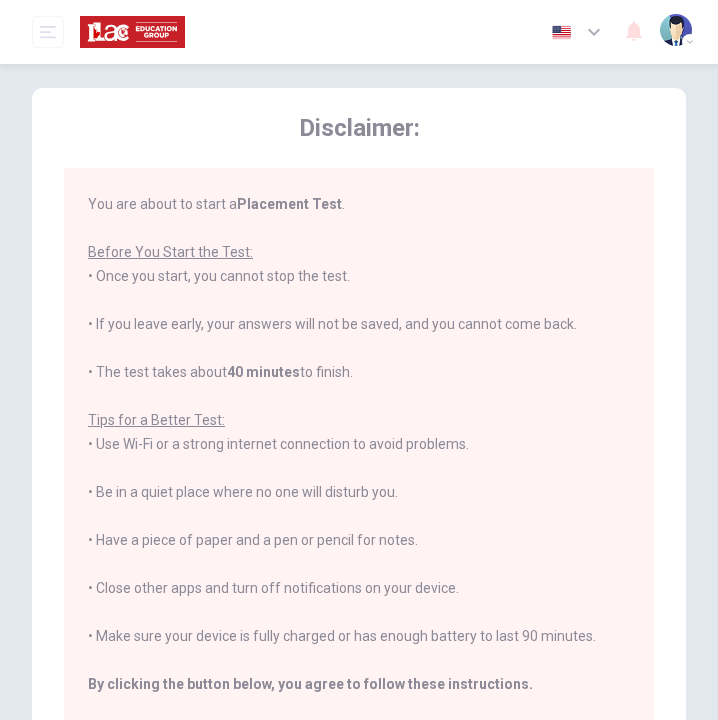 scroll, scrollTop: 0, scrollLeft: 0, axis: both 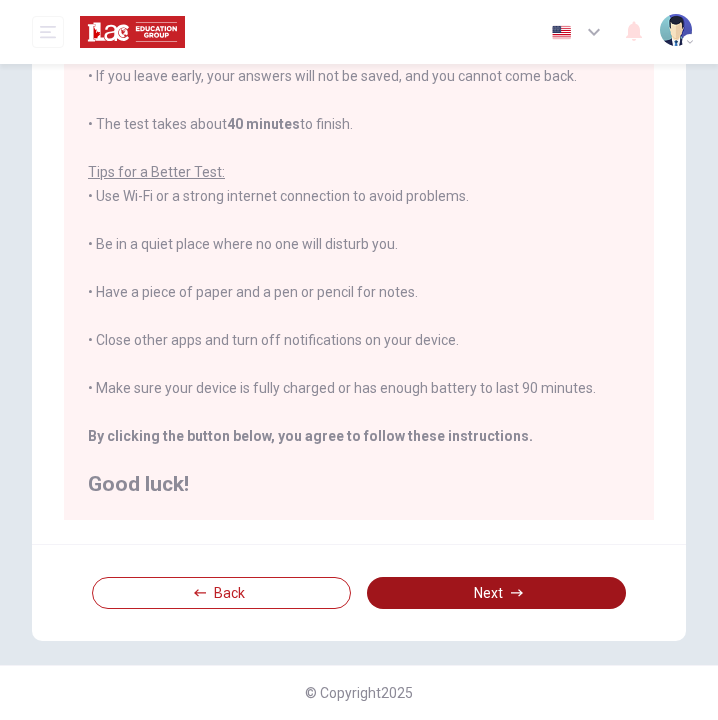 click on "Next" at bounding box center [496, 593] 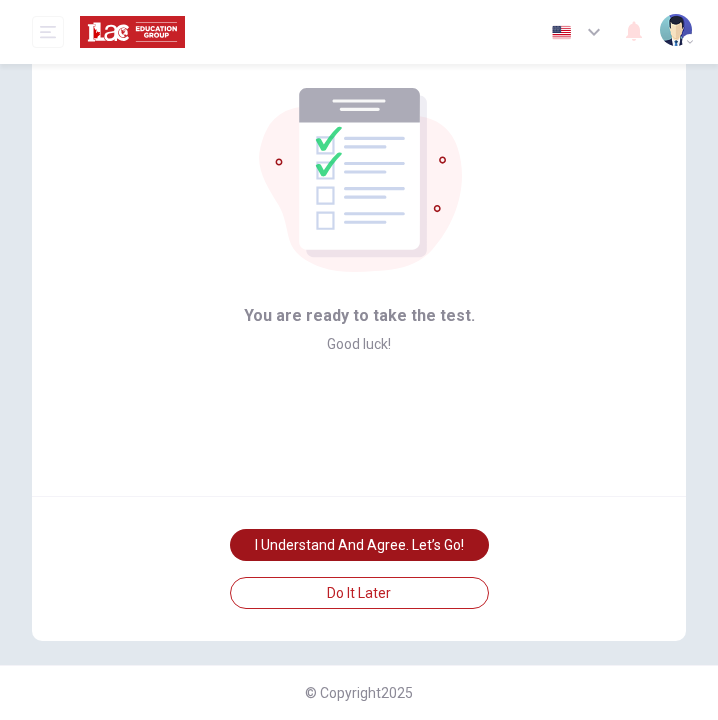 scroll, scrollTop: 40, scrollLeft: 0, axis: vertical 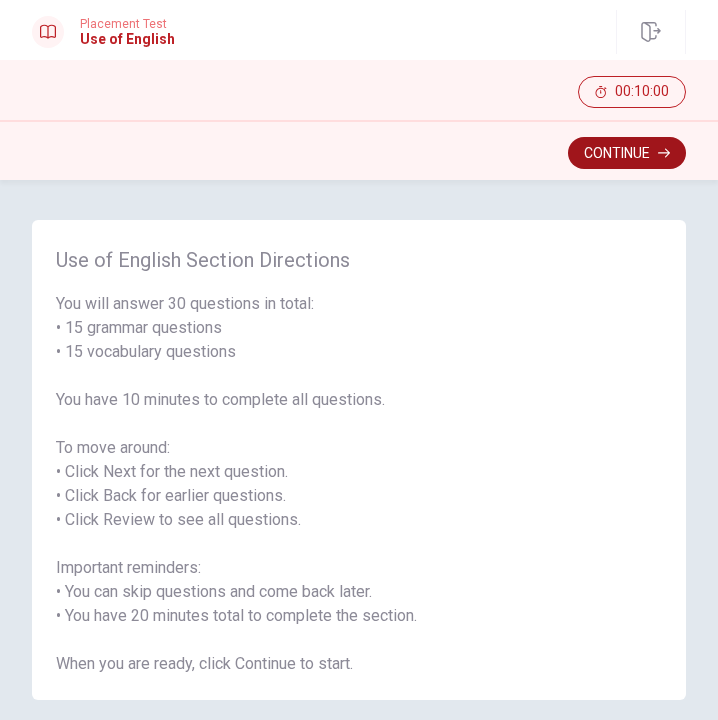 click on "Continue" at bounding box center (627, 153) 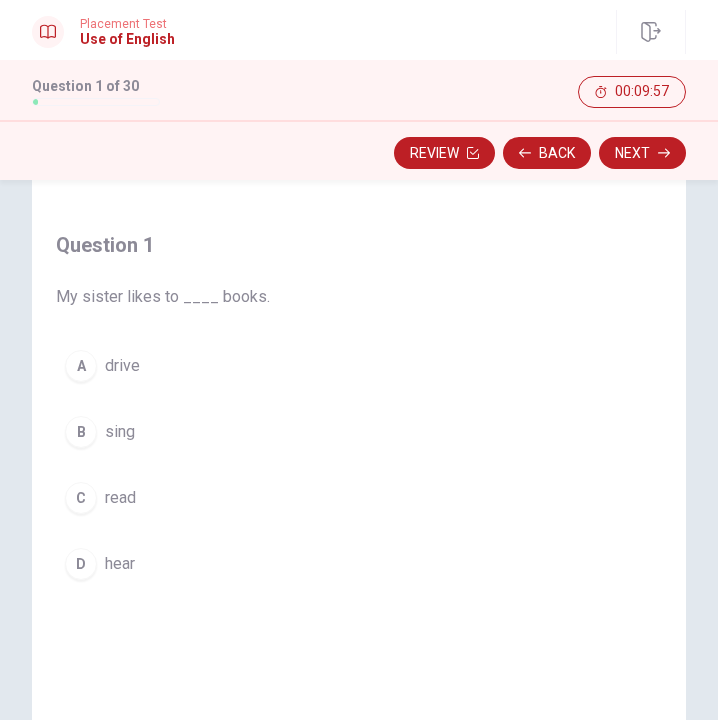 scroll, scrollTop: 57, scrollLeft: 0, axis: vertical 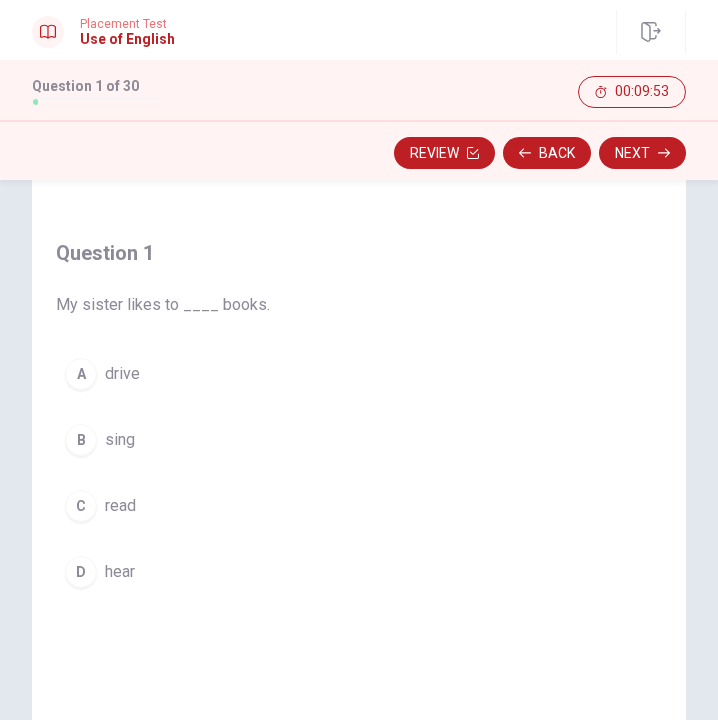 click on "C" at bounding box center (81, 506) 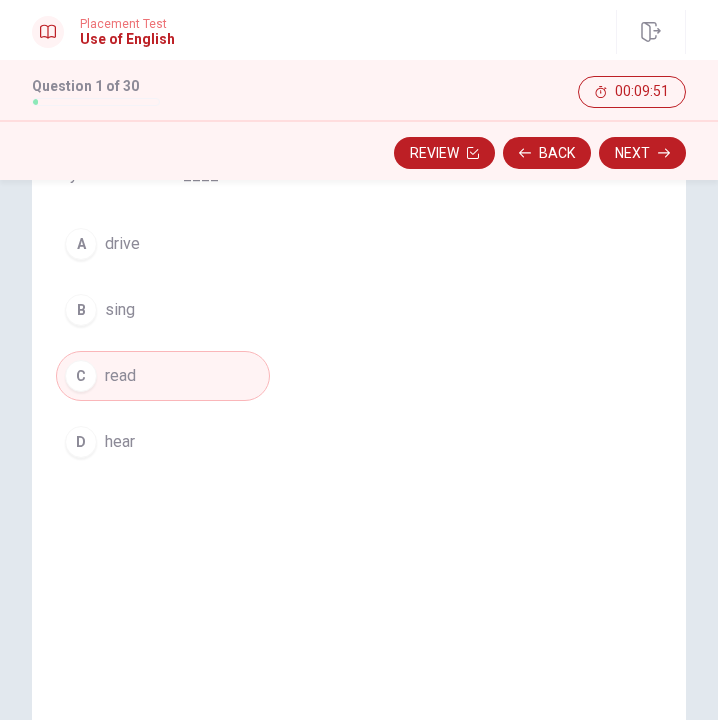scroll, scrollTop: 207, scrollLeft: 0, axis: vertical 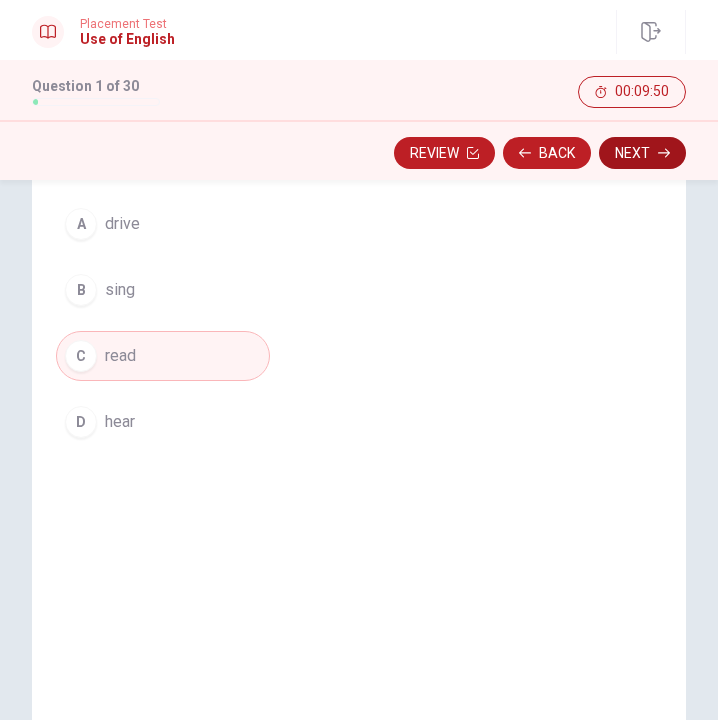 click on "Next" at bounding box center (642, 153) 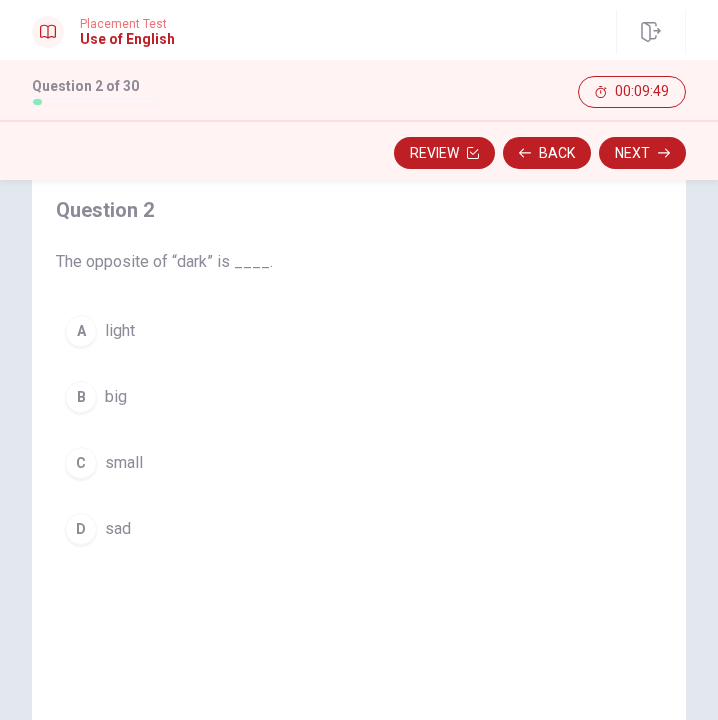 scroll, scrollTop: 97, scrollLeft: 0, axis: vertical 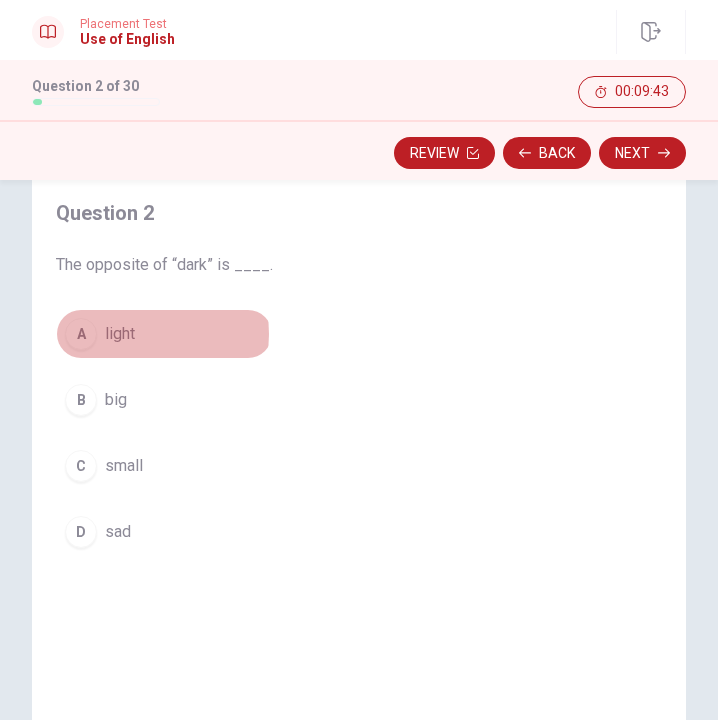 click on "light" at bounding box center [120, 334] 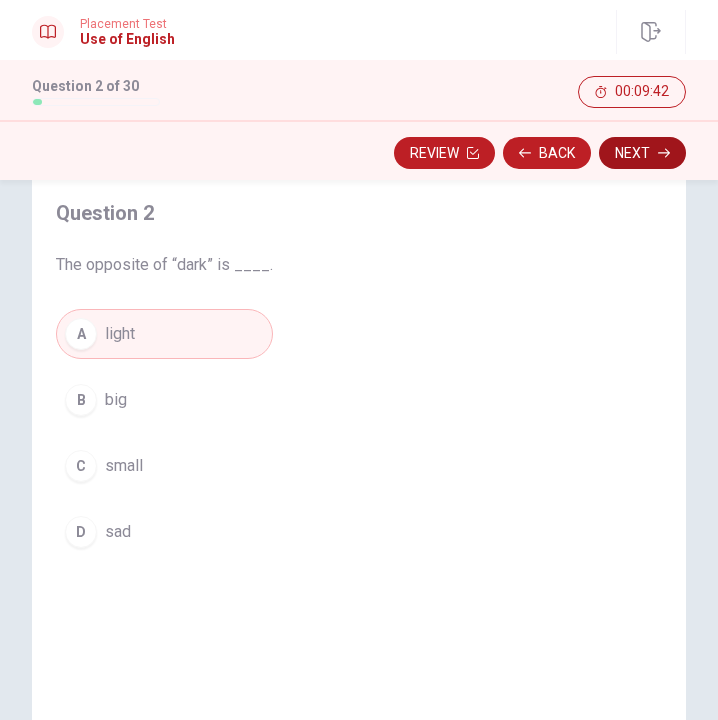 click on "Next" at bounding box center [642, 153] 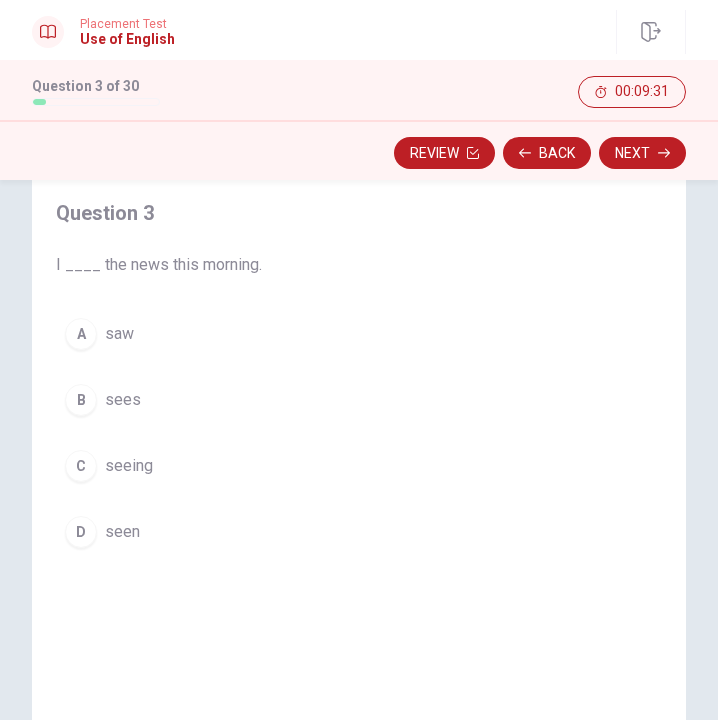 click on "C" at bounding box center [81, 466] 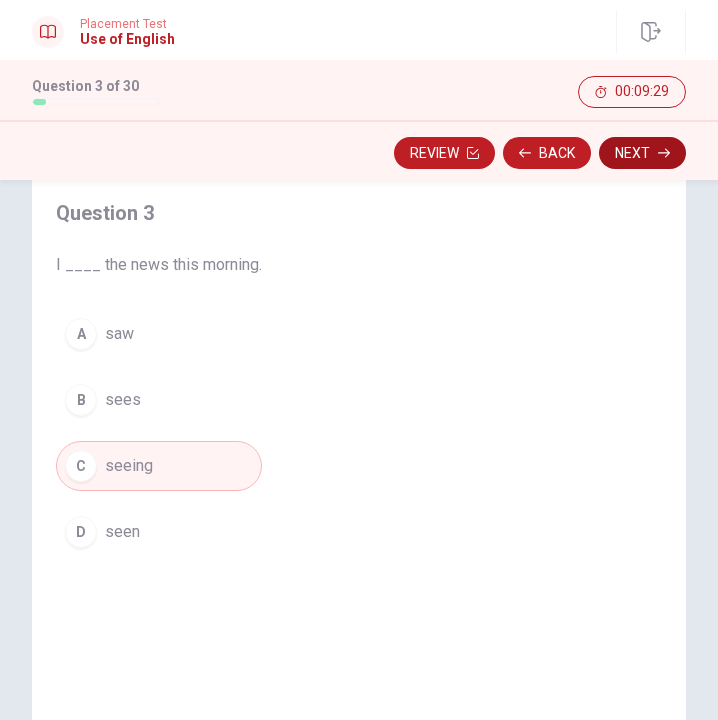 click on "Next" at bounding box center [642, 153] 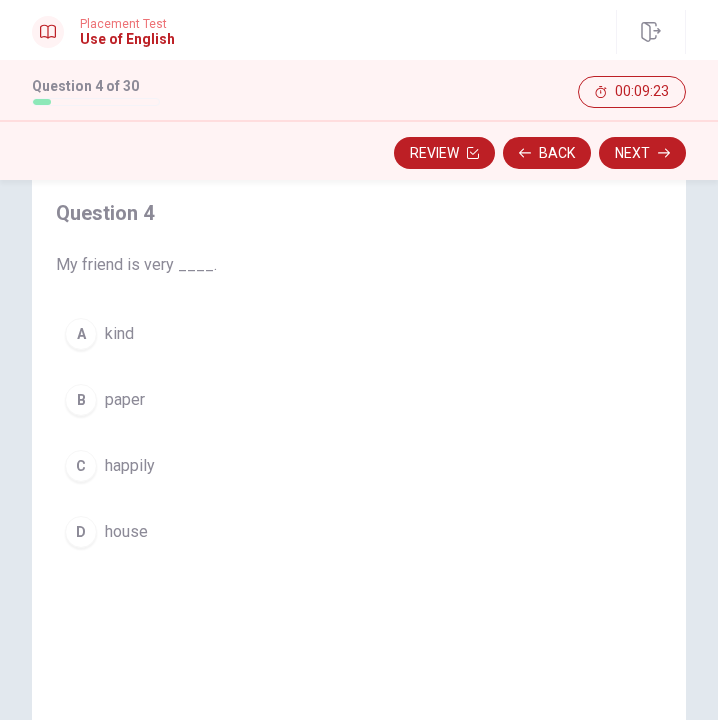 click on "A" at bounding box center [81, 334] 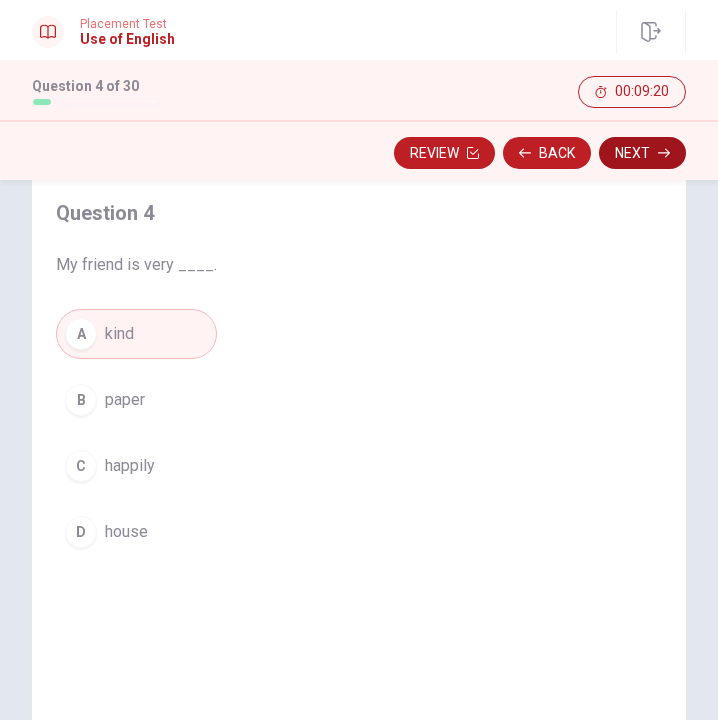 click on "Next" at bounding box center [642, 153] 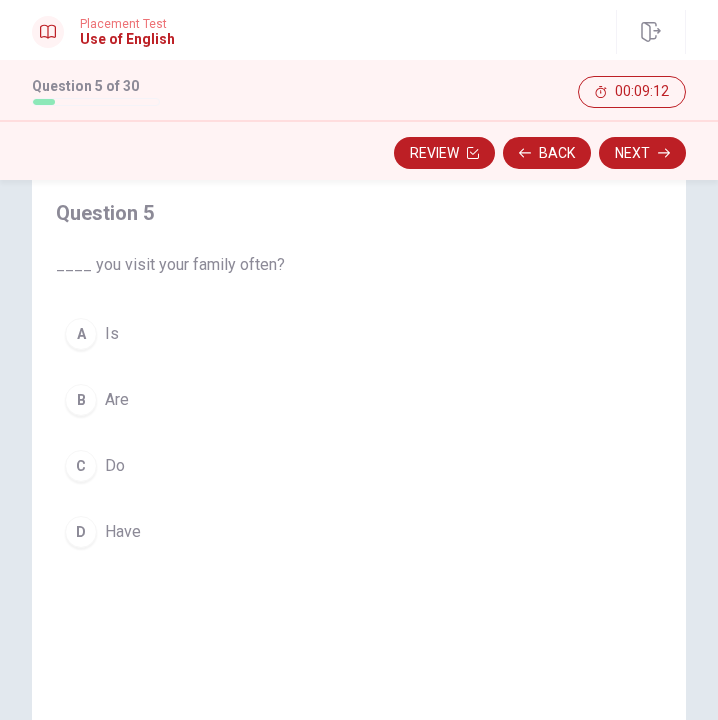 click on "C" at bounding box center (81, 466) 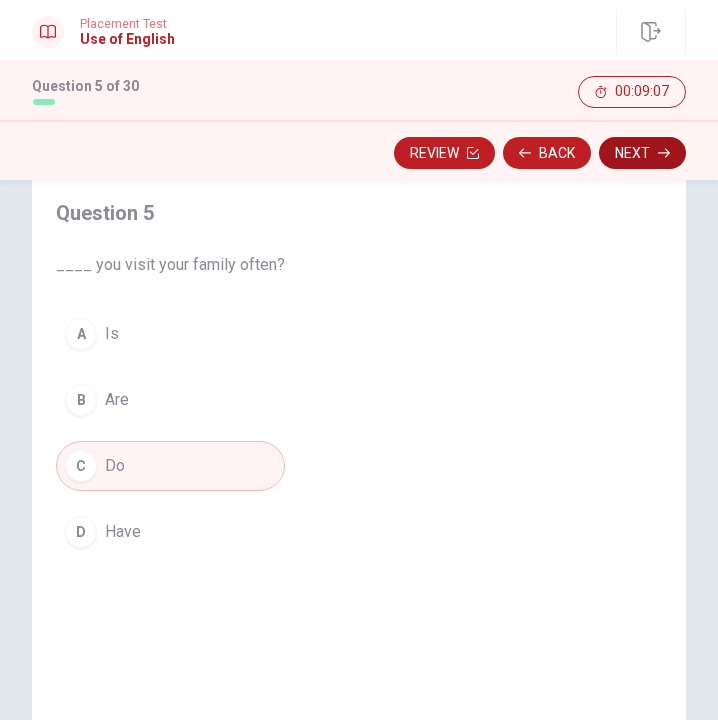 click on "Next" at bounding box center (642, 153) 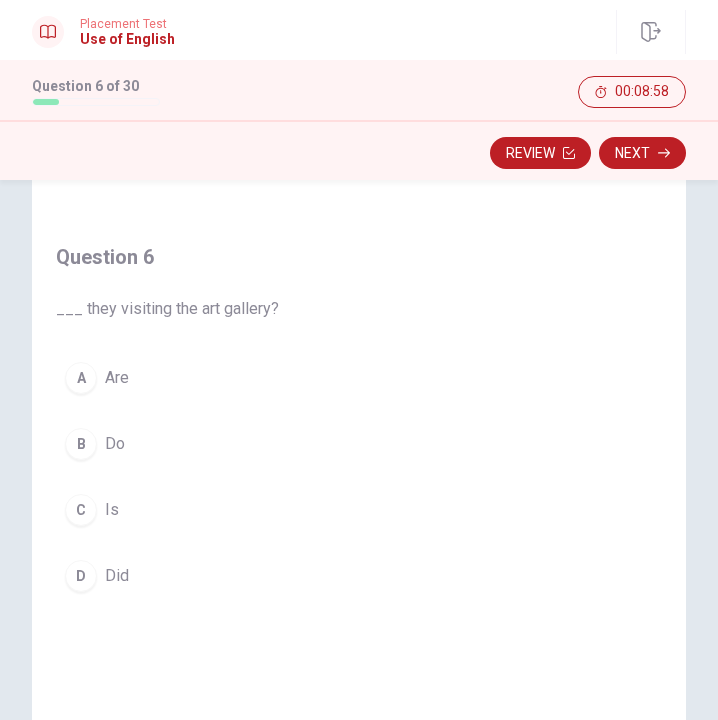 scroll, scrollTop: 67, scrollLeft: 0, axis: vertical 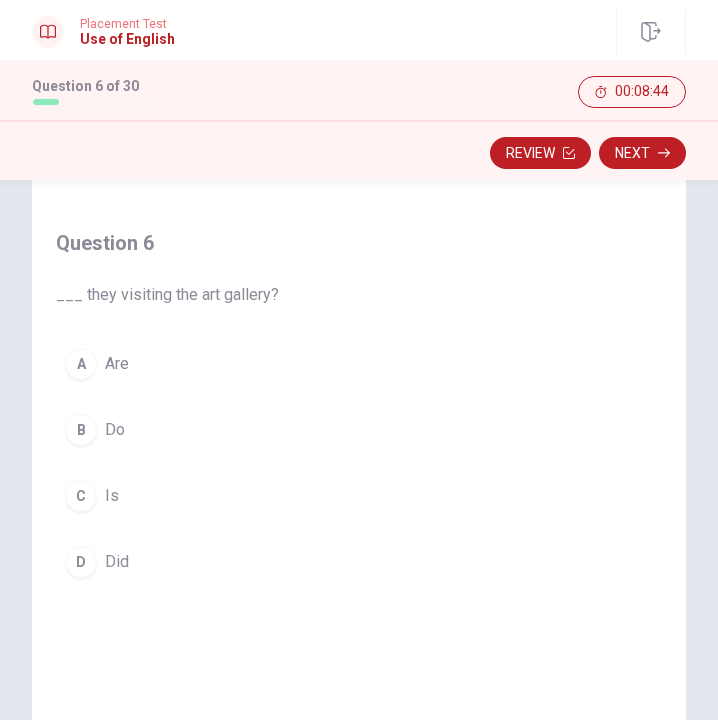 click on "D" at bounding box center [81, 562] 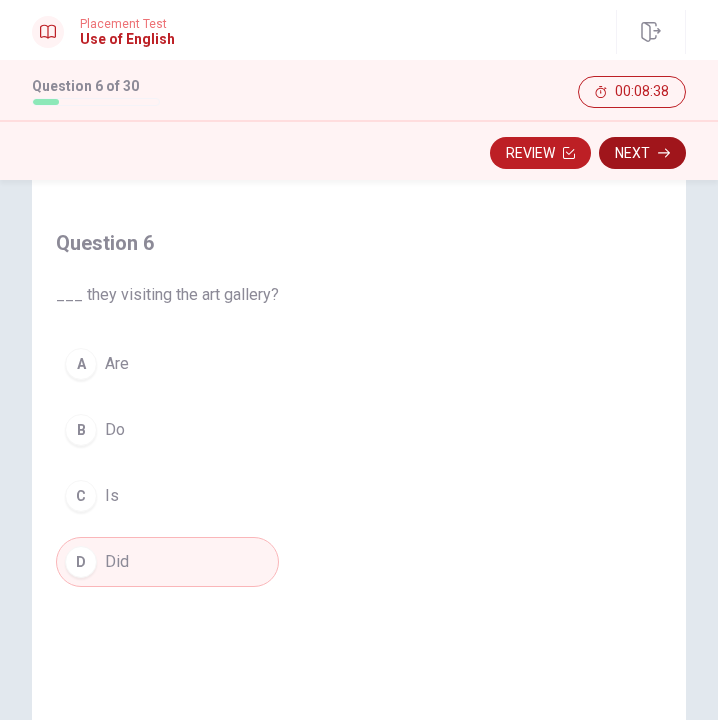 click on "Next" at bounding box center [642, 153] 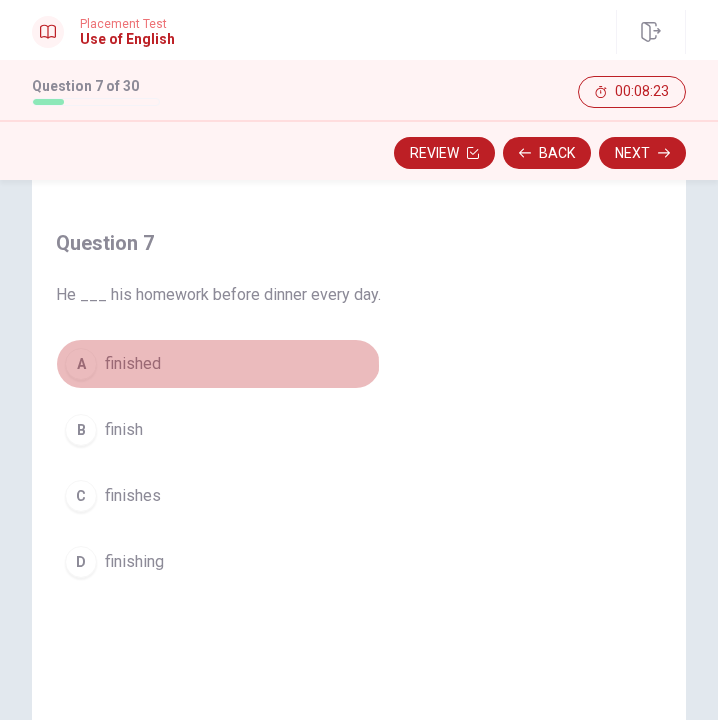 click on "A" at bounding box center [81, 364] 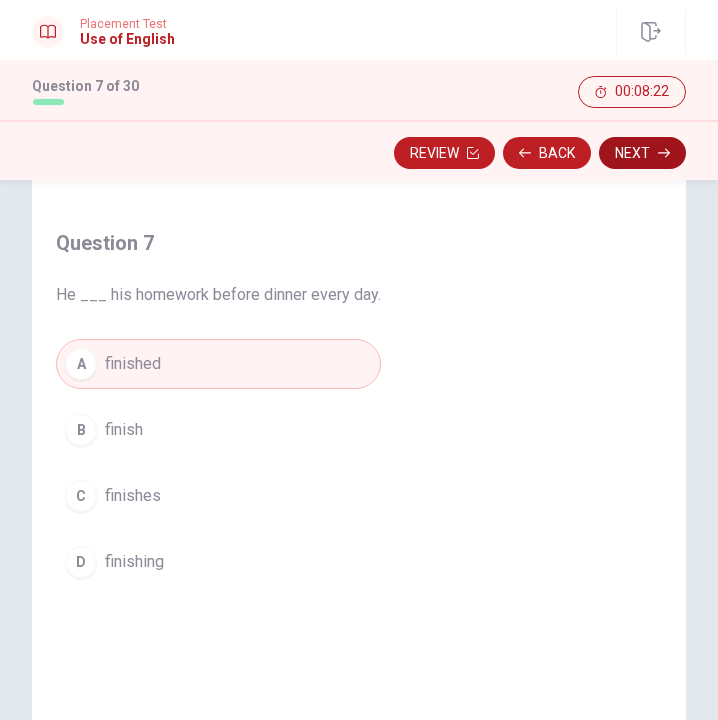 click on "Next" at bounding box center [642, 153] 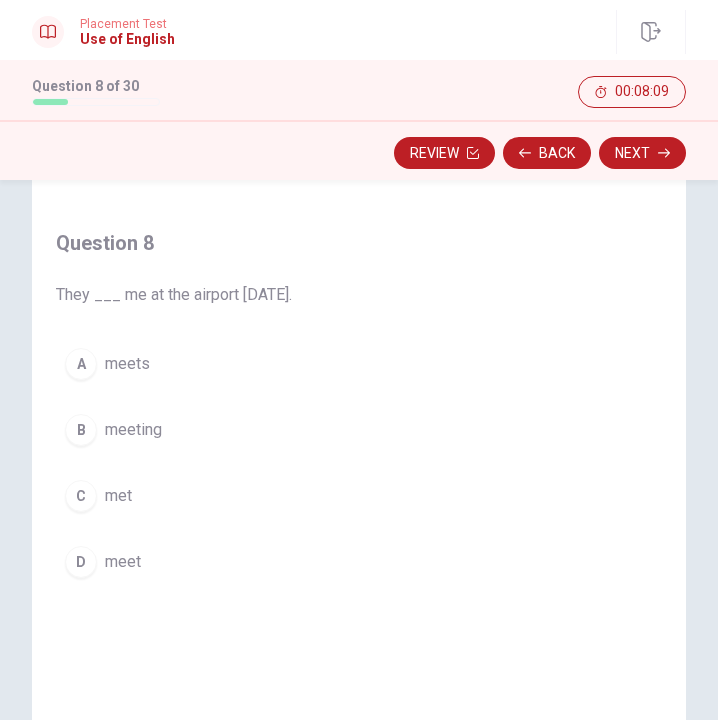 click on "A" at bounding box center (81, 364) 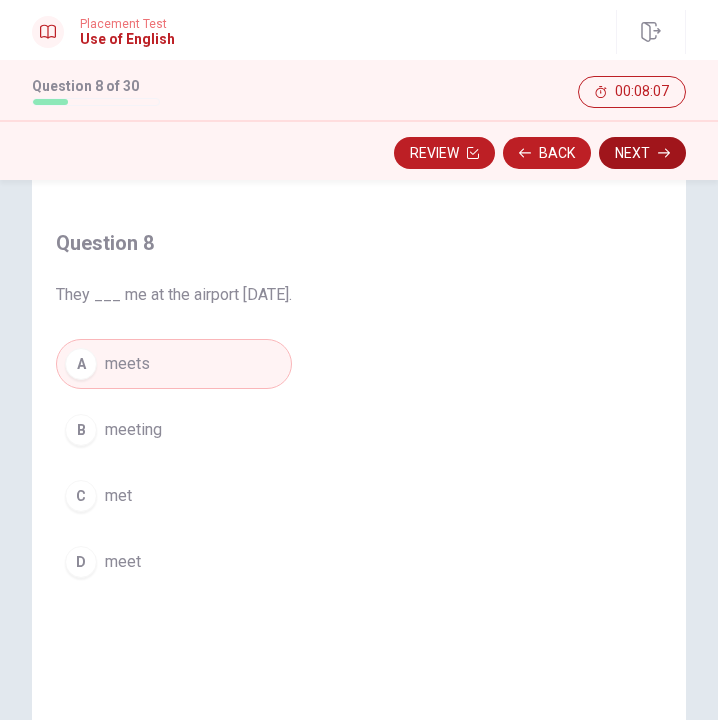 click 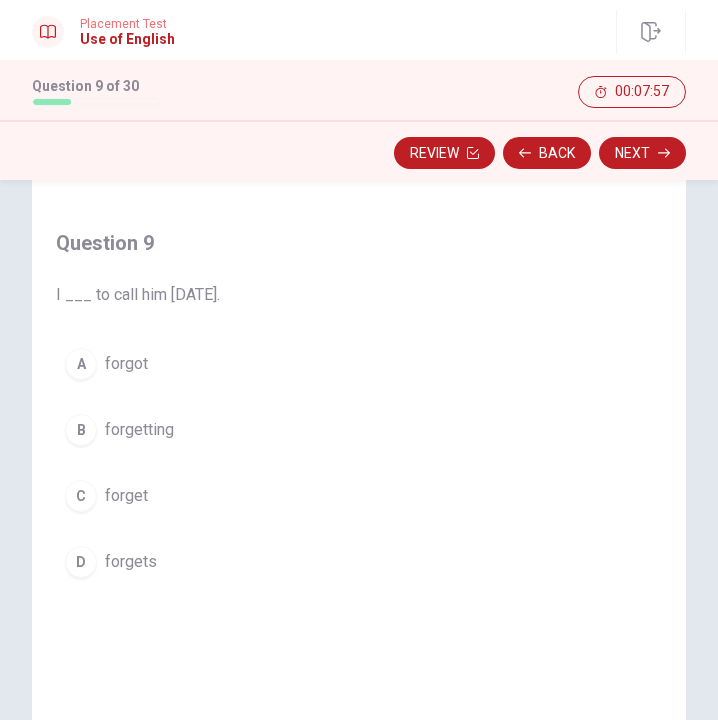 click on "A" at bounding box center [81, 364] 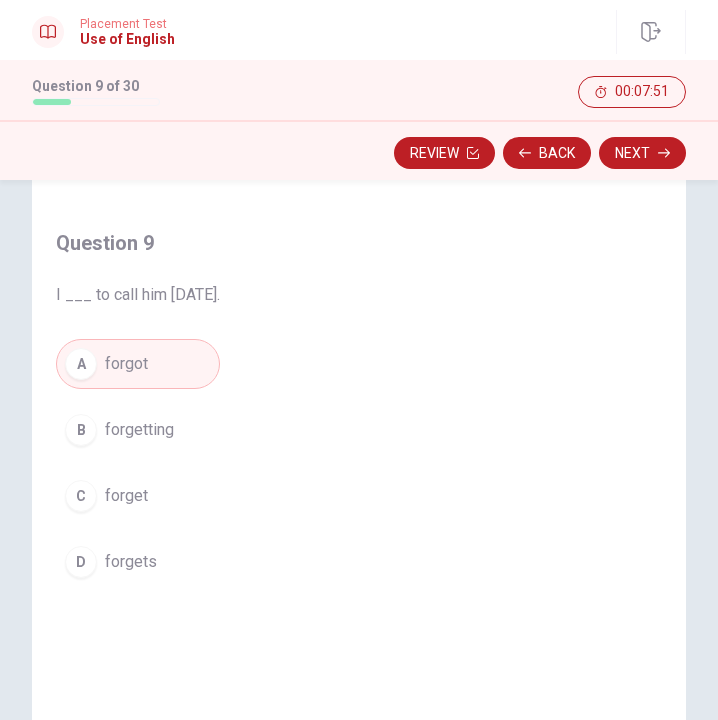 click on "C" at bounding box center [81, 496] 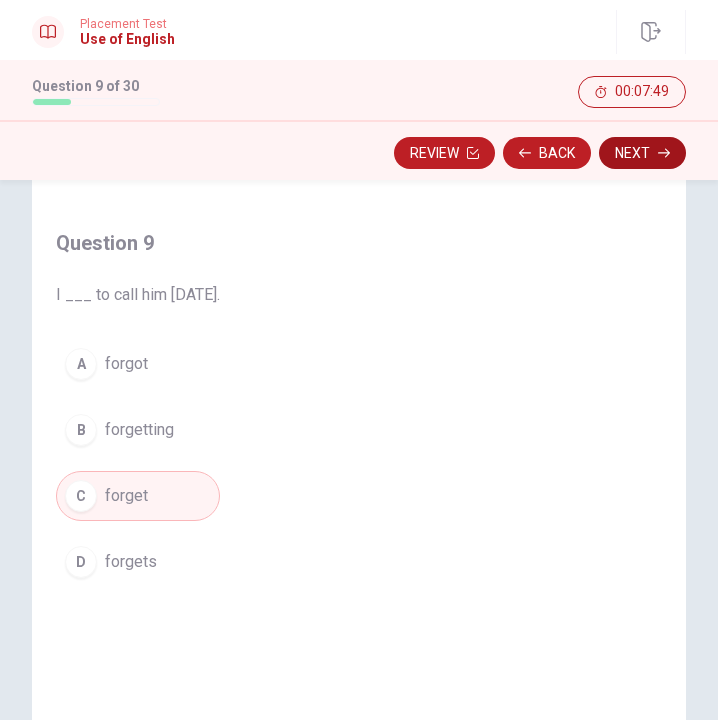 click on "Next" at bounding box center (642, 153) 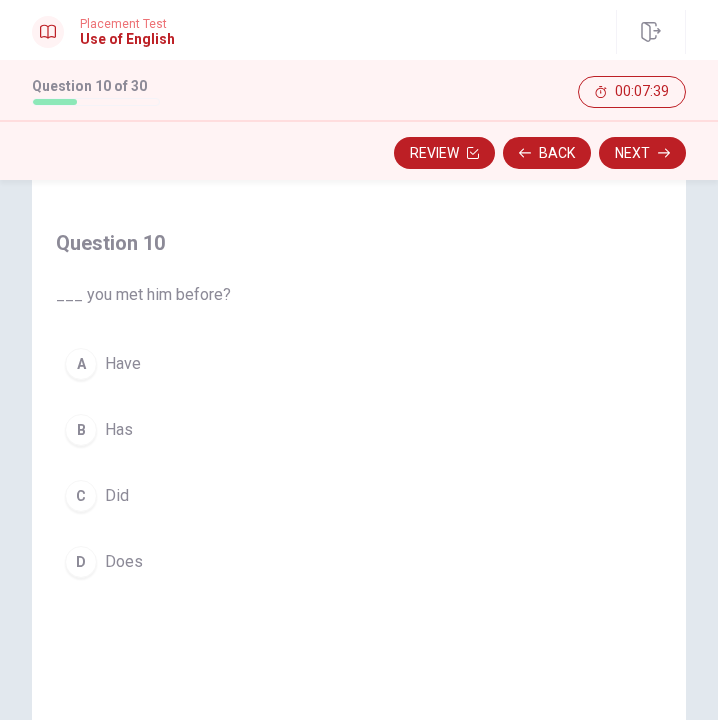 click on "Did" at bounding box center [117, 496] 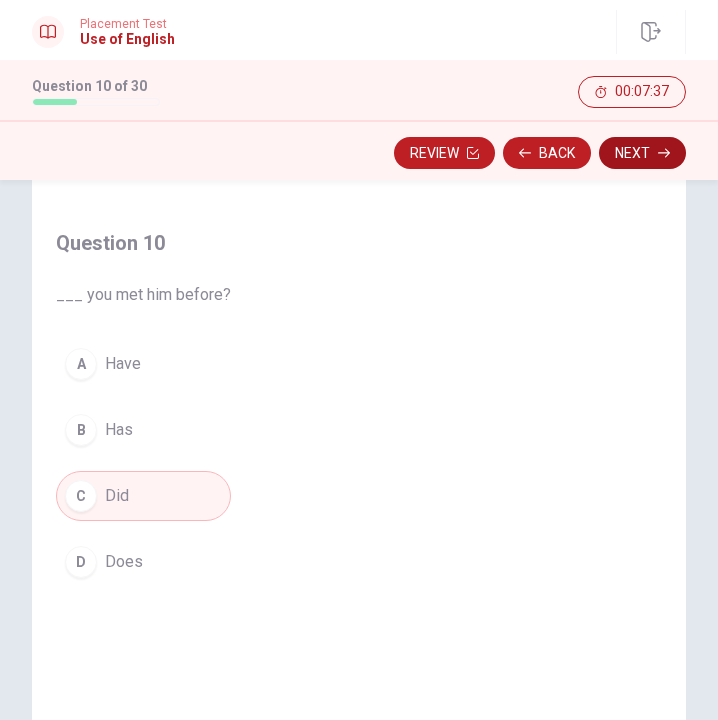 click on "Next" at bounding box center [642, 153] 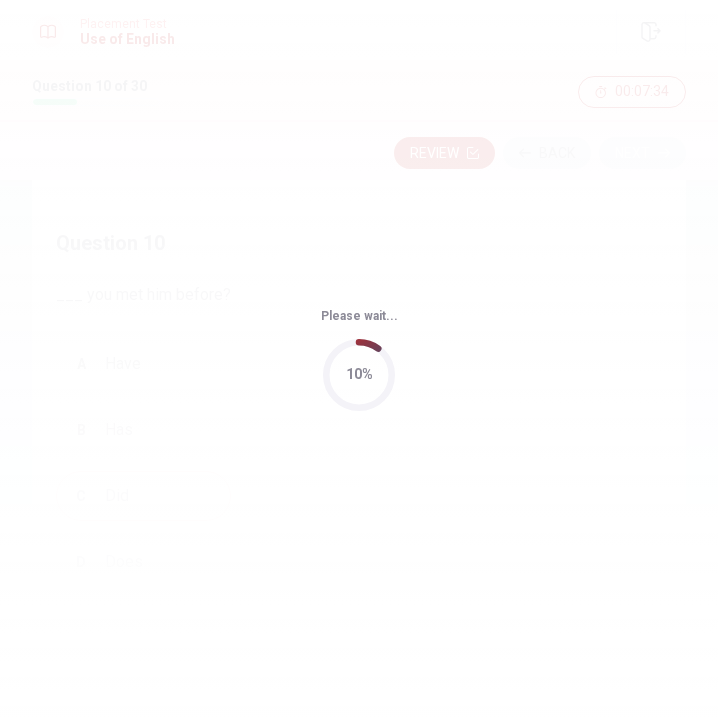 scroll, scrollTop: 0, scrollLeft: 0, axis: both 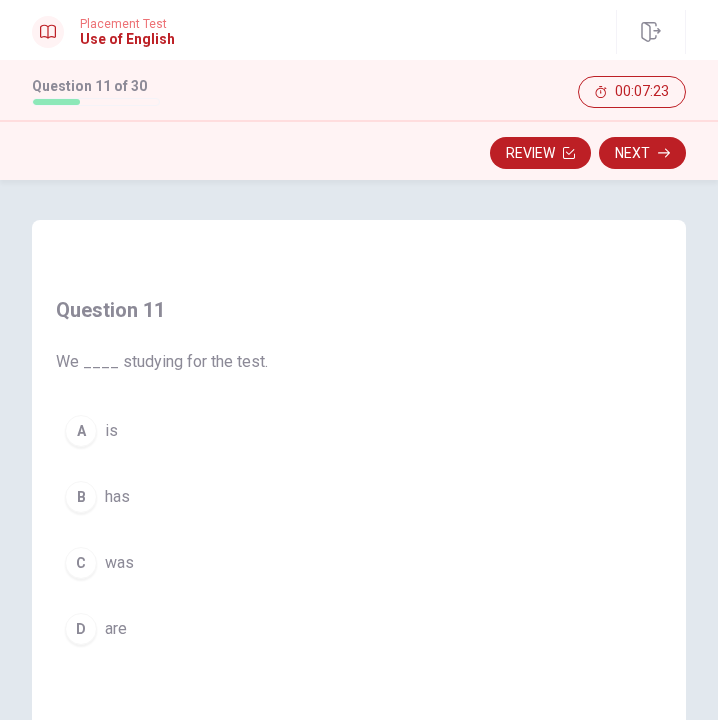 click on "are" at bounding box center [116, 629] 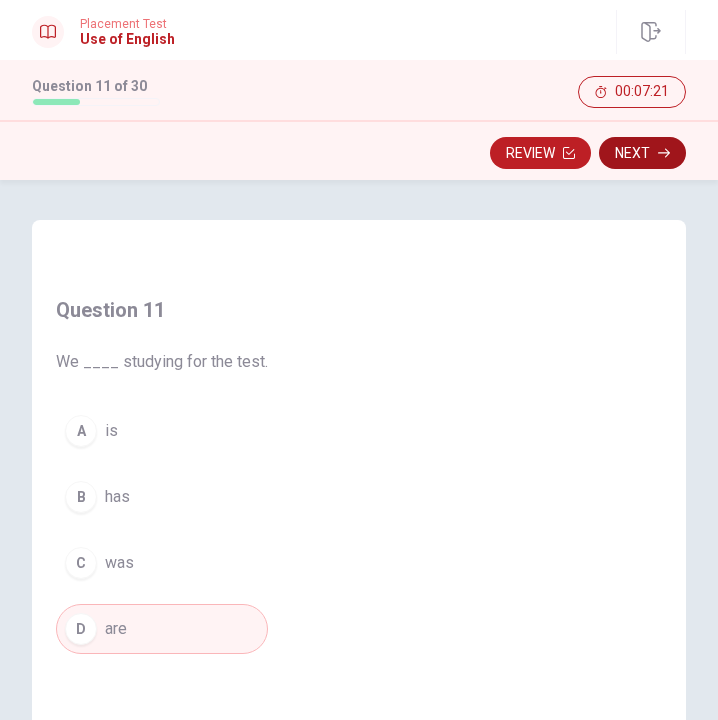 click on "Next" at bounding box center [642, 153] 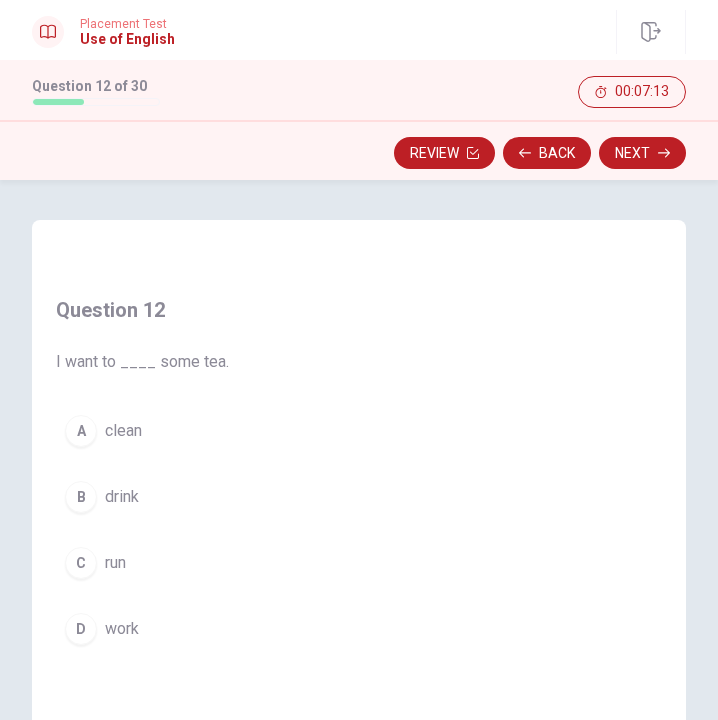 click on "drink" at bounding box center [122, 497] 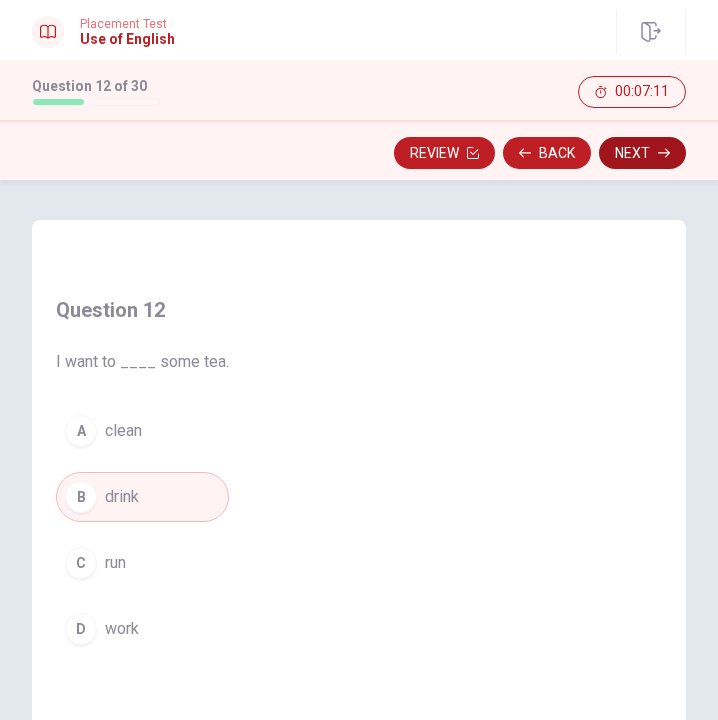 click on "Next" at bounding box center (642, 153) 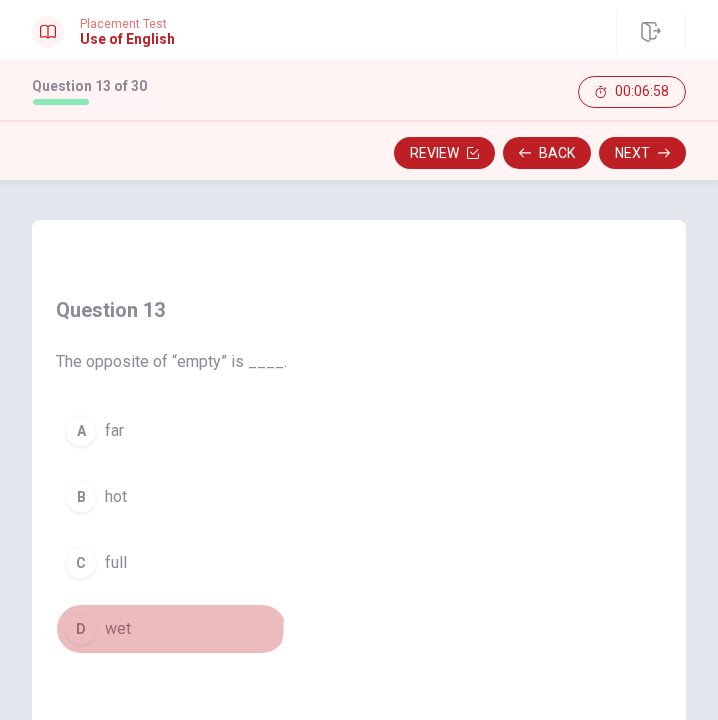 click on "wet" at bounding box center (118, 629) 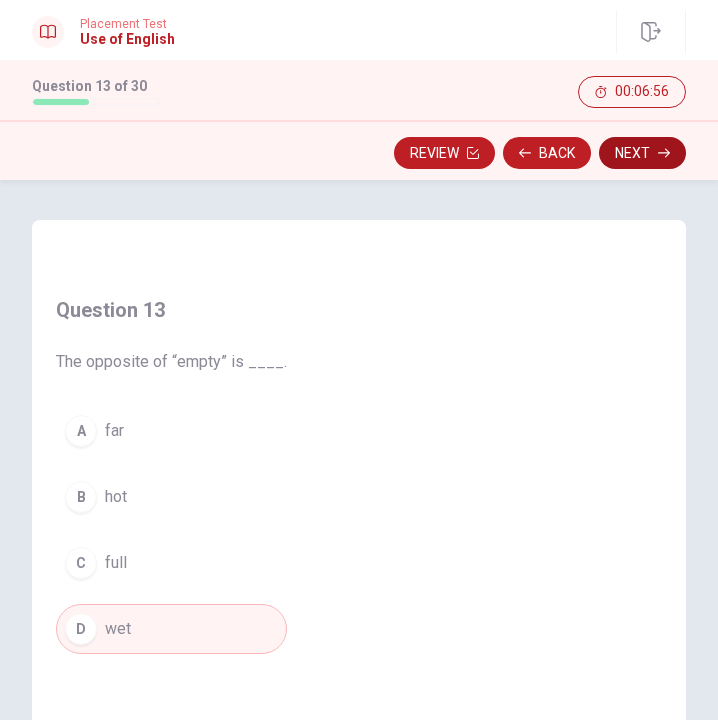 click on "Next" at bounding box center (642, 153) 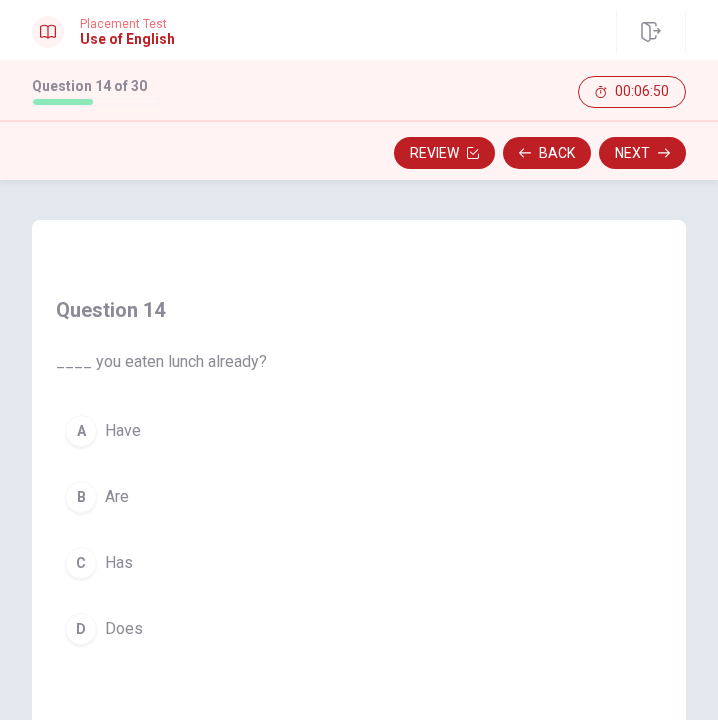 click on "Are" at bounding box center (117, 497) 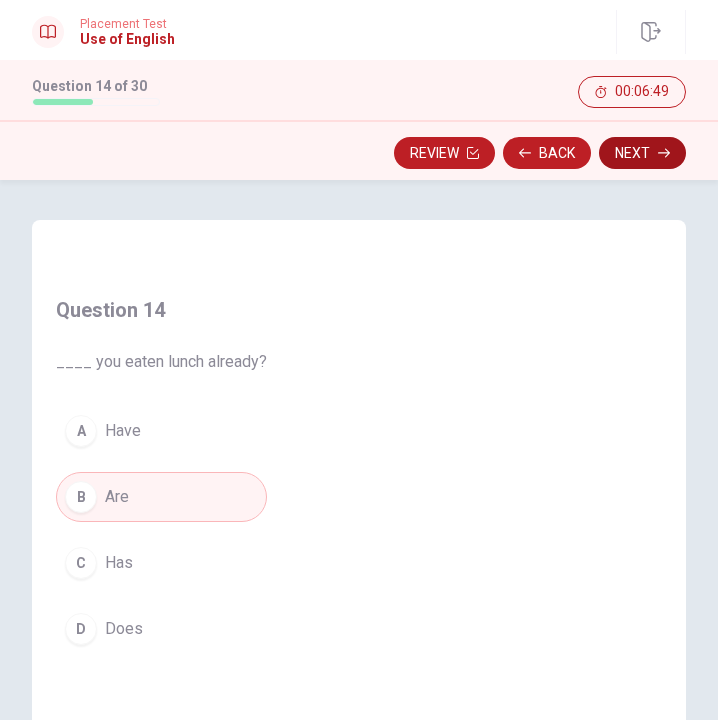 click on "Next" at bounding box center [642, 153] 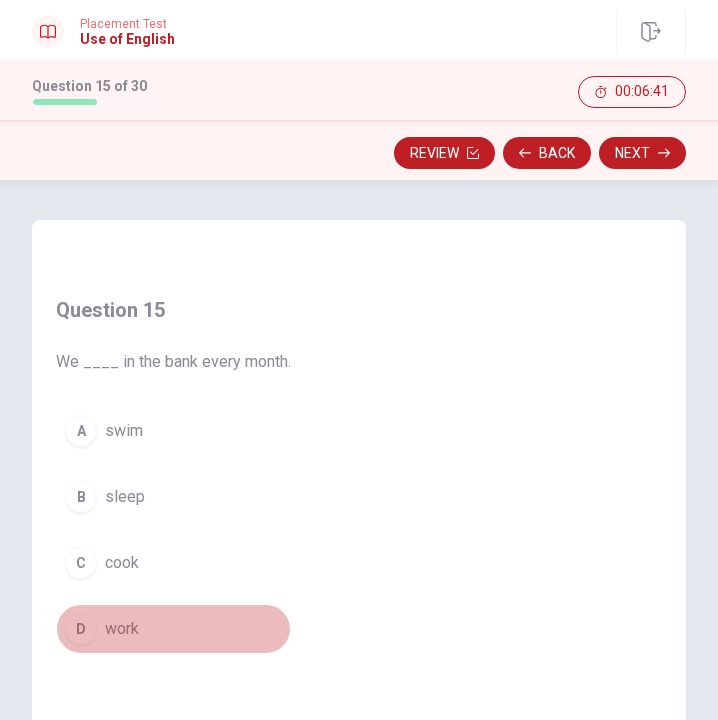 click on "work" at bounding box center (122, 629) 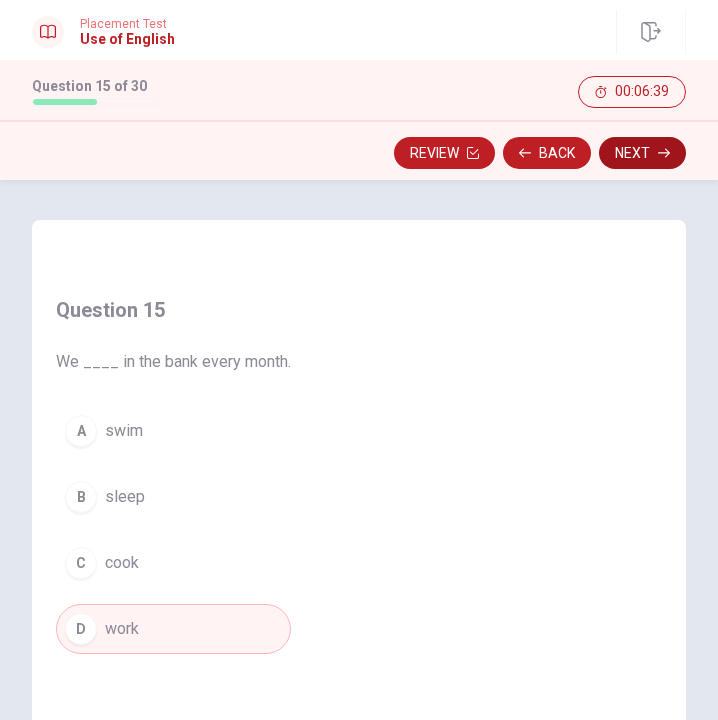 click on "Next" at bounding box center (642, 153) 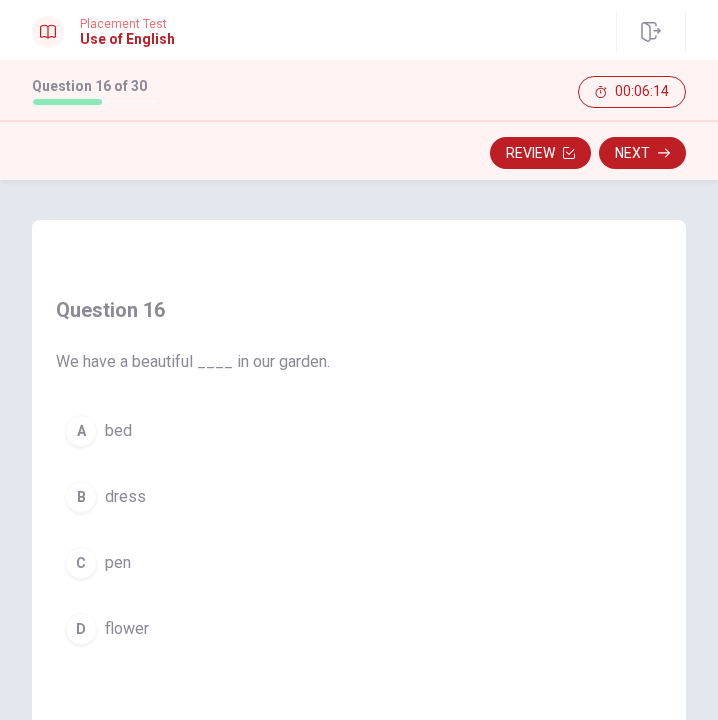 click on "flower" at bounding box center (127, 629) 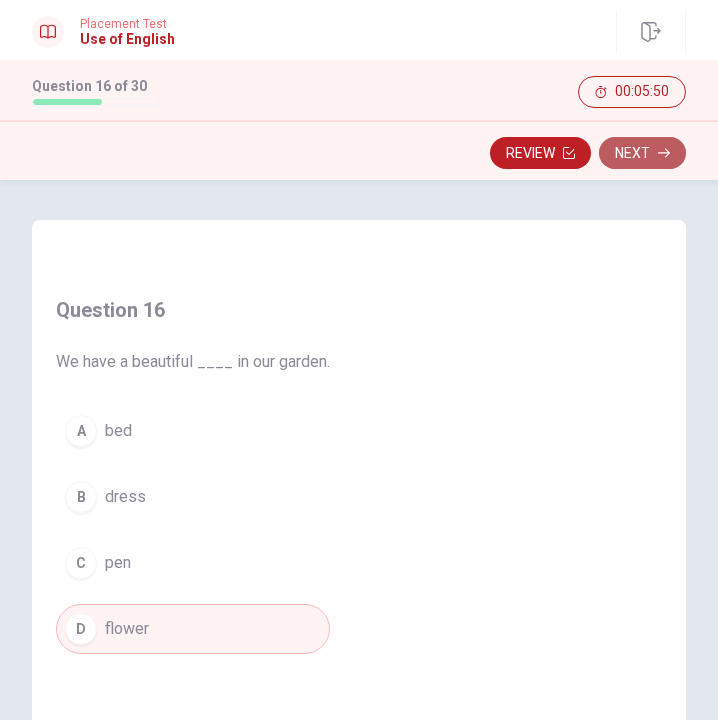 click 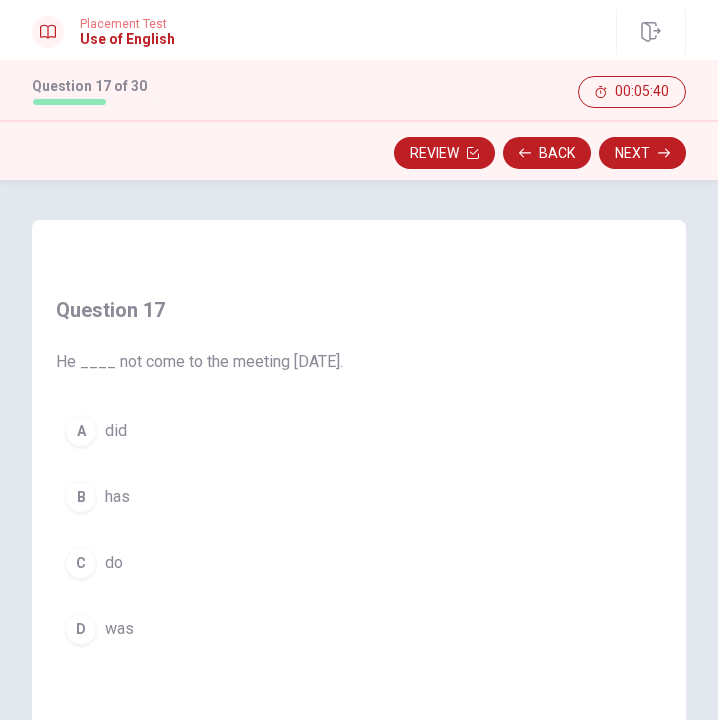 click on "C" at bounding box center [81, 563] 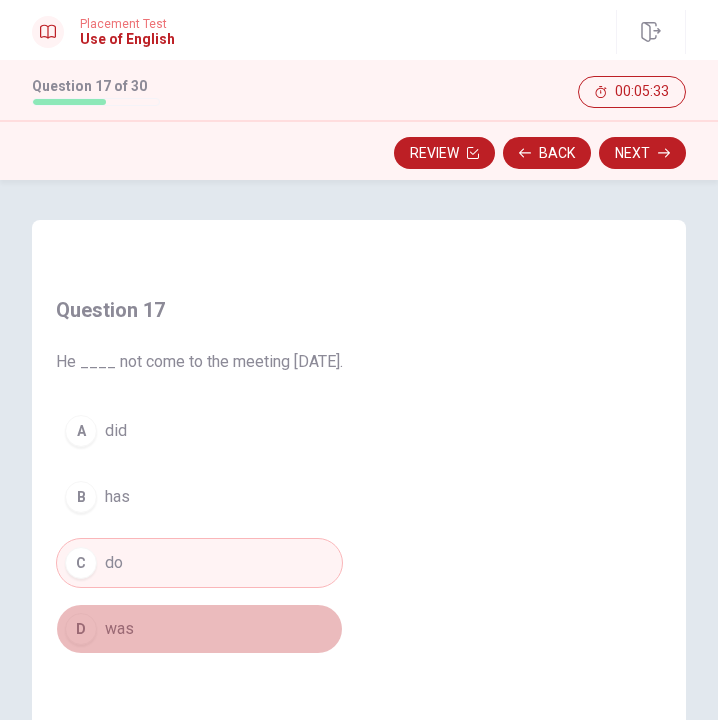 click on "D" at bounding box center (81, 629) 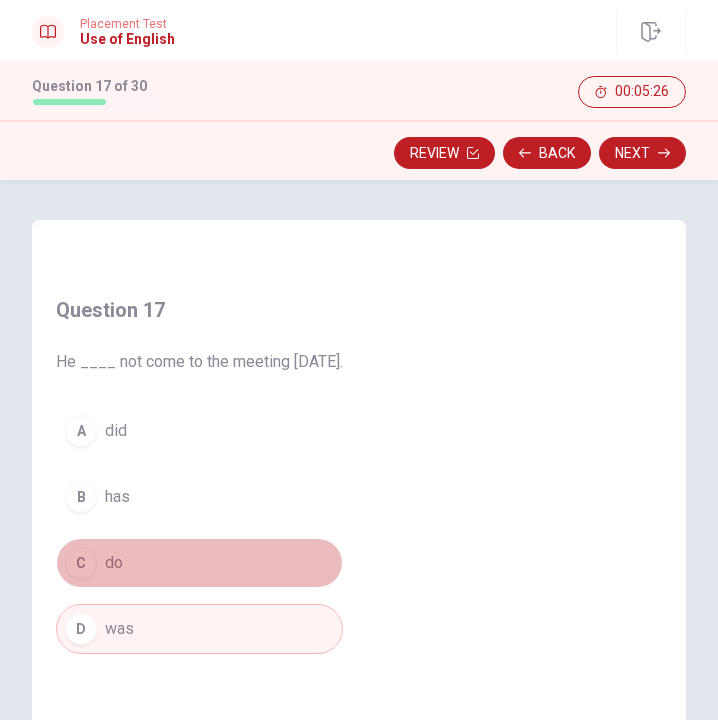 click on "do" at bounding box center [114, 563] 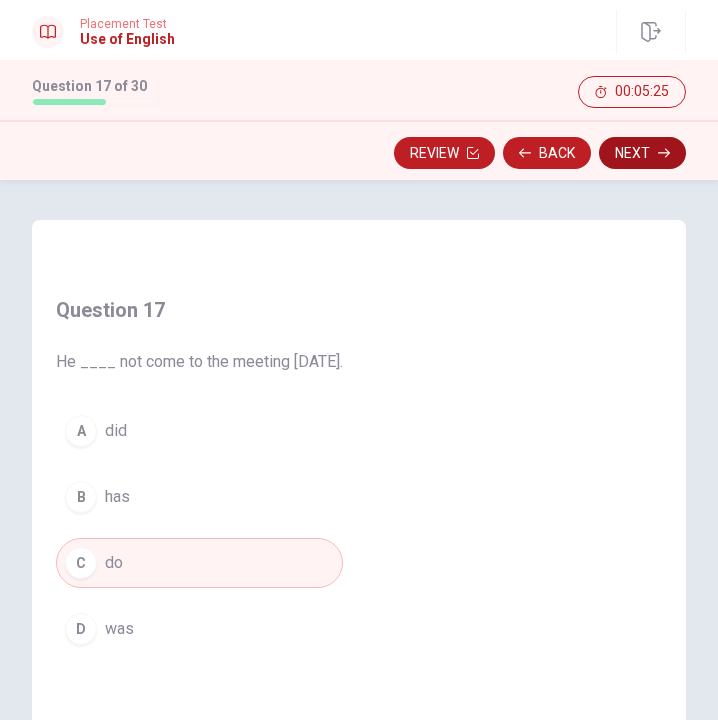 click on "Next" at bounding box center (642, 153) 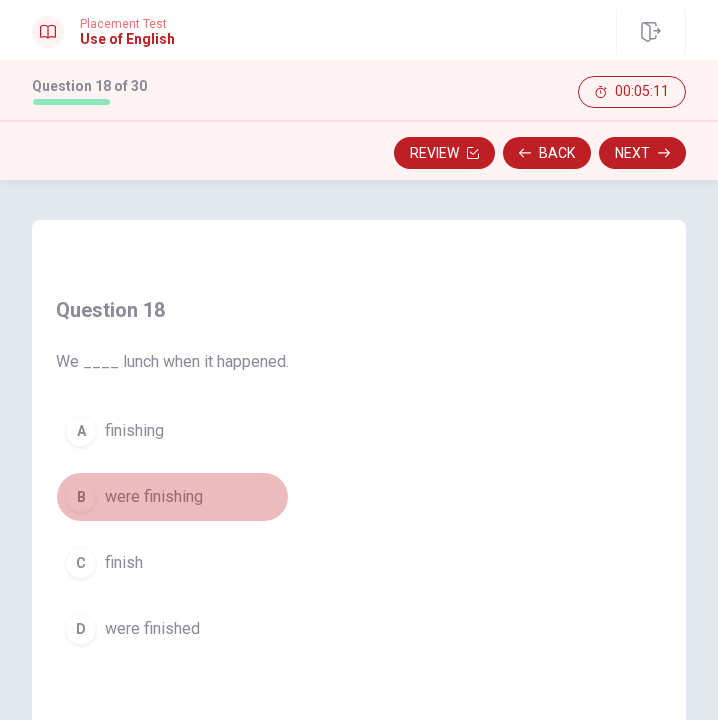 click on "were finishing" at bounding box center (154, 497) 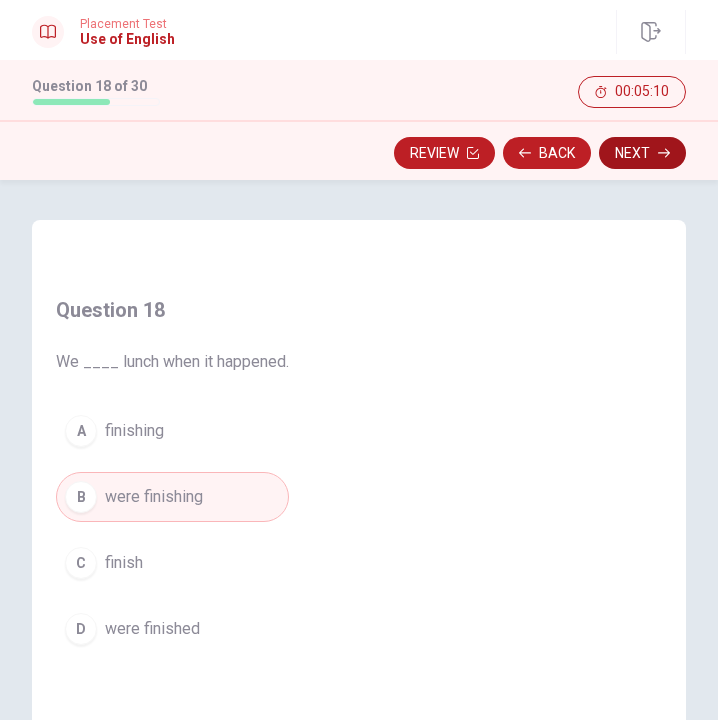 click on "Next" at bounding box center (642, 153) 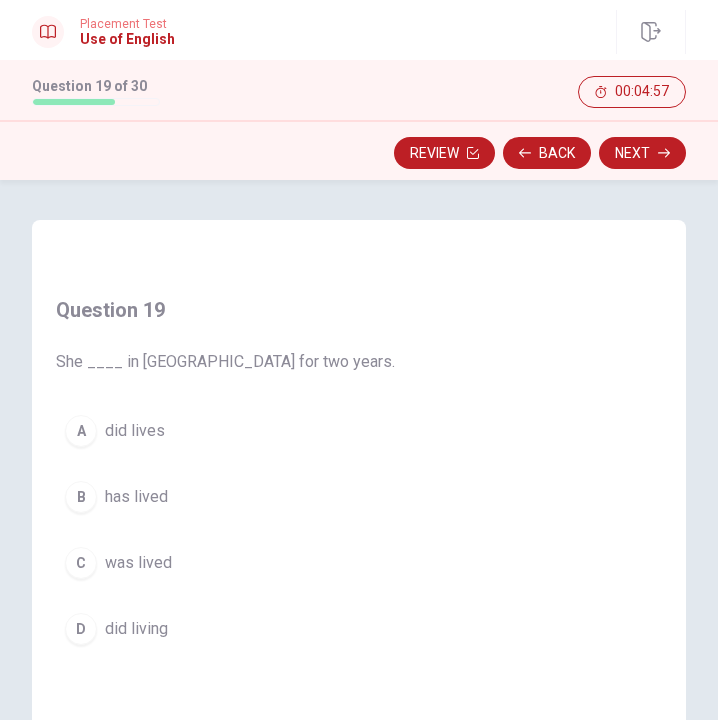 click on "C" at bounding box center [81, 563] 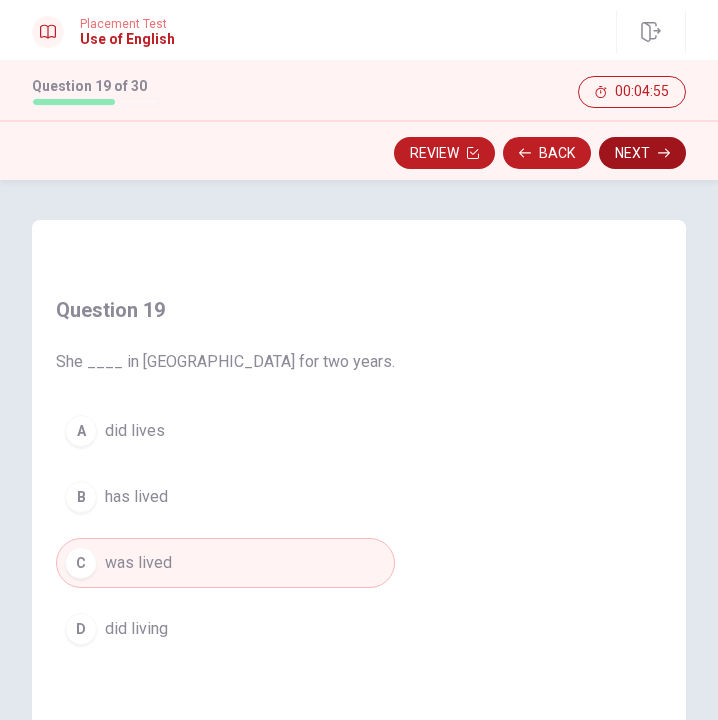 click on "Next" at bounding box center [642, 153] 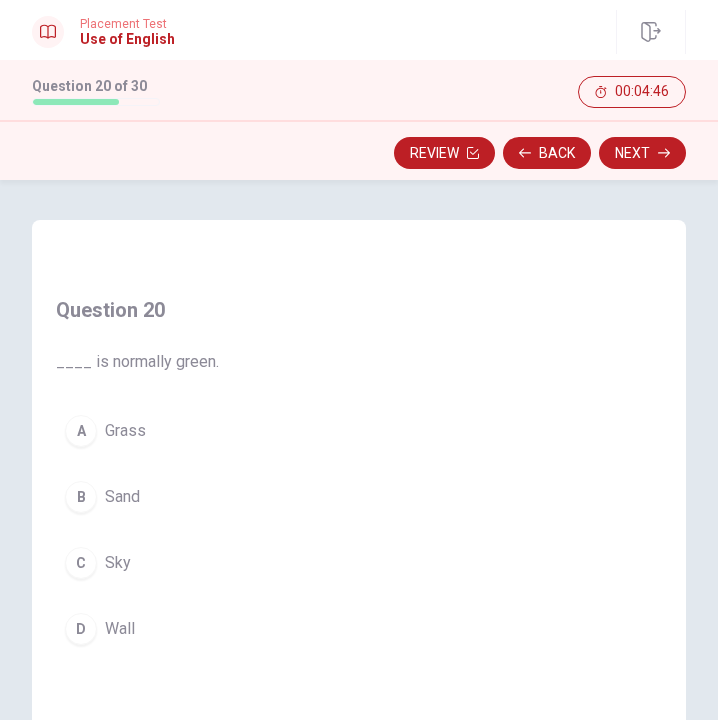 click on "D" at bounding box center [81, 629] 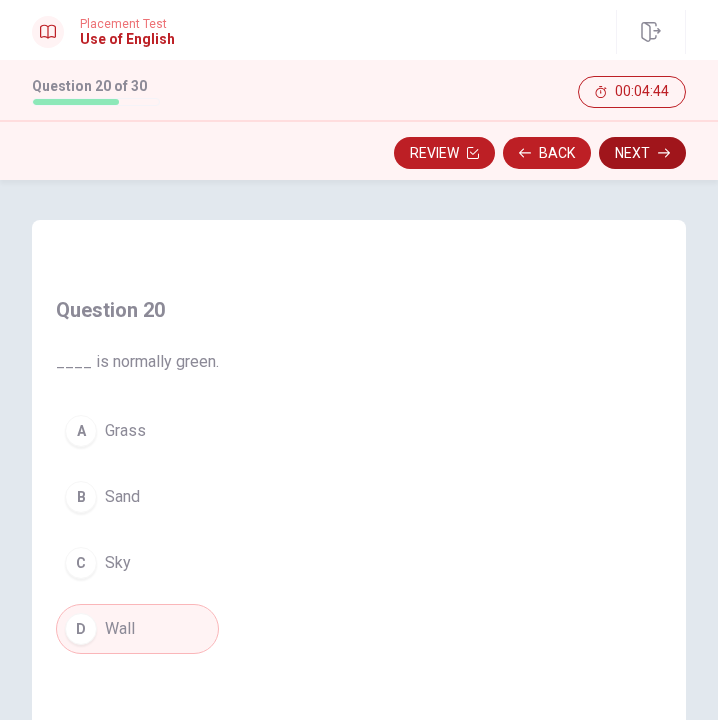 click 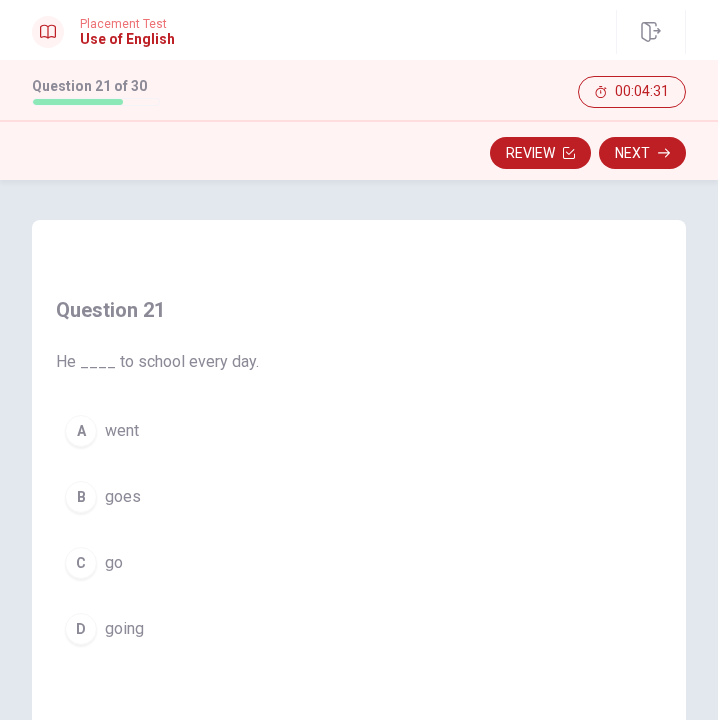 click on "going" at bounding box center [124, 629] 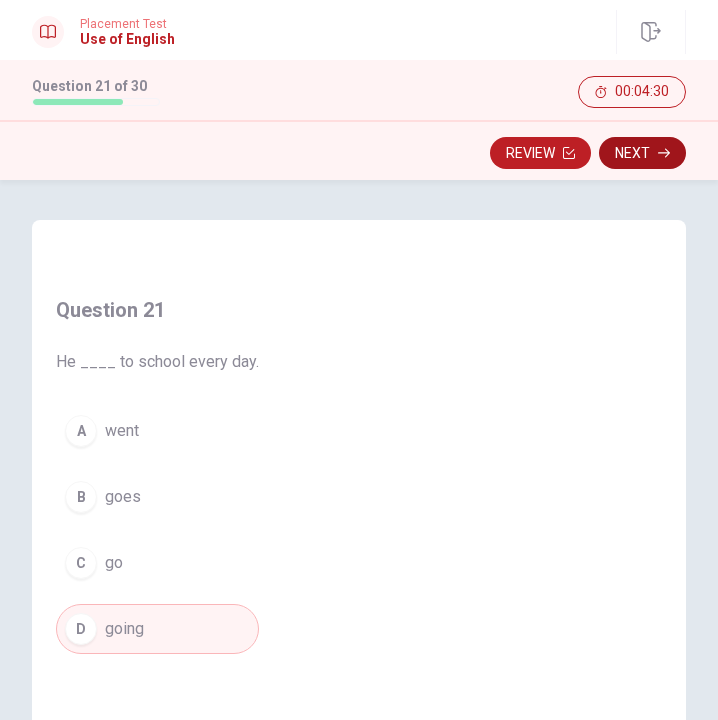 click on "Next" at bounding box center [642, 153] 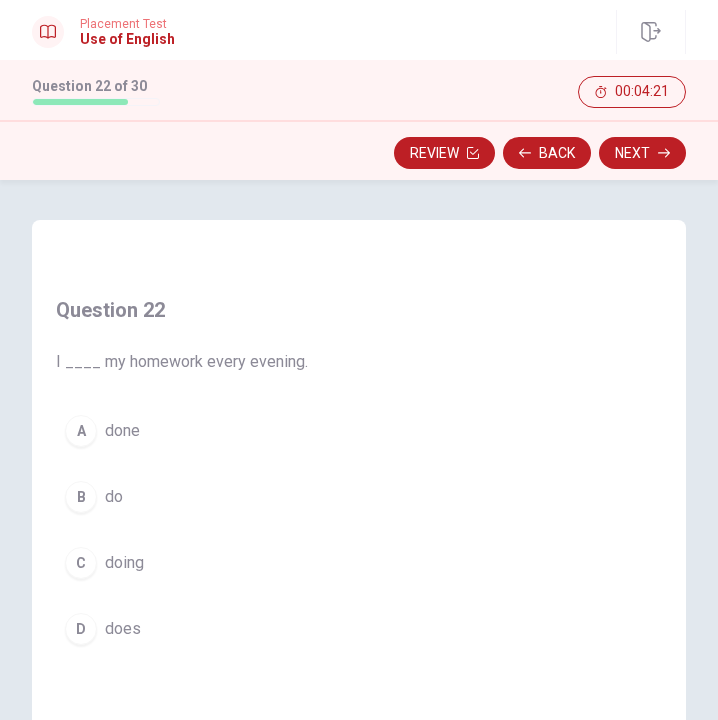 click on "C" at bounding box center [81, 563] 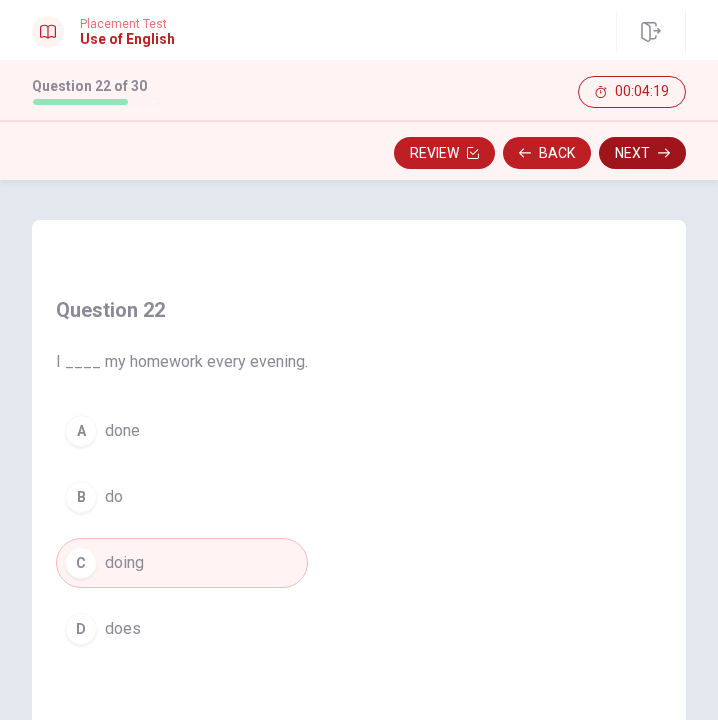 click on "Next" at bounding box center [642, 153] 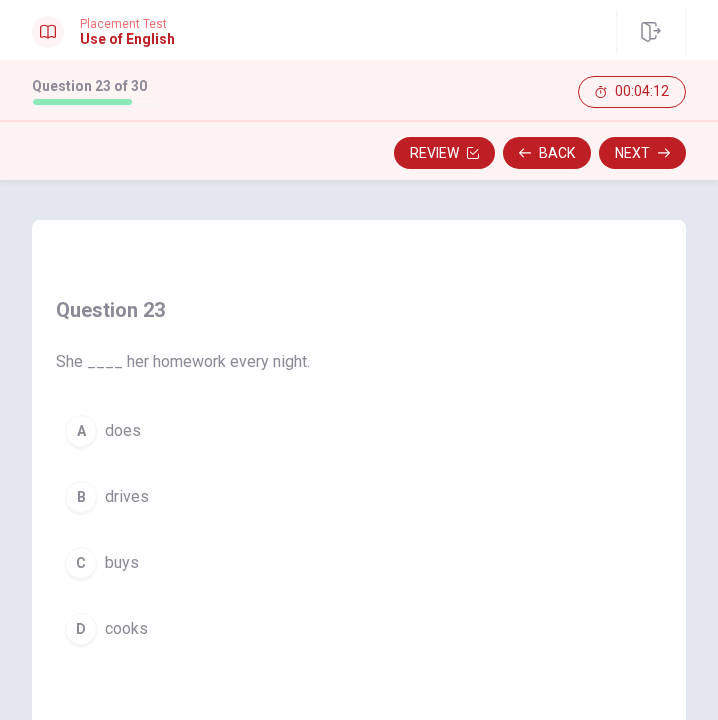 click on "C" at bounding box center (81, 563) 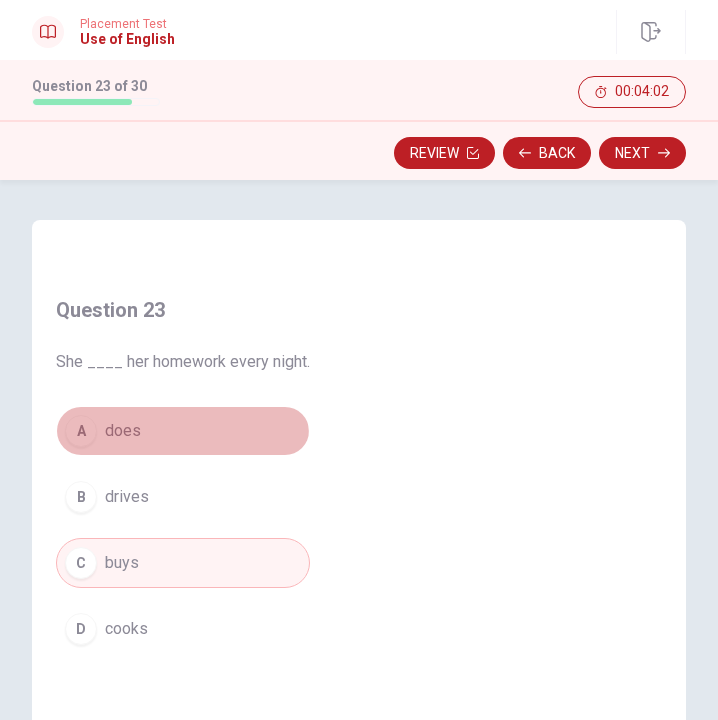 click on "A" at bounding box center (81, 431) 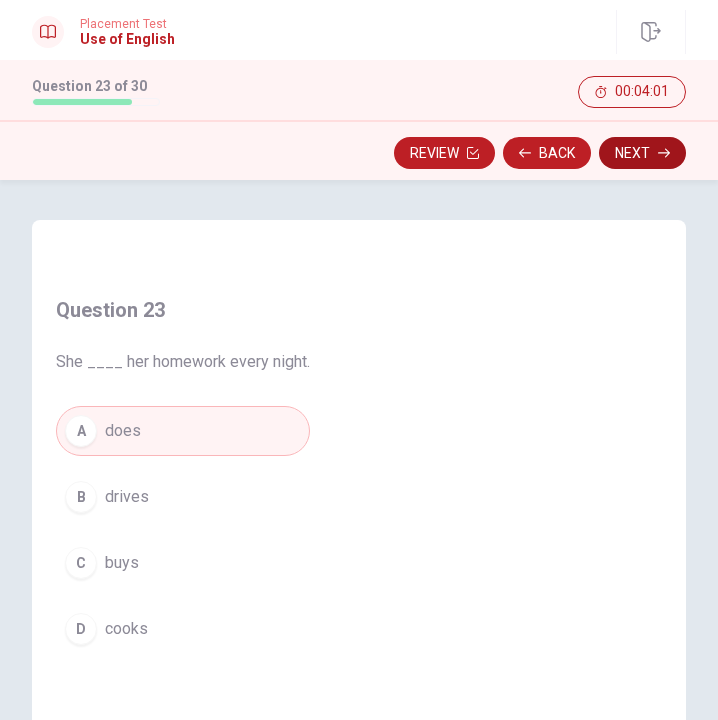 click 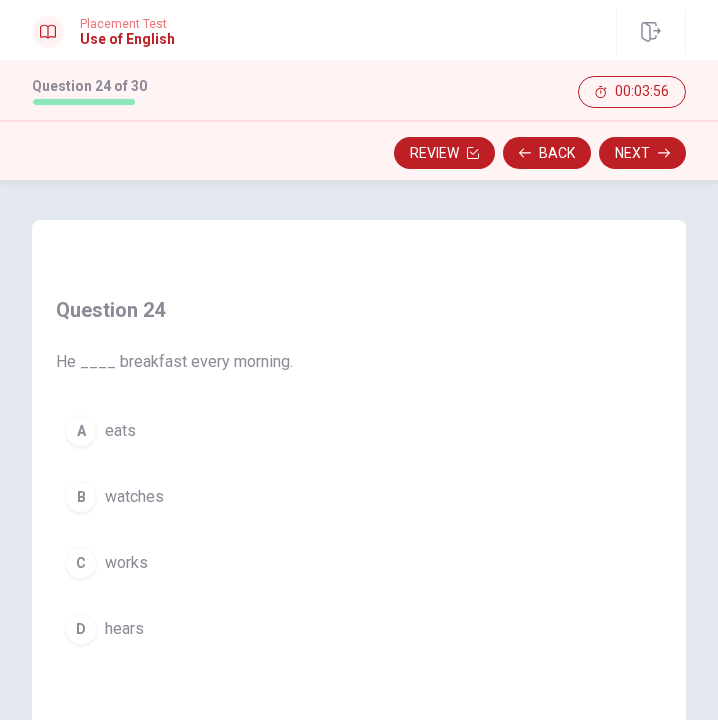 click on "eats" at bounding box center (120, 431) 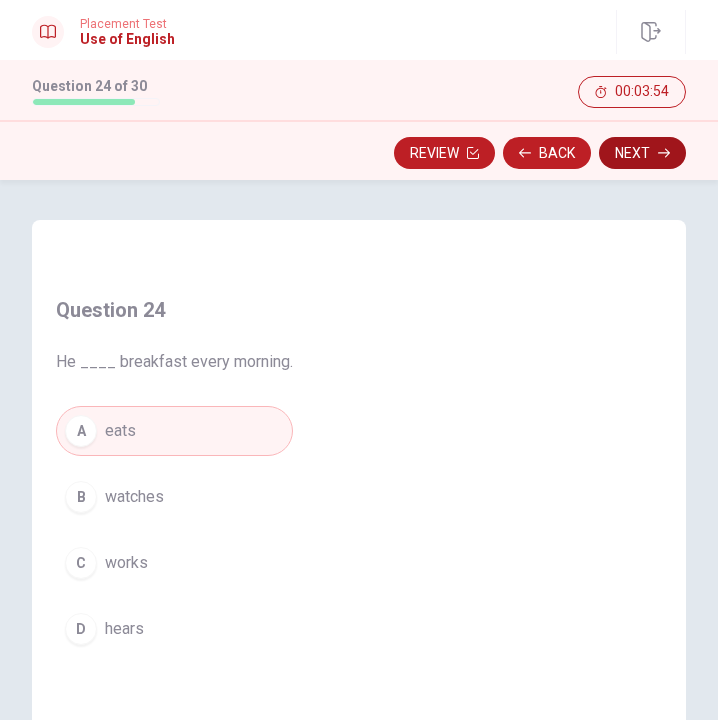 click on "Next" at bounding box center (642, 153) 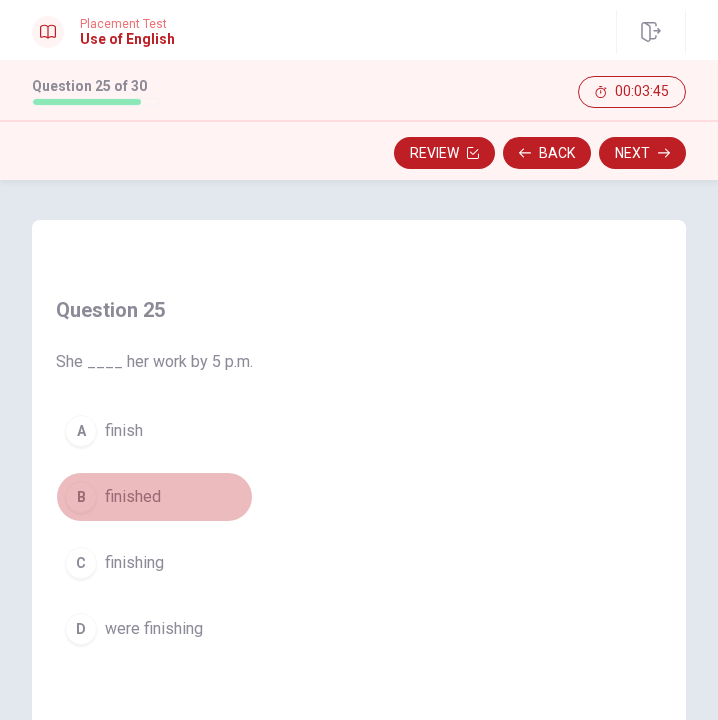 click on "B" at bounding box center (81, 497) 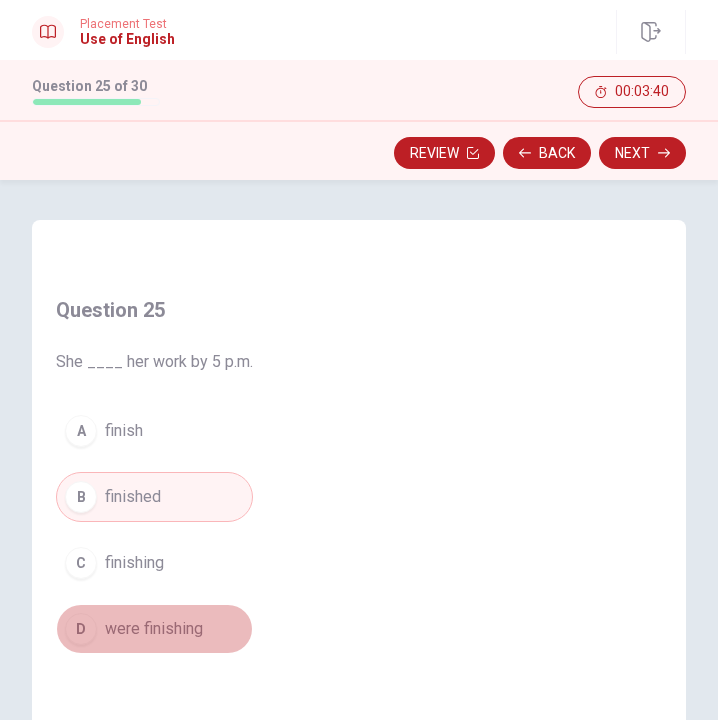 click on "were finishing" at bounding box center (154, 629) 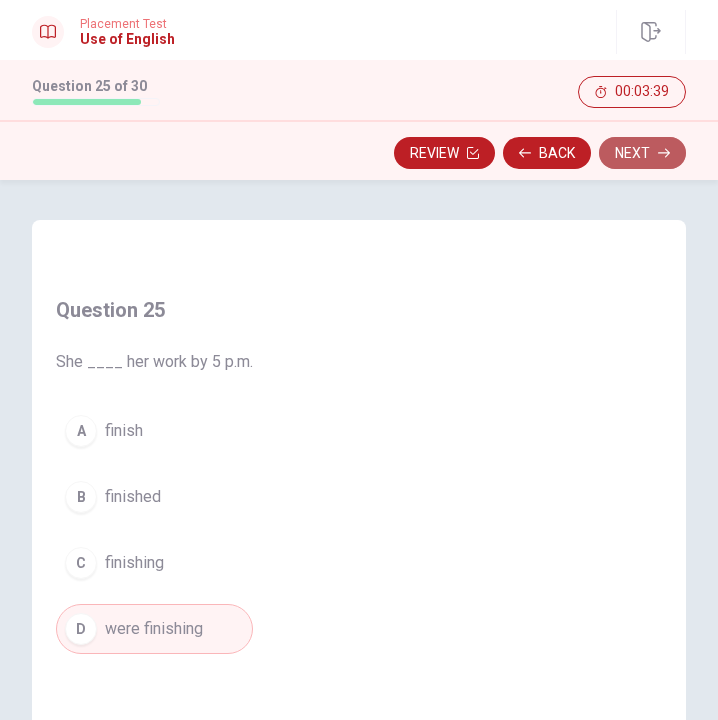 click on "Next" at bounding box center [642, 153] 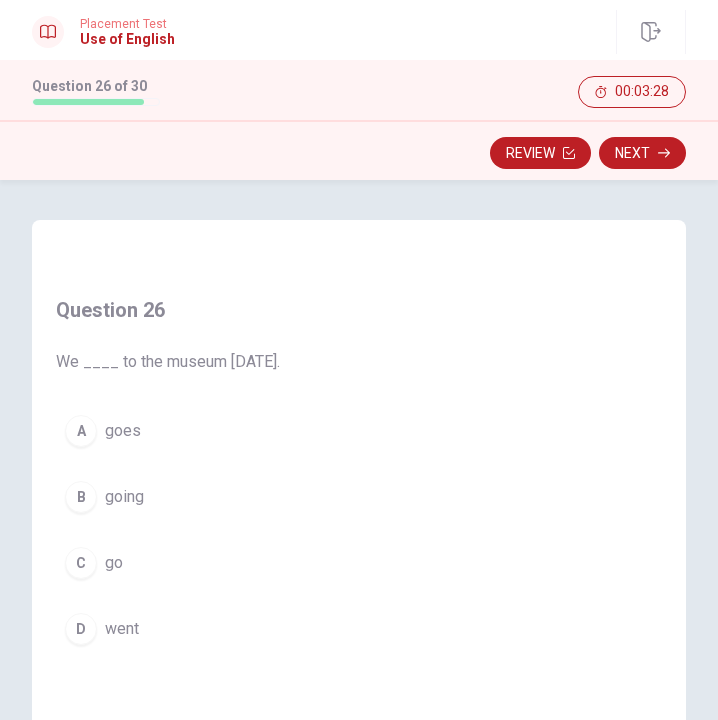 click on "D" at bounding box center [81, 629] 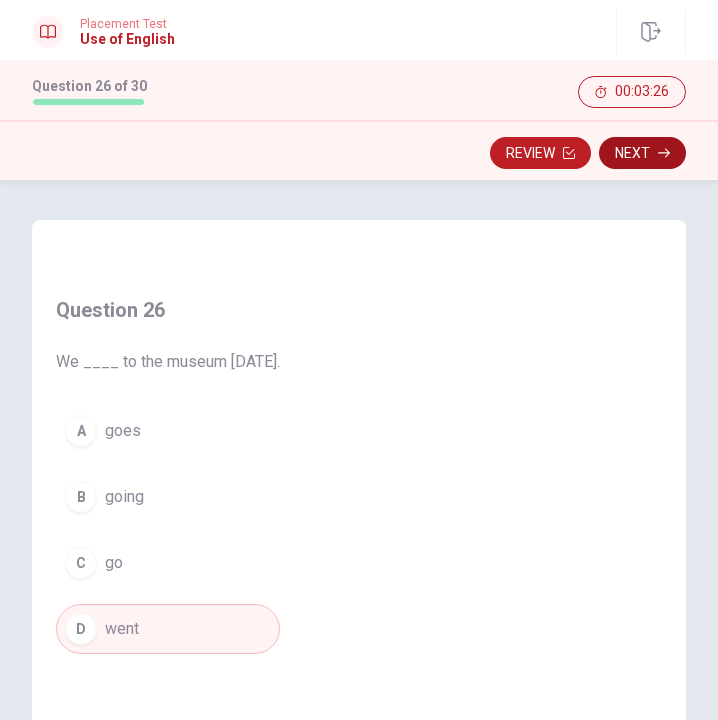 click on "Next" at bounding box center (642, 153) 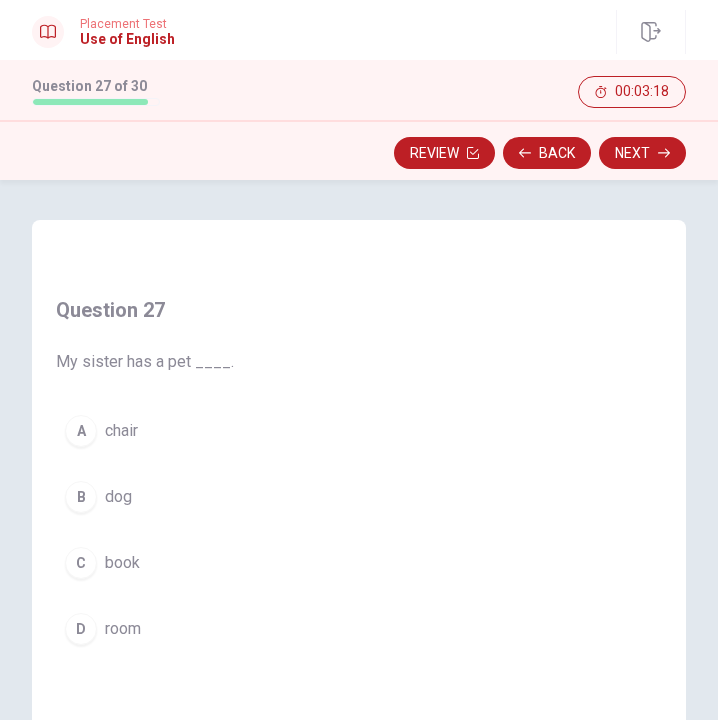 click on "dog" at bounding box center (118, 497) 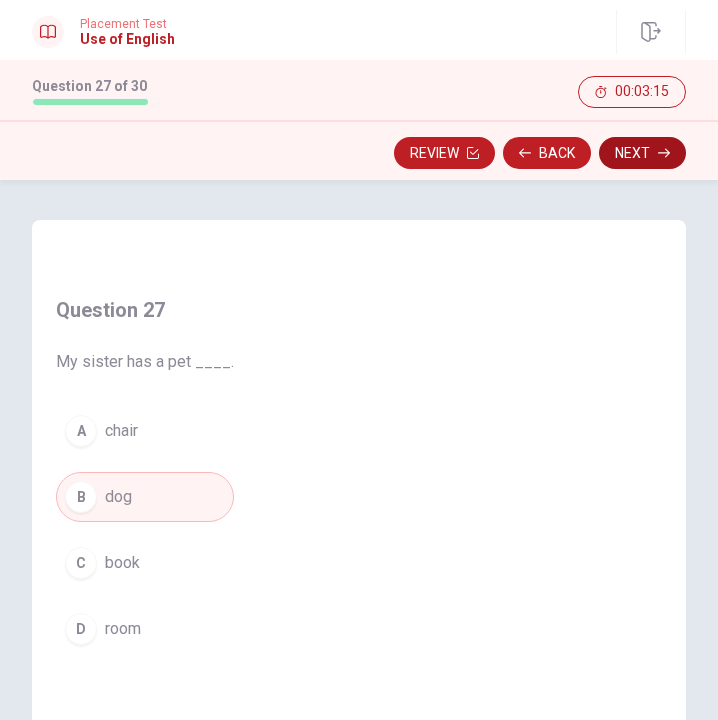 click on "Next" at bounding box center (642, 153) 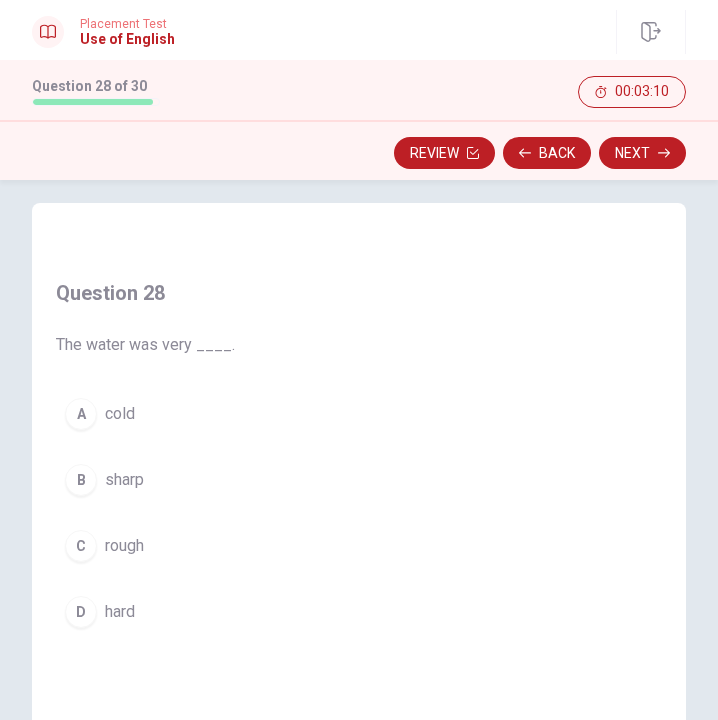 scroll, scrollTop: 21, scrollLeft: 0, axis: vertical 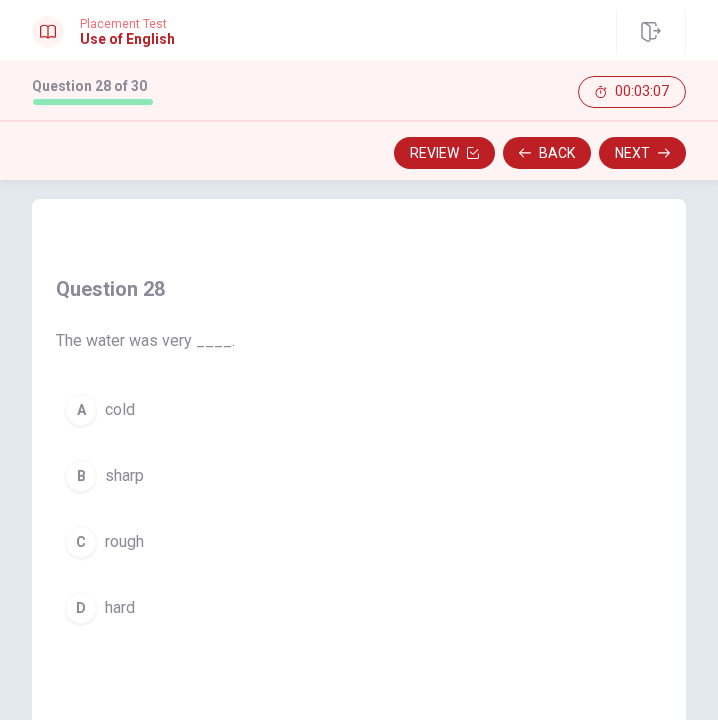 click on "A" at bounding box center [81, 410] 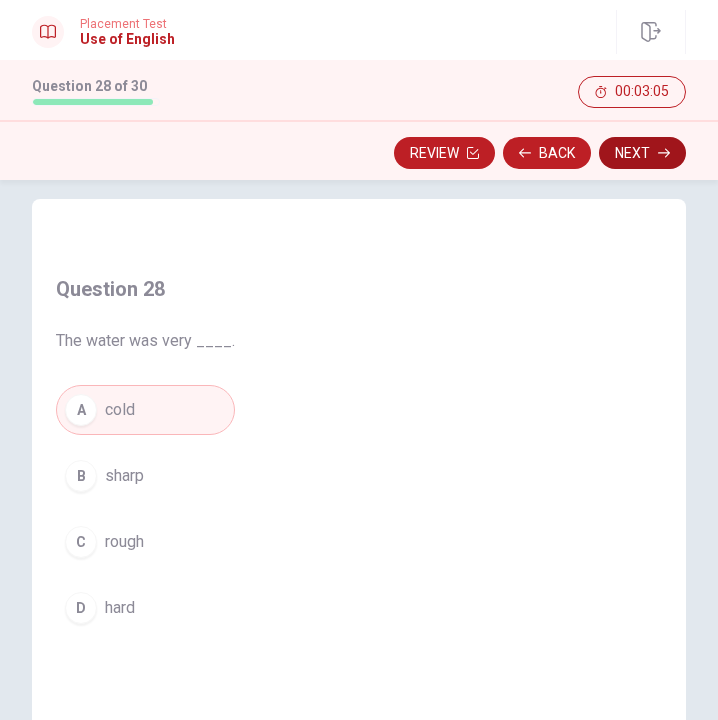click on "Next" at bounding box center [642, 153] 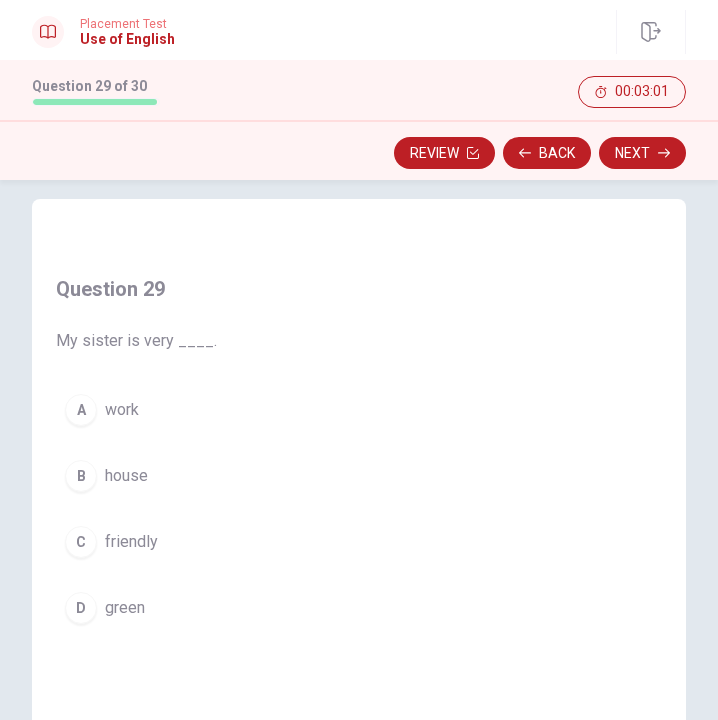 click on "friendly" at bounding box center (131, 542) 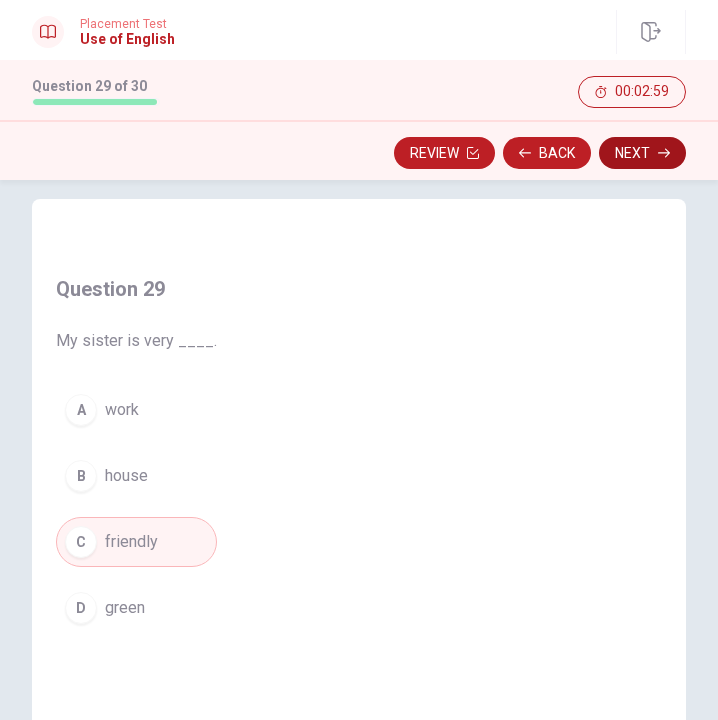 click on "Next" at bounding box center [642, 153] 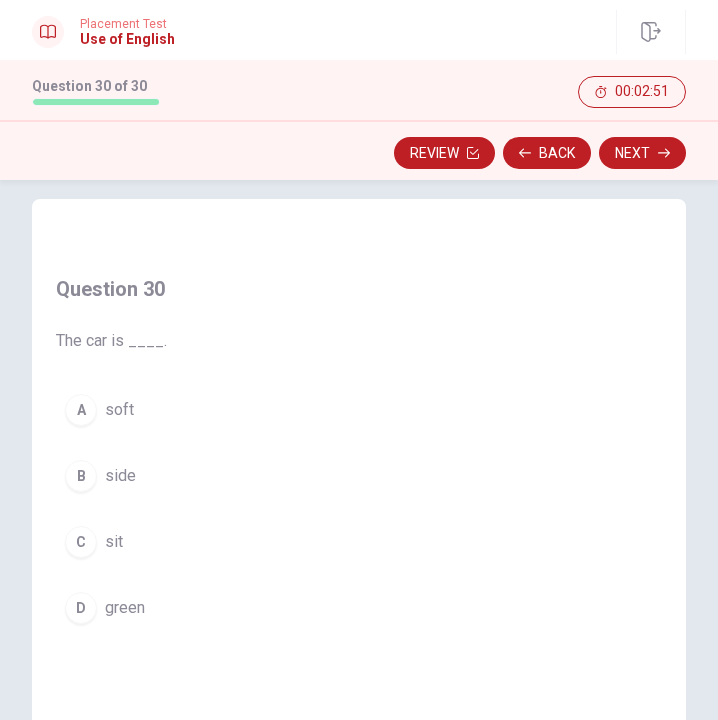 click on "D green" at bounding box center (111, 608) 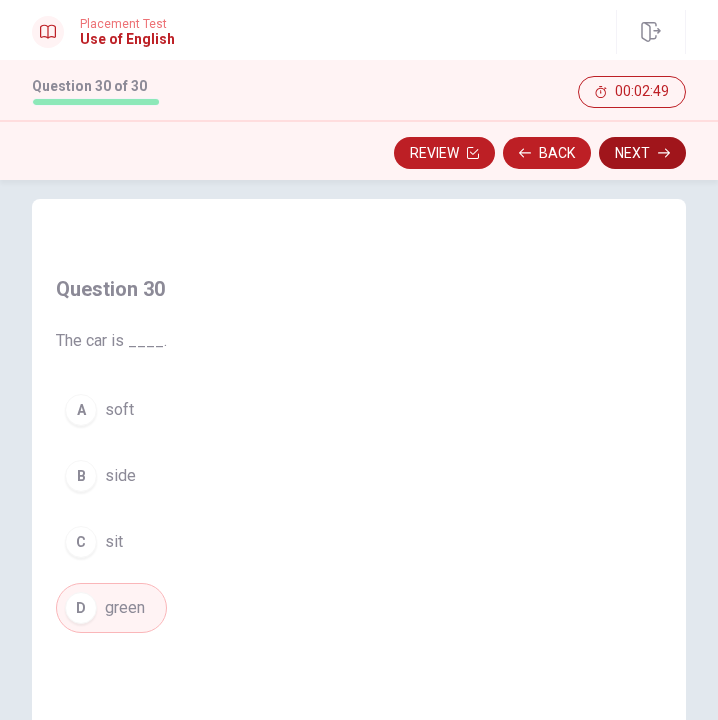 click on "Next" at bounding box center (642, 153) 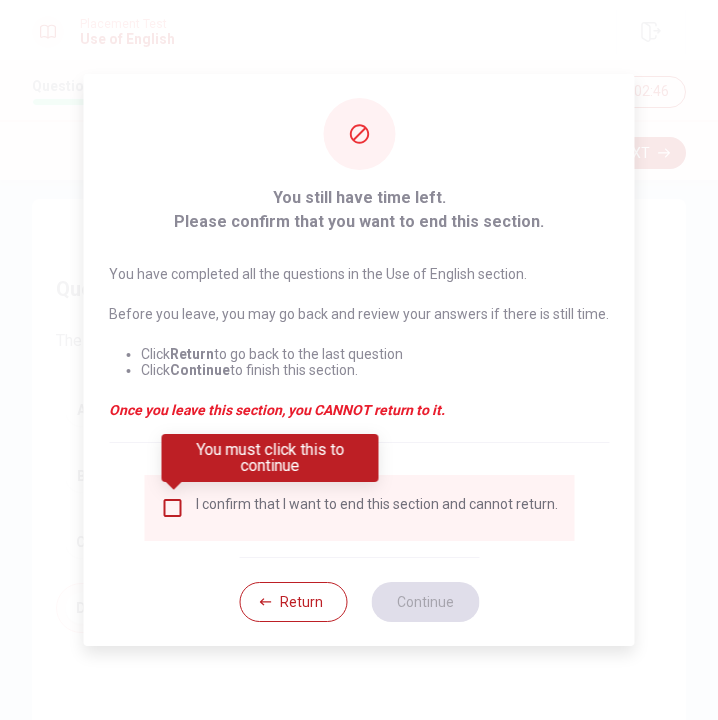 click at bounding box center (172, 508) 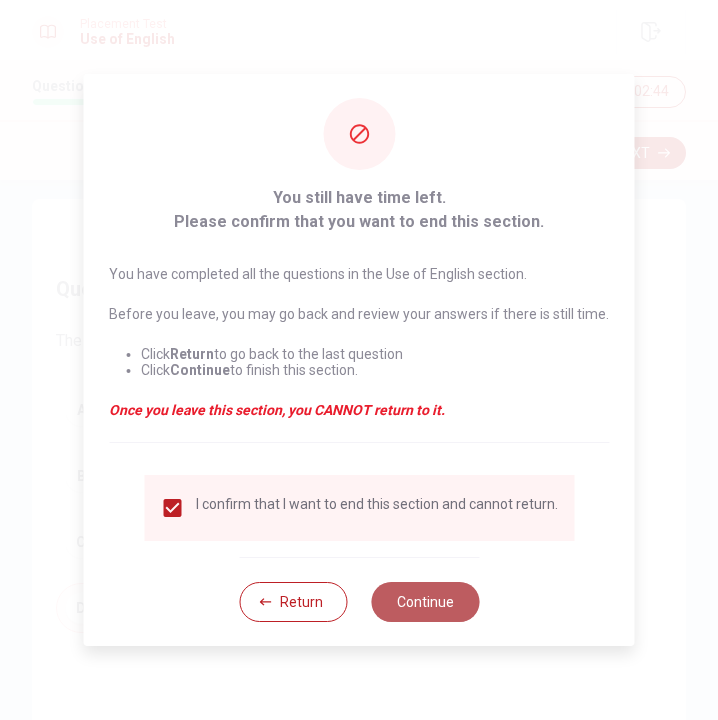 click on "Continue" at bounding box center (425, 602) 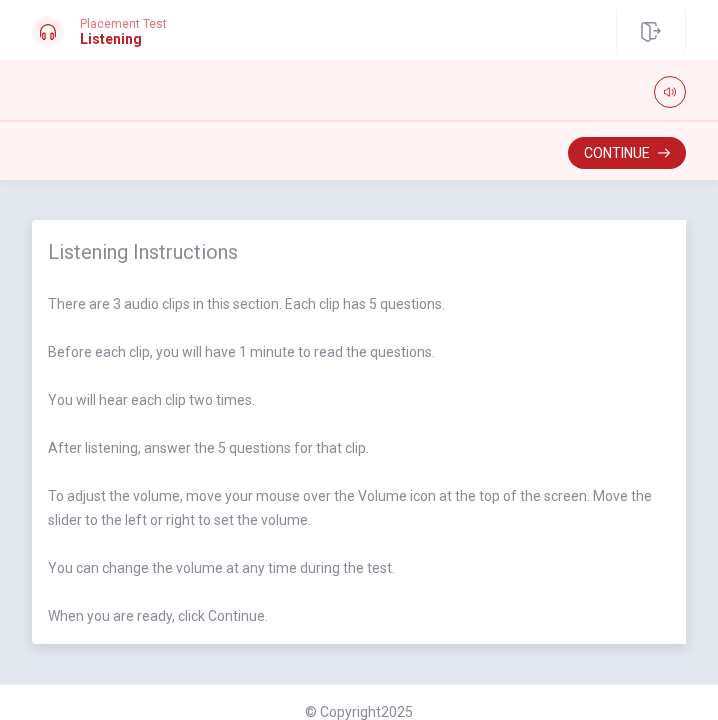 scroll, scrollTop: 2, scrollLeft: 0, axis: vertical 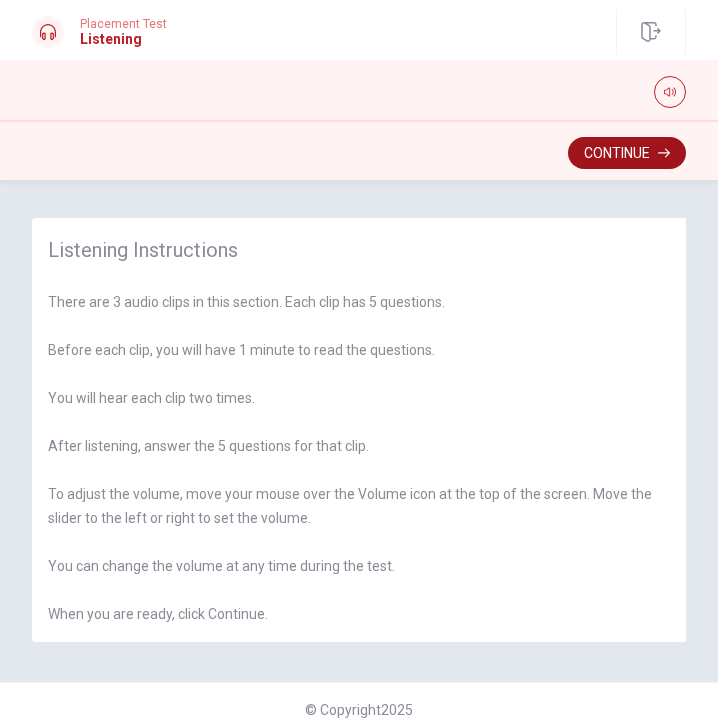 click on "Continue" at bounding box center (627, 153) 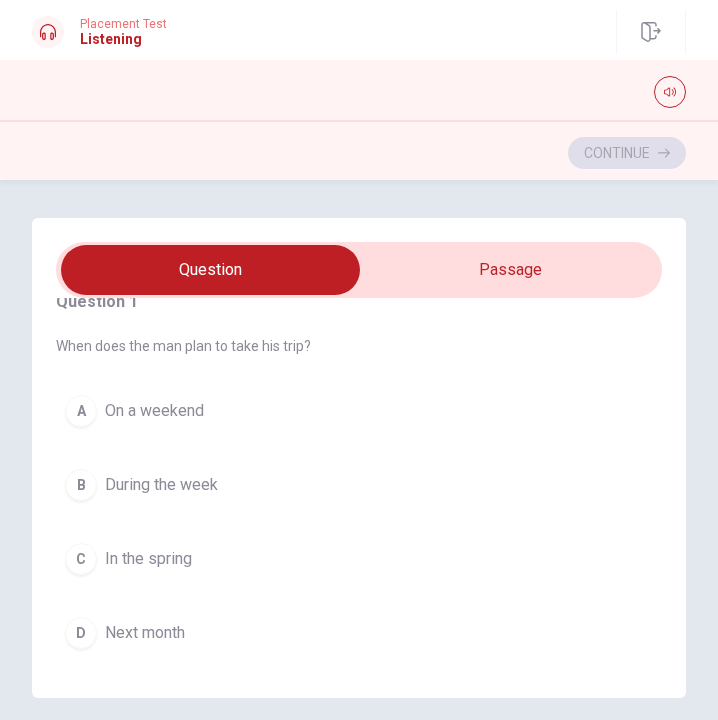 scroll, scrollTop: 43, scrollLeft: 0, axis: vertical 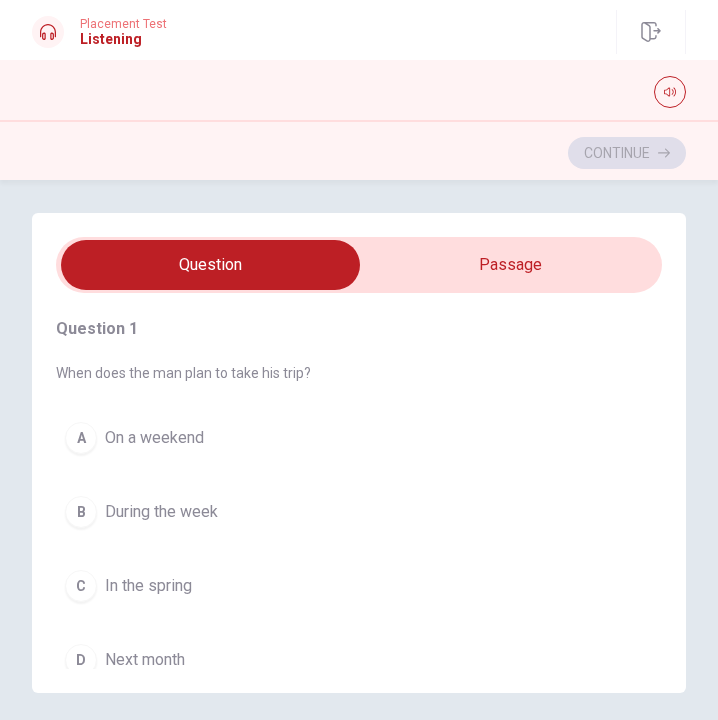 click at bounding box center [210, 265] 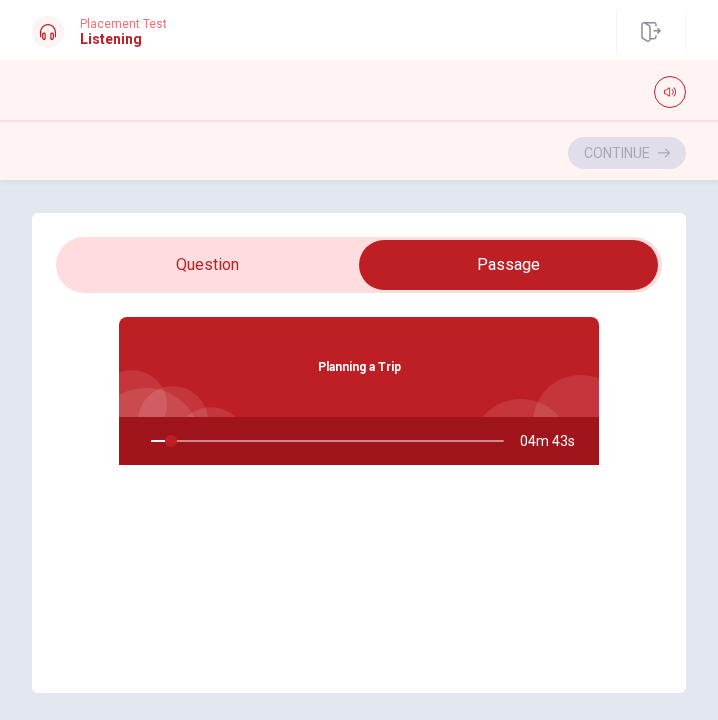 type on "6" 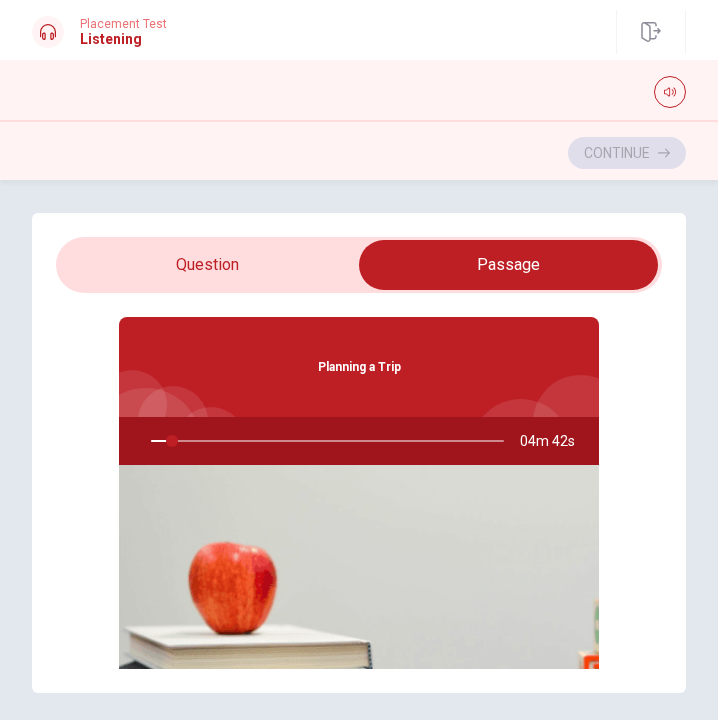 click at bounding box center (508, 265) 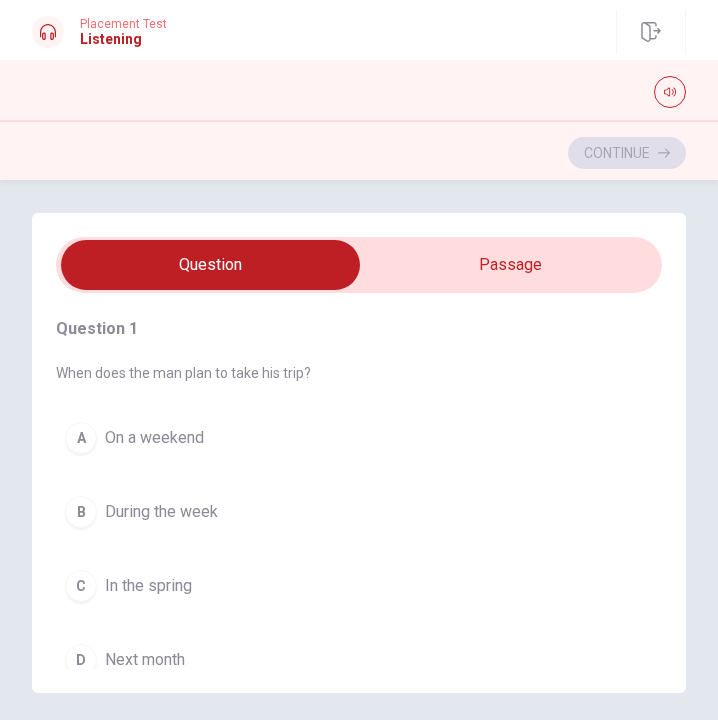 click at bounding box center (210, 265) 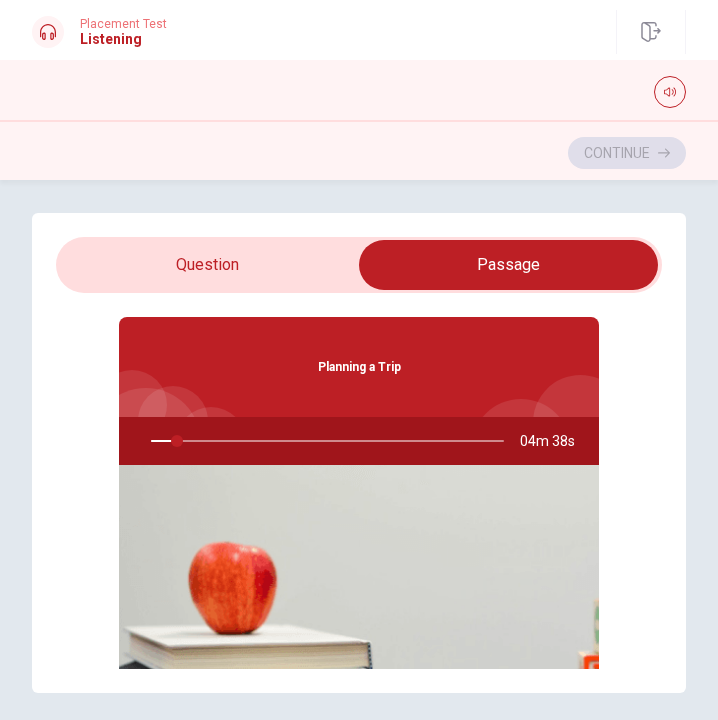 drag, startPoint x: 168, startPoint y: 438, endPoint x: 135, endPoint y: 438, distance: 33 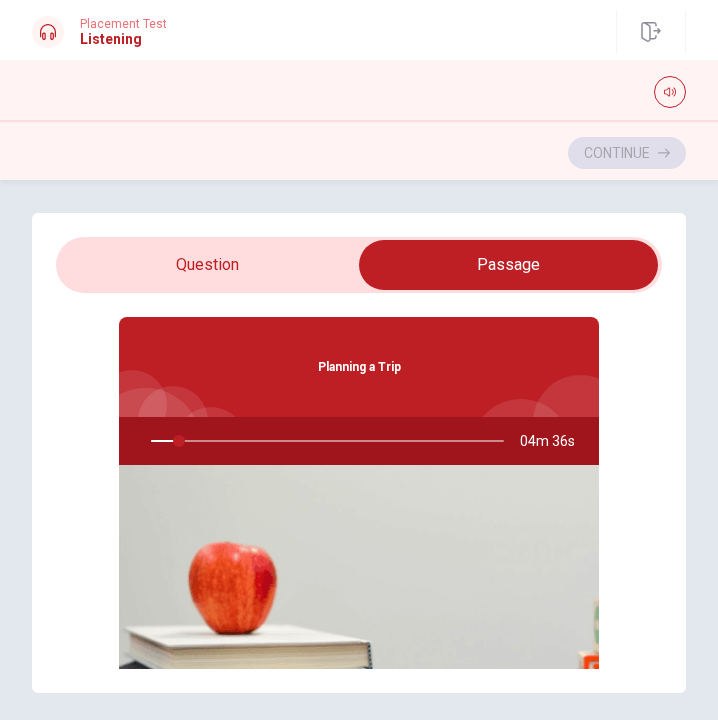 drag, startPoint x: 174, startPoint y: 445, endPoint x: 144, endPoint y: 440, distance: 30.413813 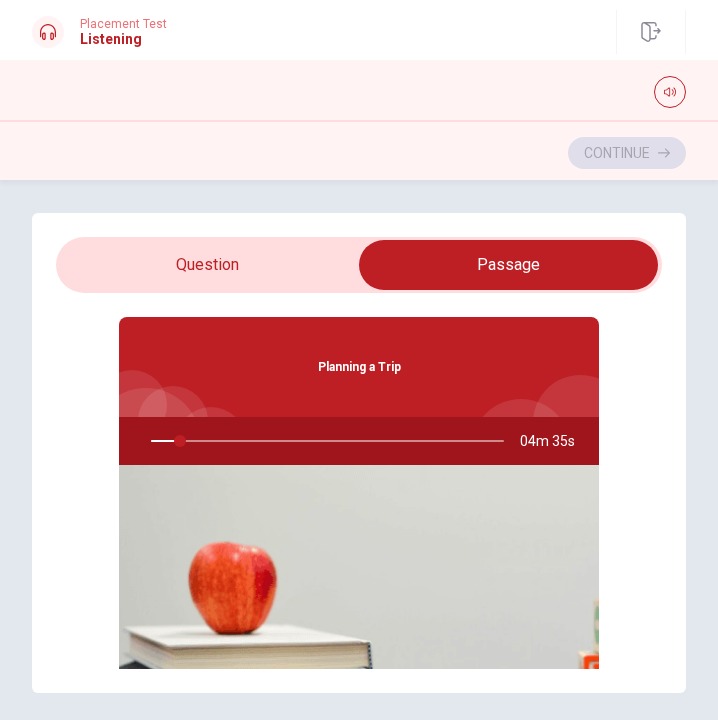 click at bounding box center (323, 441) 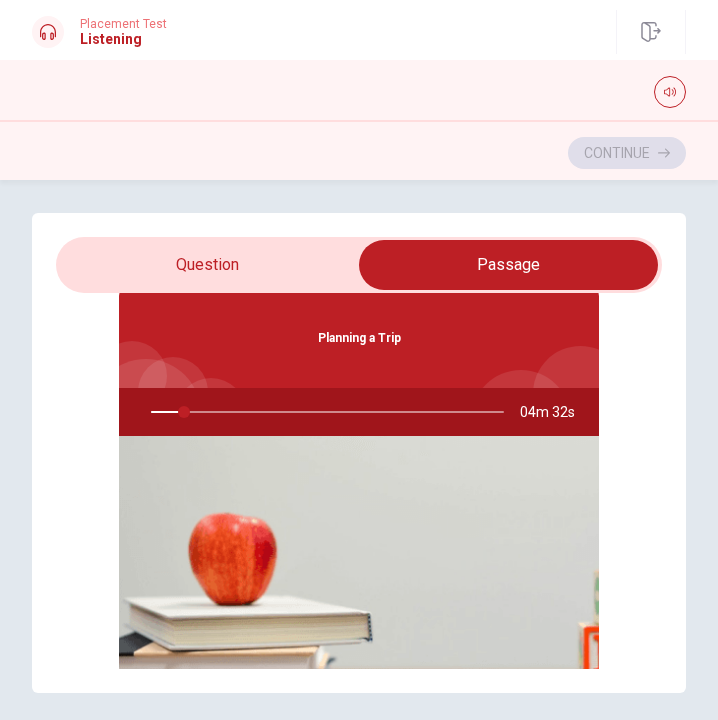 scroll, scrollTop: 27, scrollLeft: 0, axis: vertical 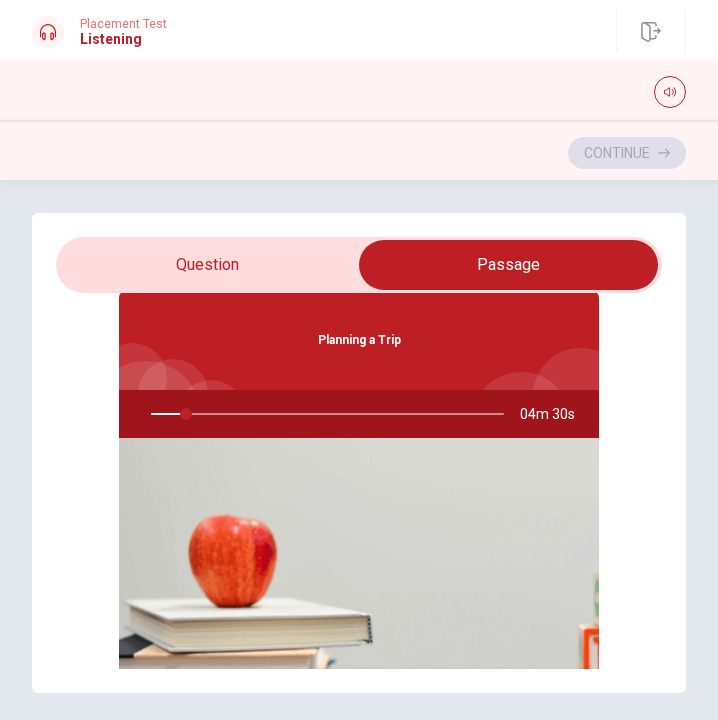 type on "10" 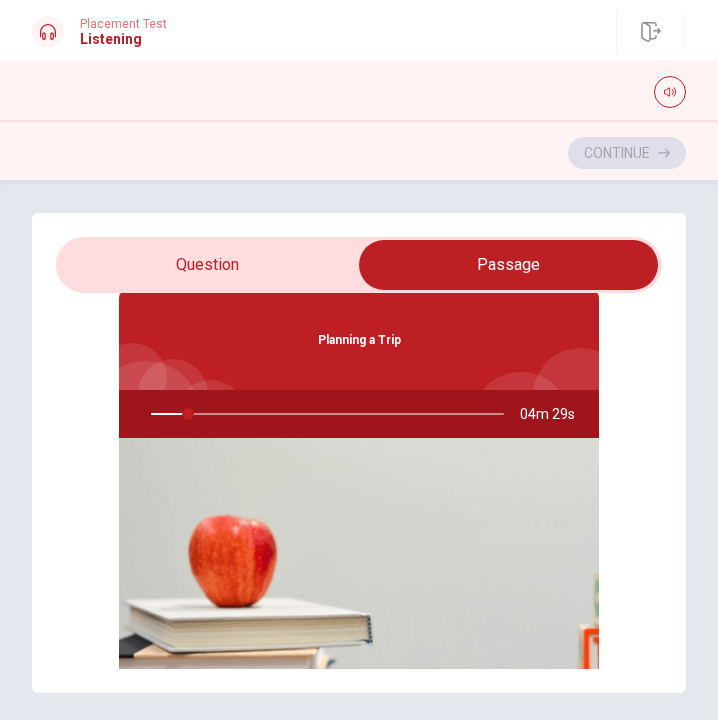 click at bounding box center [508, 265] 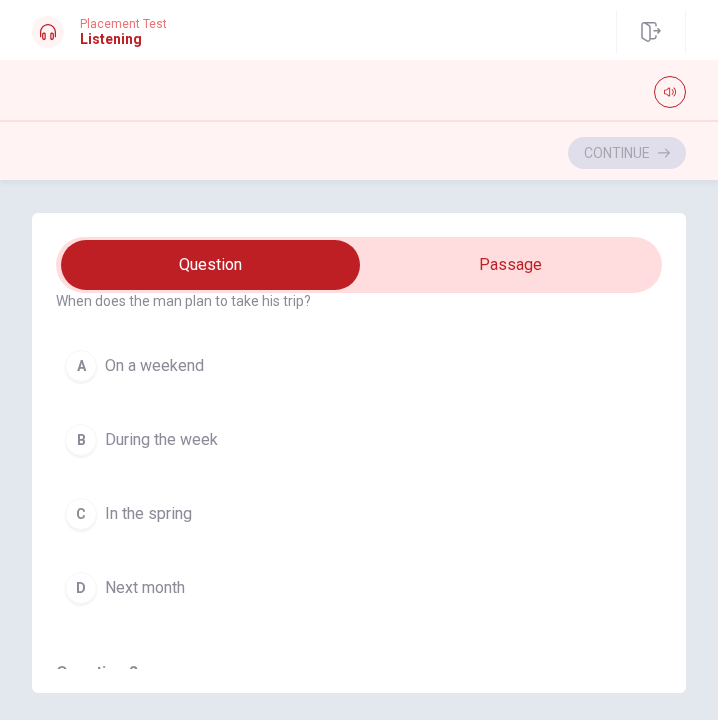 scroll, scrollTop: 0, scrollLeft: 0, axis: both 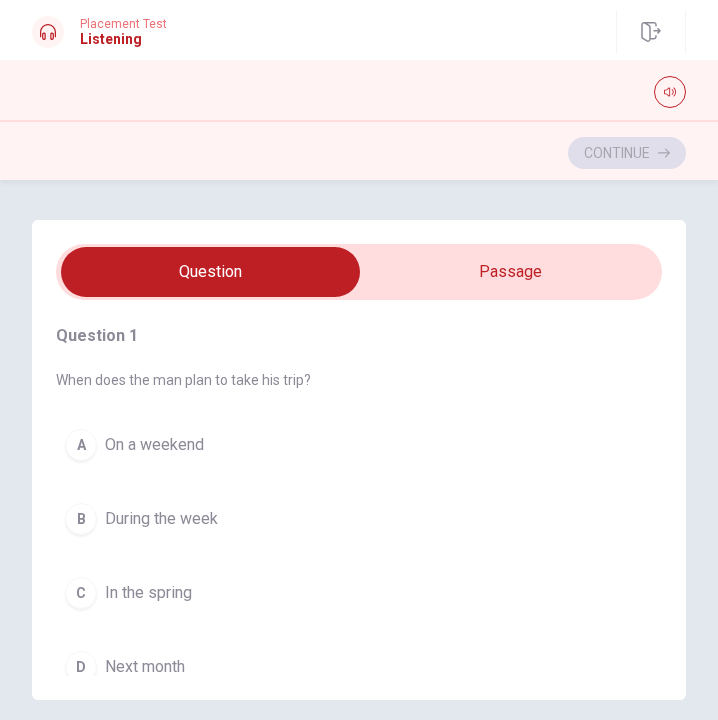 click on "A" at bounding box center (81, 445) 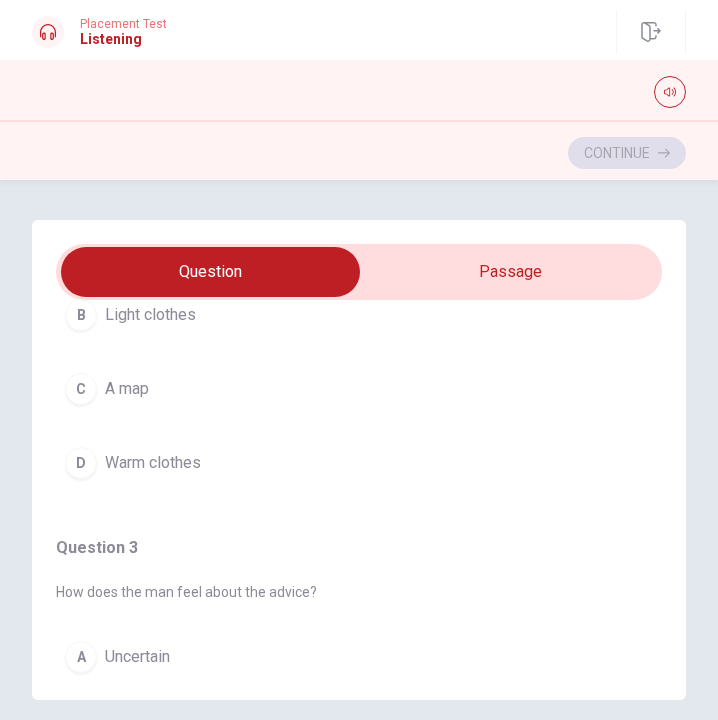 scroll, scrollTop: 623, scrollLeft: 0, axis: vertical 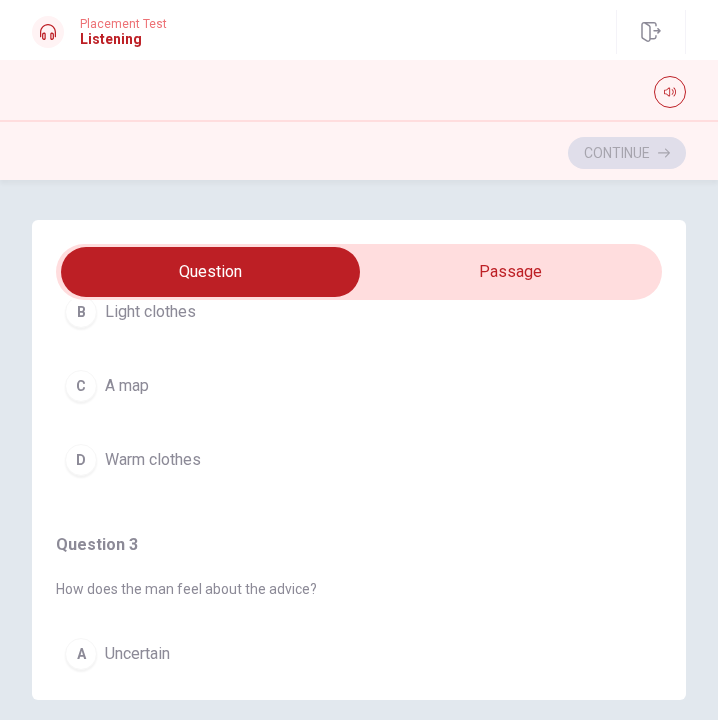 click on "Warm clothes" at bounding box center [153, 460] 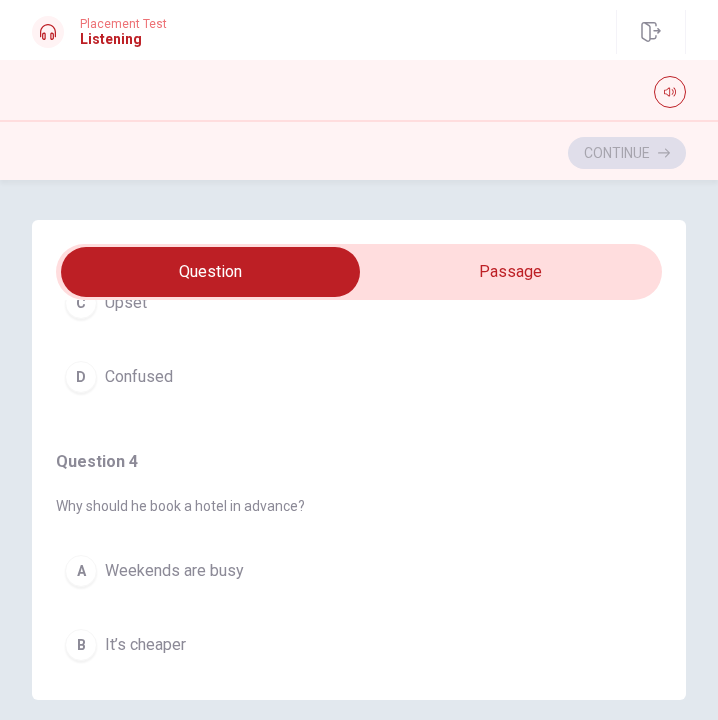 scroll, scrollTop: 1101, scrollLeft: 0, axis: vertical 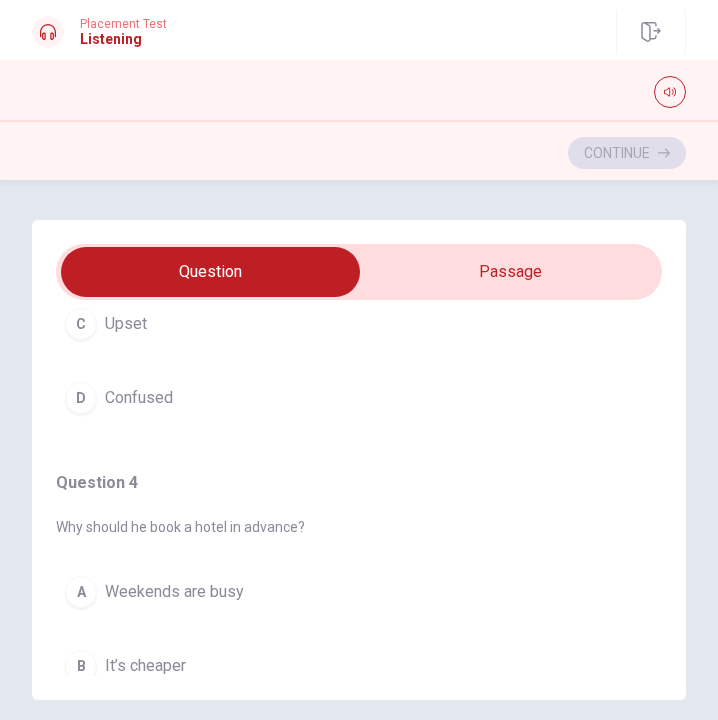 click at bounding box center [359, 272] 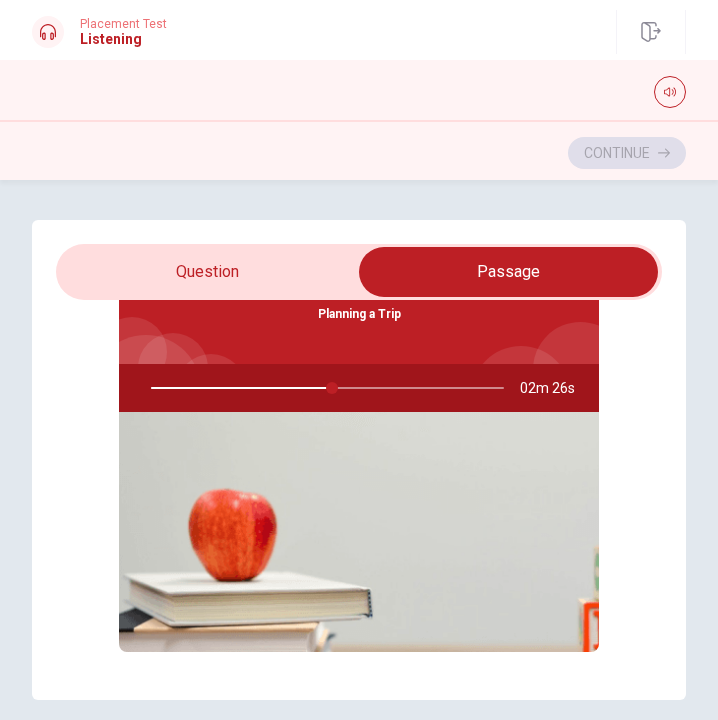 type on "52" 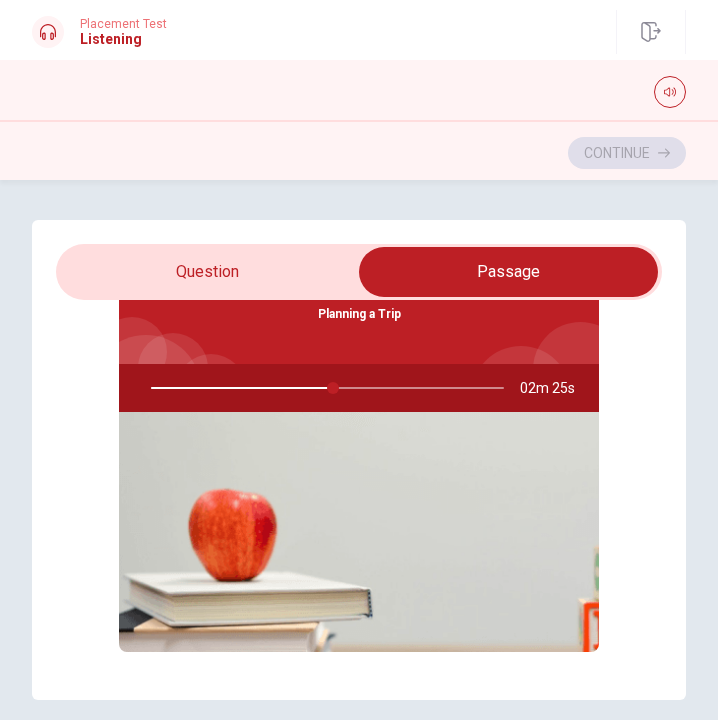click at bounding box center [508, 272] 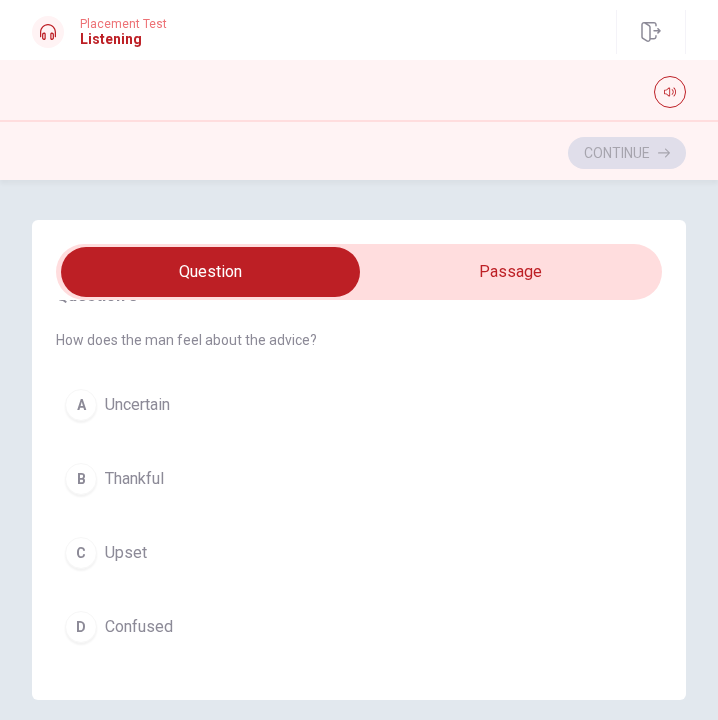 scroll, scrollTop: 865, scrollLeft: 0, axis: vertical 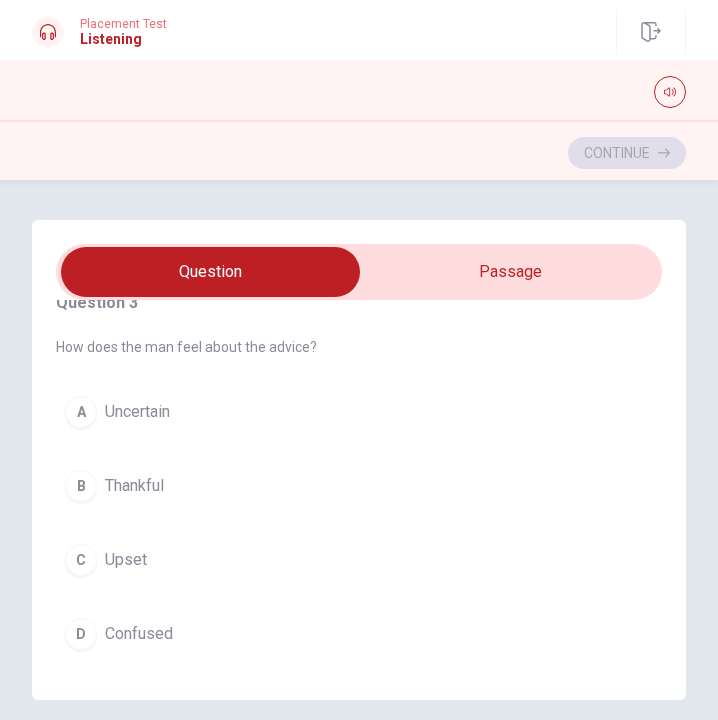 type on "61" 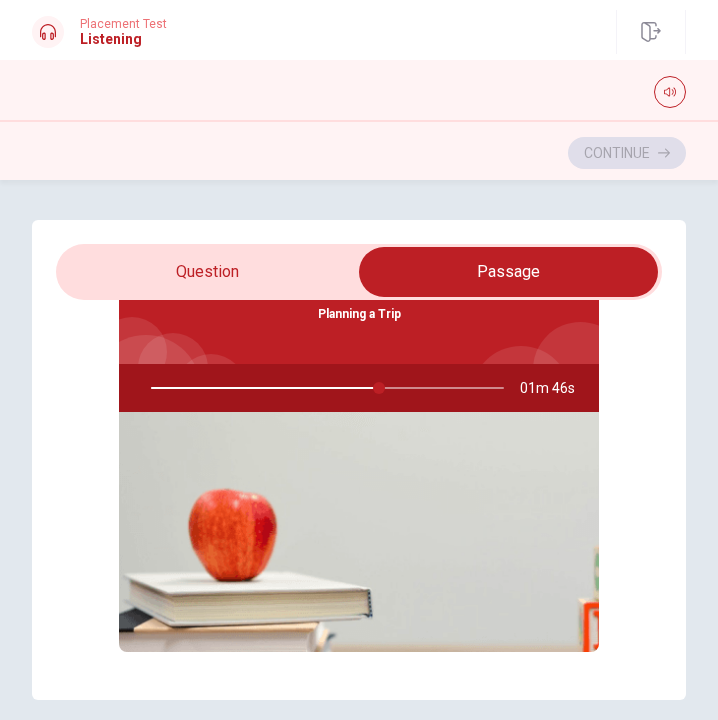 click at bounding box center (323, 388) 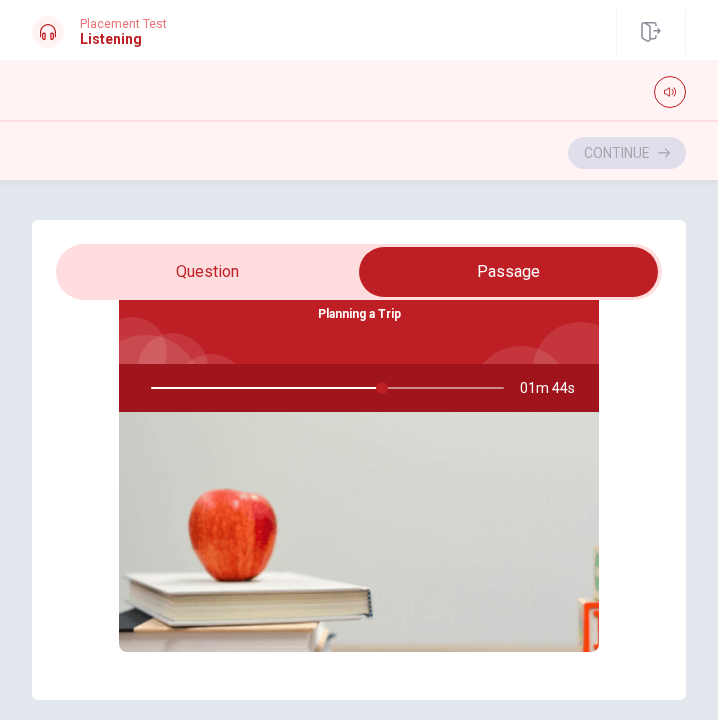 drag, startPoint x: 380, startPoint y: 390, endPoint x: 393, endPoint y: 389, distance: 13.038404 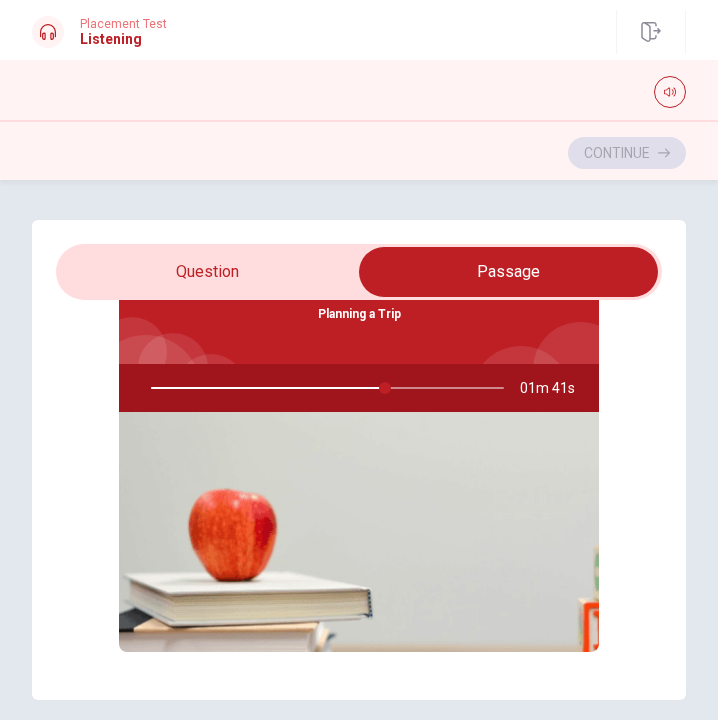 type on "67" 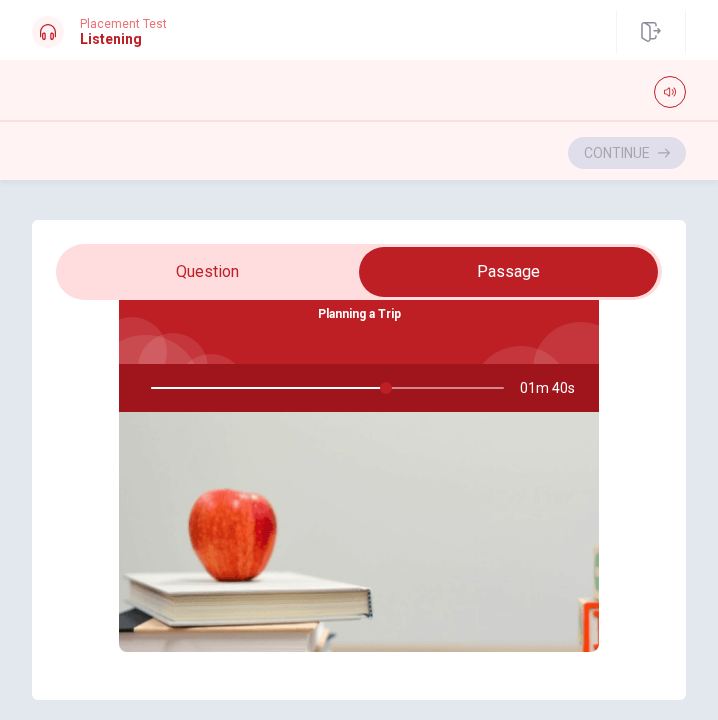 click at bounding box center [508, 272] 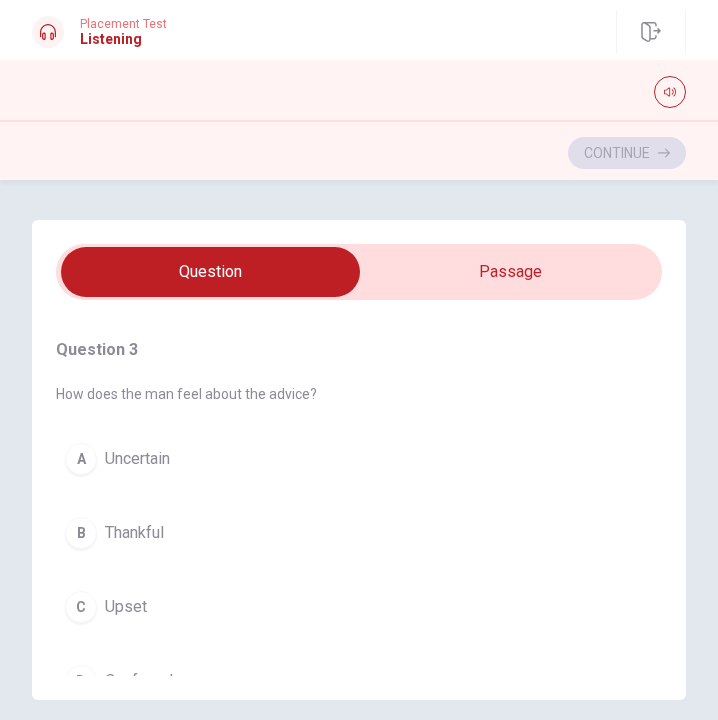 scroll, scrollTop: 826, scrollLeft: 0, axis: vertical 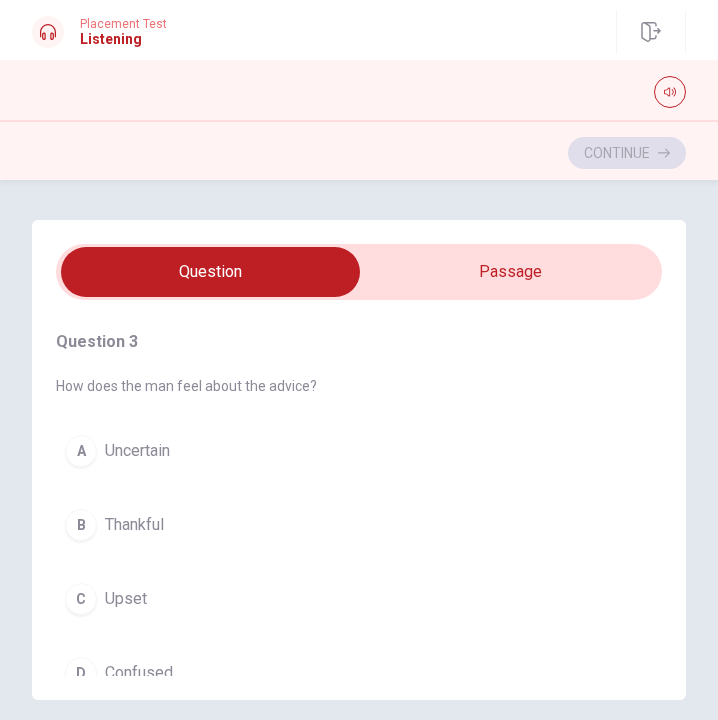 click on "Thankful" at bounding box center [134, 525] 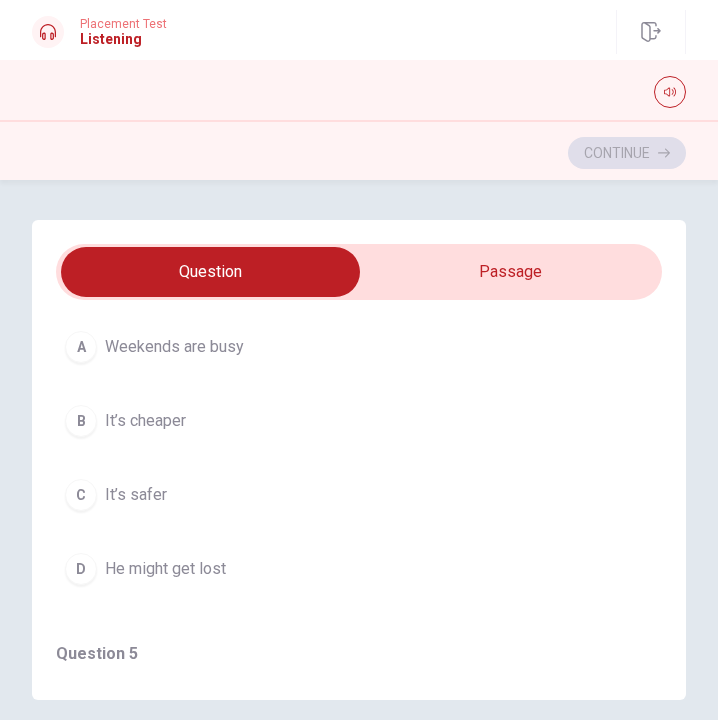 scroll, scrollTop: 1349, scrollLeft: 0, axis: vertical 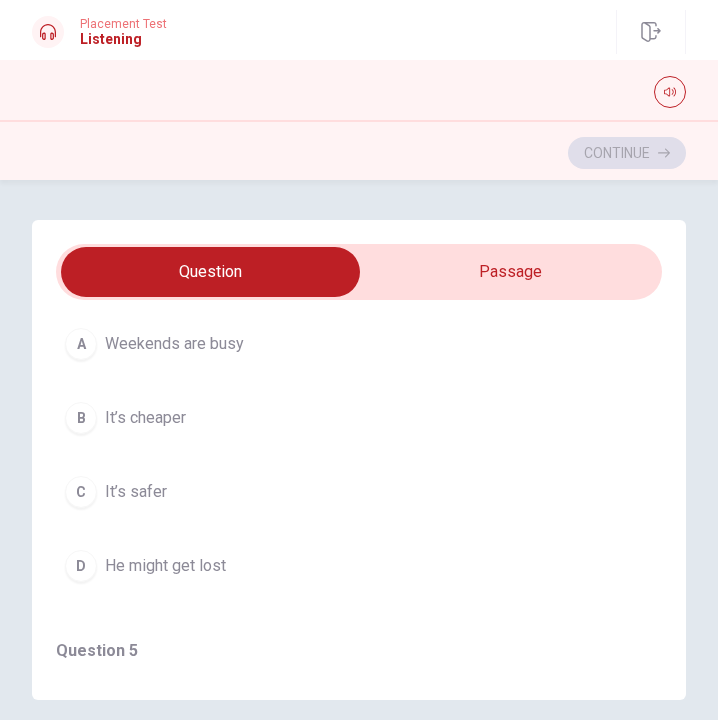 click on "B It’s cheaper" at bounding box center [359, 418] 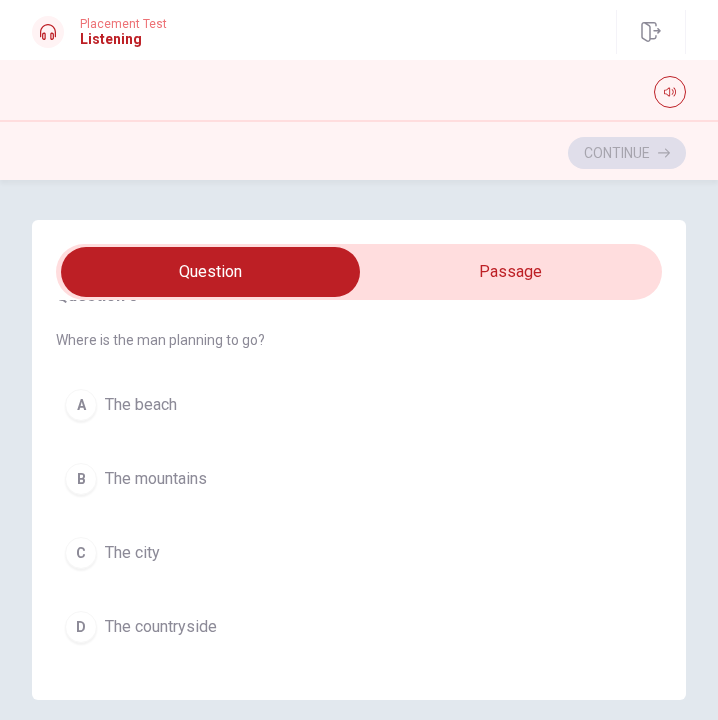 scroll, scrollTop: 1704, scrollLeft: 0, axis: vertical 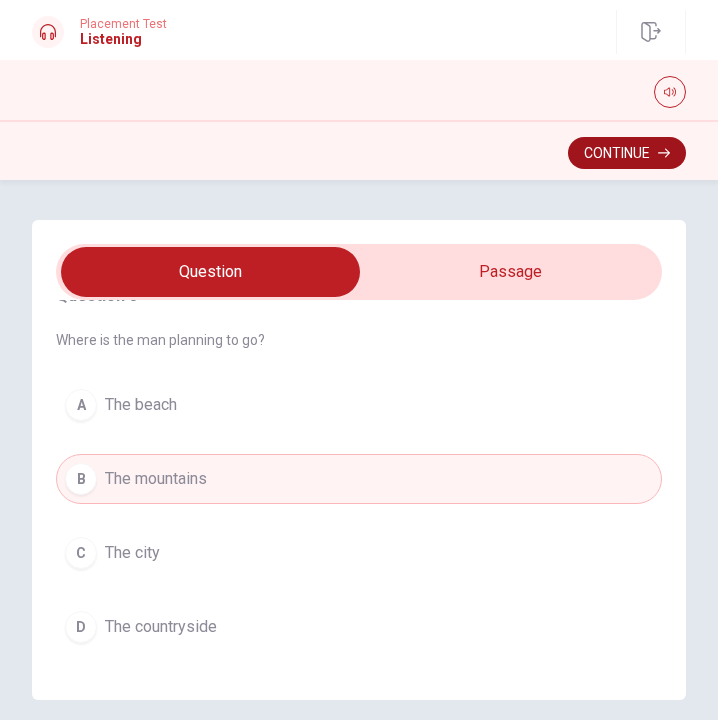 click on "Continue" at bounding box center (627, 153) 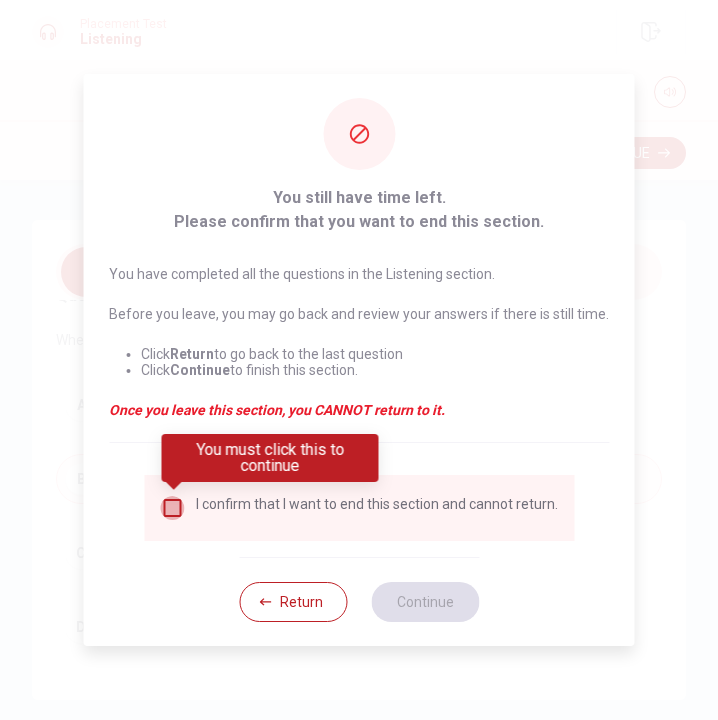 click at bounding box center [172, 508] 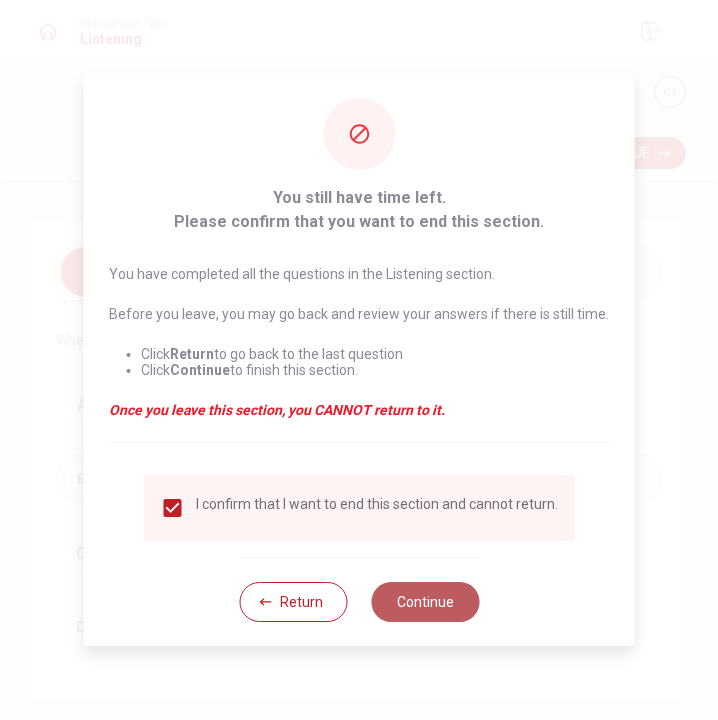 click on "Continue" at bounding box center [425, 602] 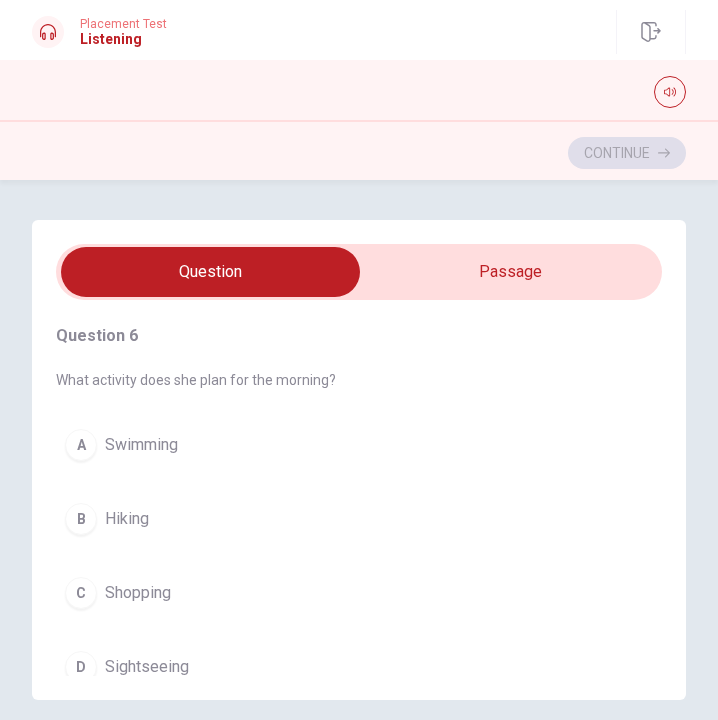 type on "1" 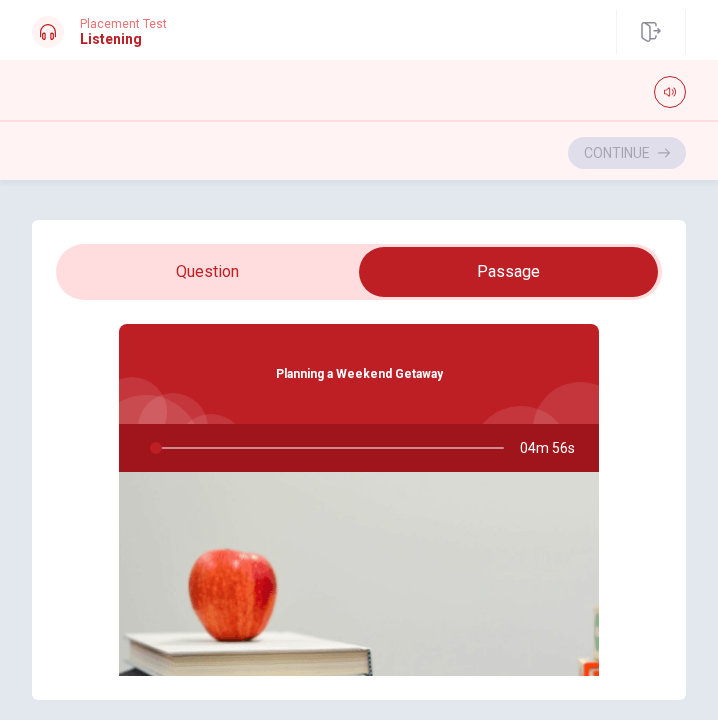 type on "2" 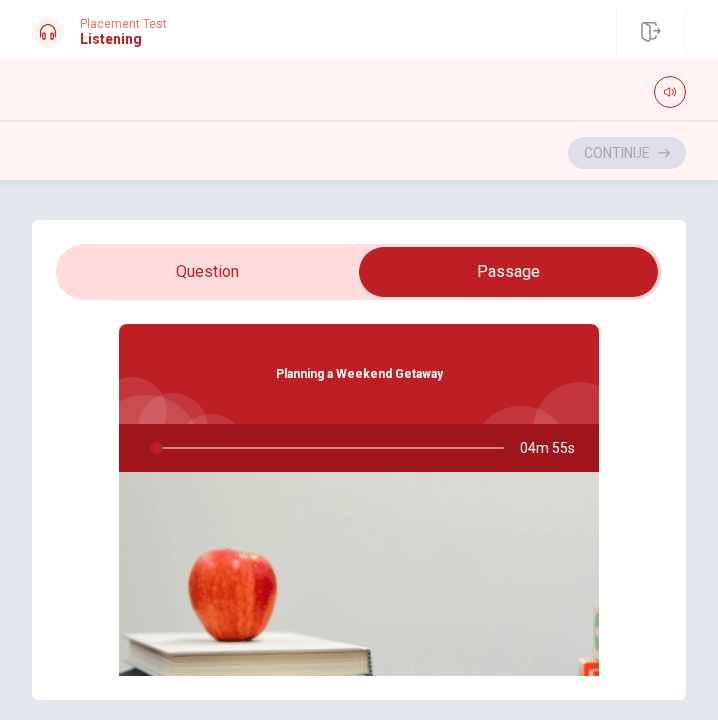 click at bounding box center (508, 272) 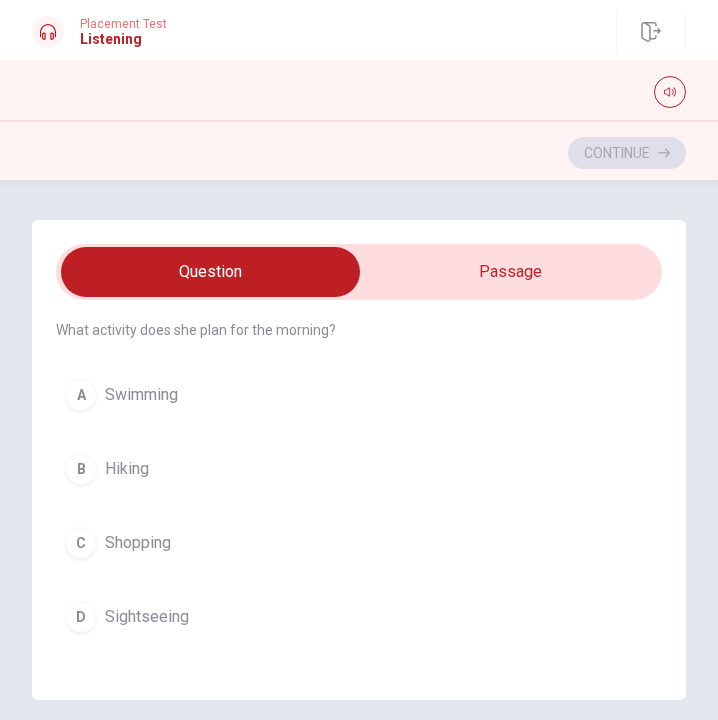 scroll, scrollTop: 47, scrollLeft: 0, axis: vertical 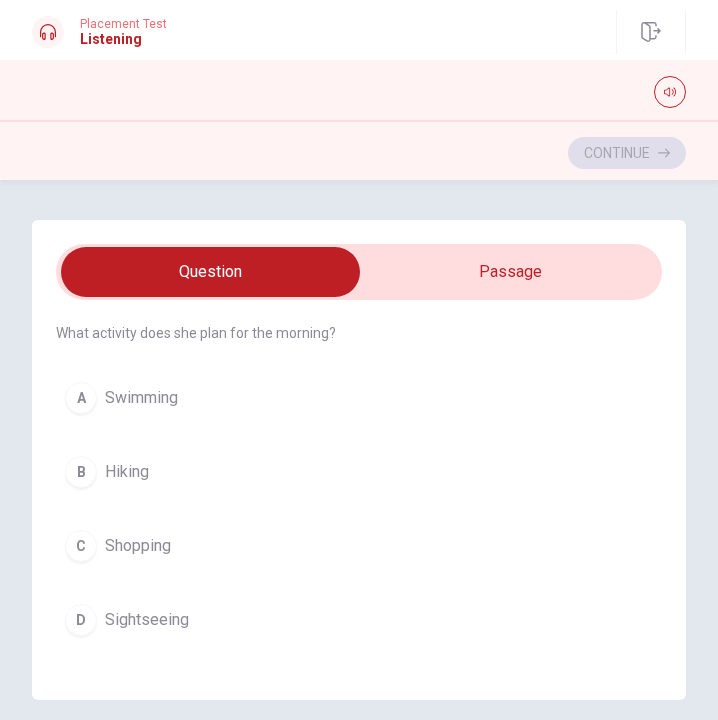 click on "C" at bounding box center [81, 546] 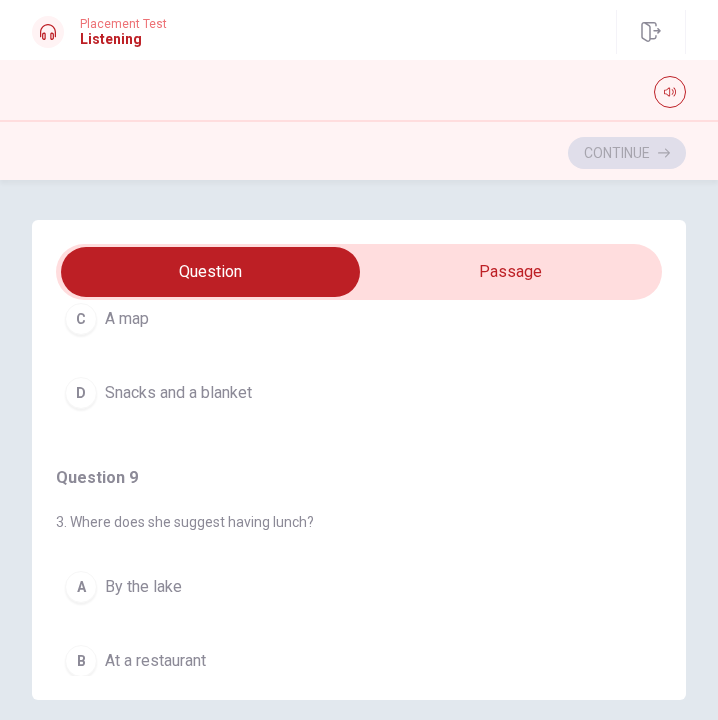 scroll, scrollTop: 1101, scrollLeft: 0, axis: vertical 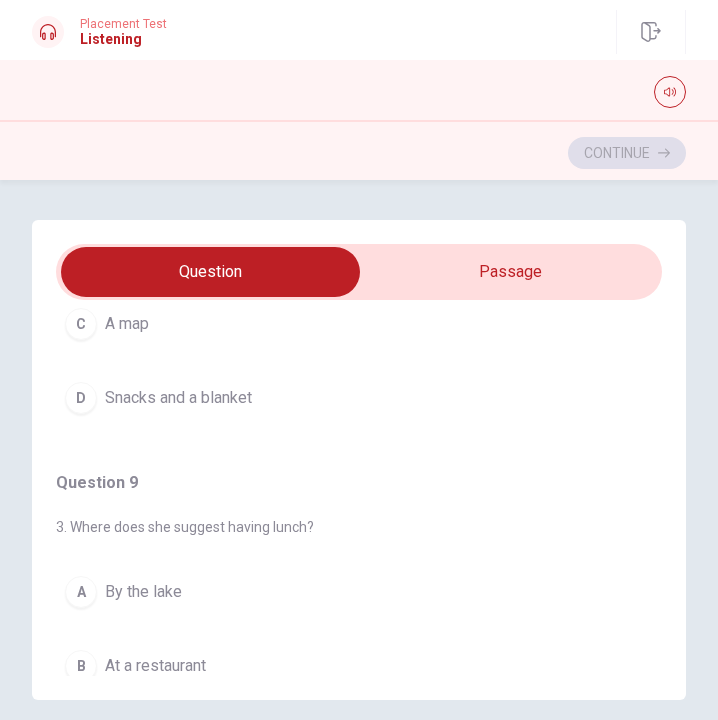 click on "Snacks and a blanket" at bounding box center [178, 398] 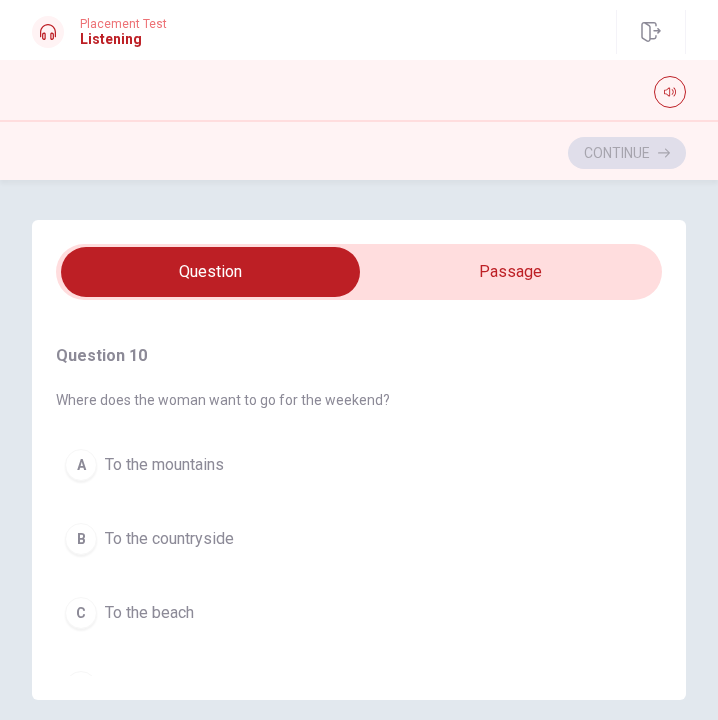 scroll, scrollTop: 1645, scrollLeft: 0, axis: vertical 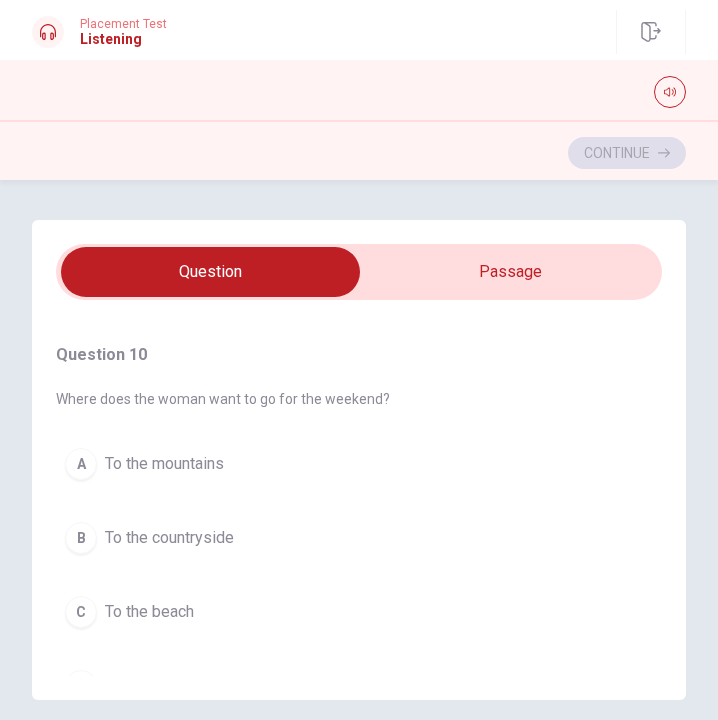click on "To the countryside" at bounding box center (169, 538) 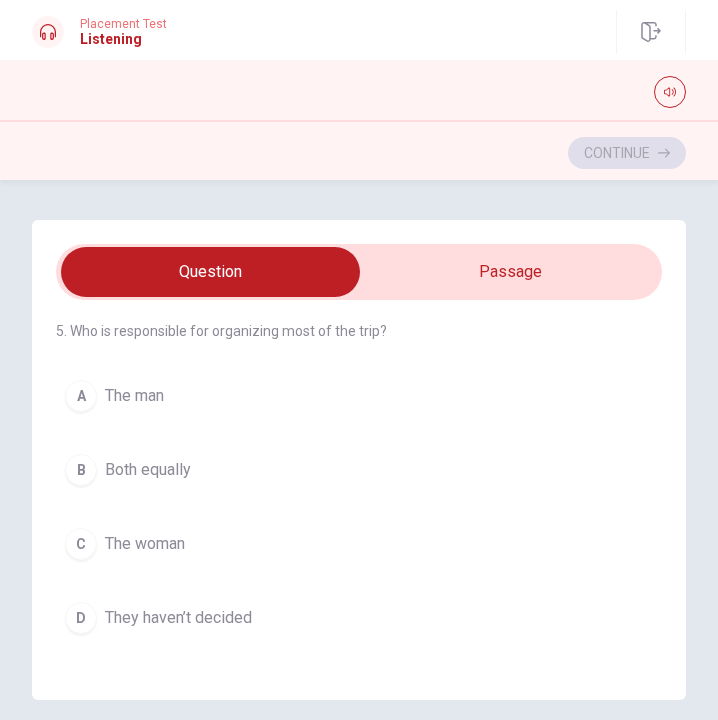 scroll, scrollTop: 487, scrollLeft: 0, axis: vertical 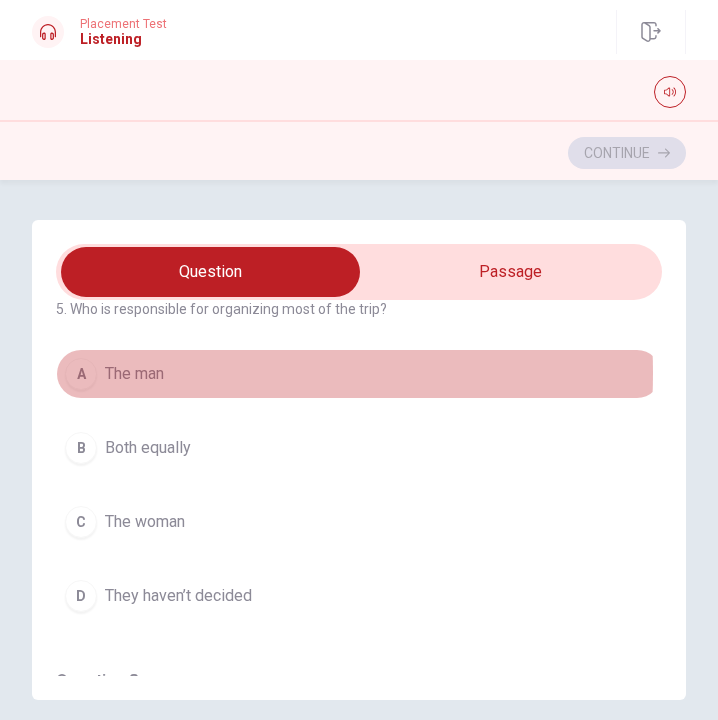 click on "The man" at bounding box center (134, 374) 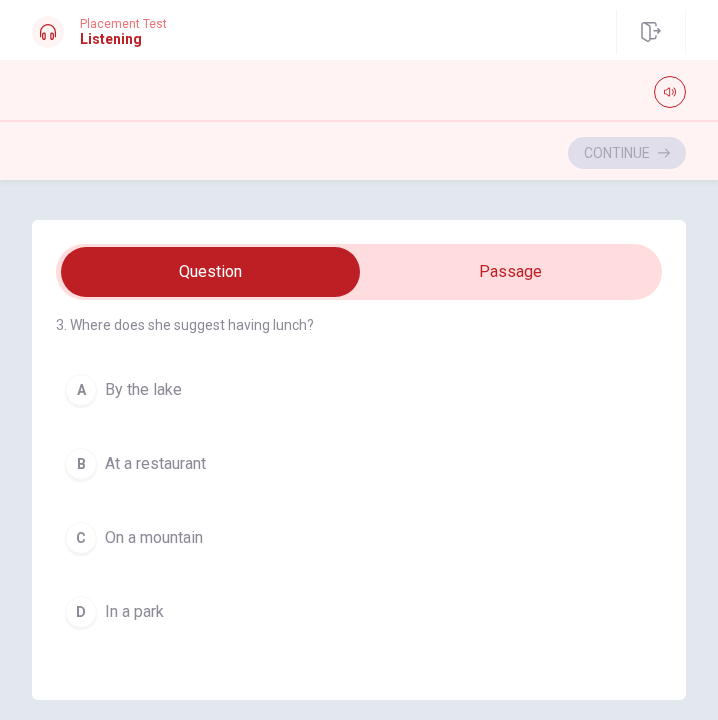 scroll, scrollTop: 1300, scrollLeft: 0, axis: vertical 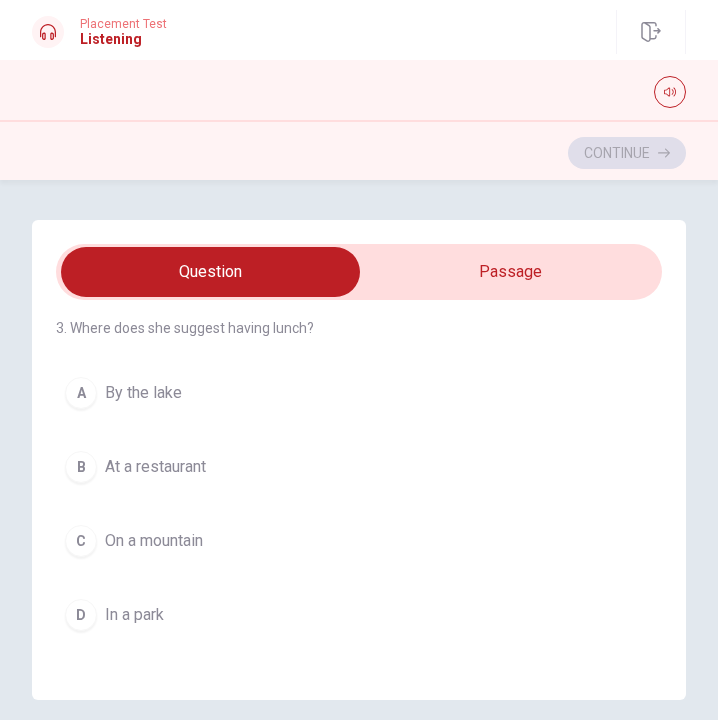 click on "In a park" at bounding box center [134, 615] 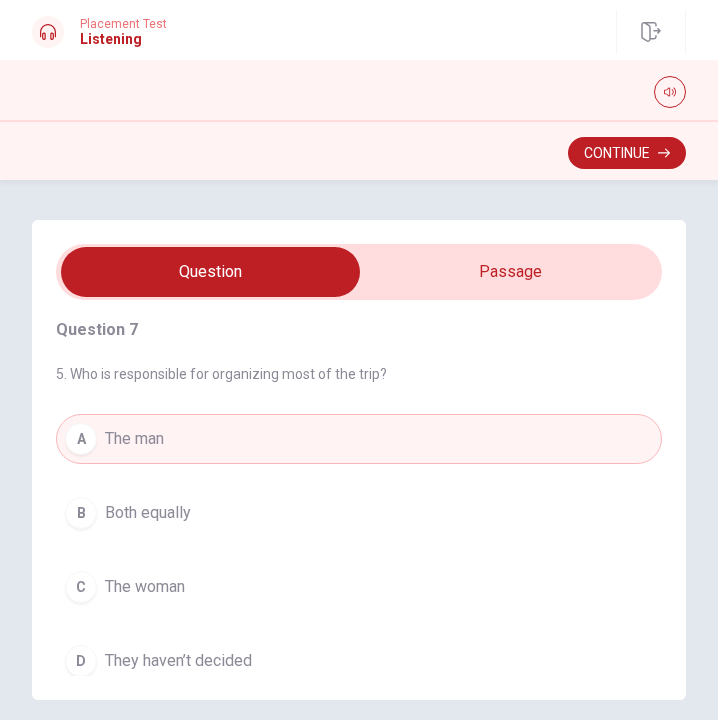 scroll, scrollTop: 424, scrollLeft: 0, axis: vertical 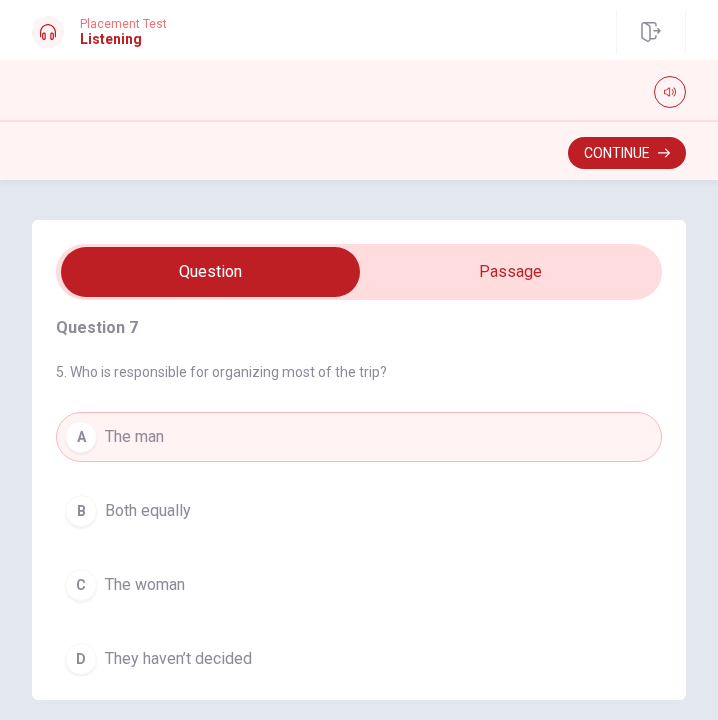 click on "The woman" at bounding box center [145, 585] 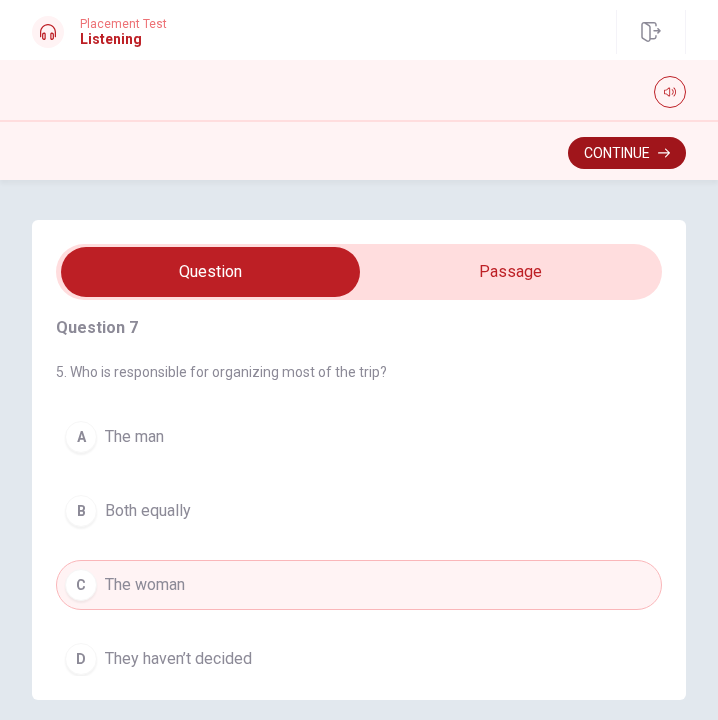 click 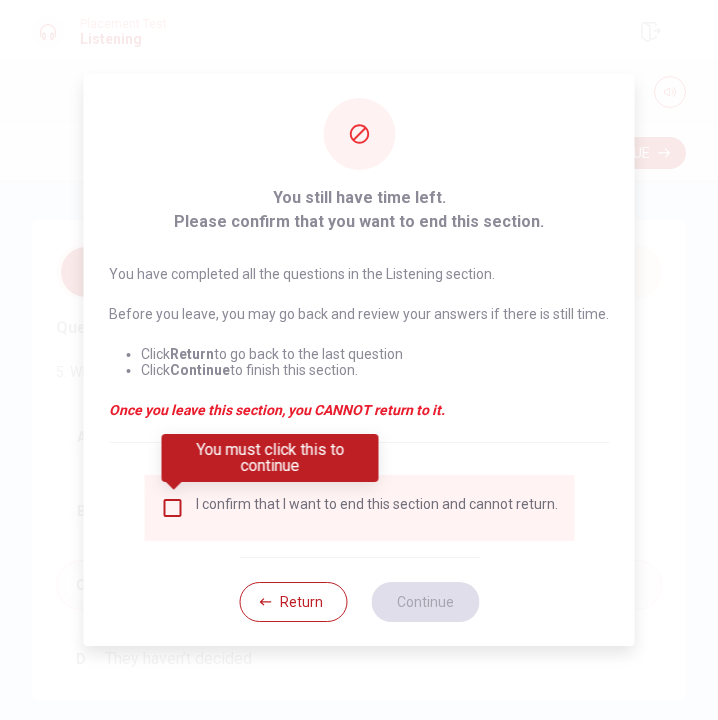 click at bounding box center (172, 508) 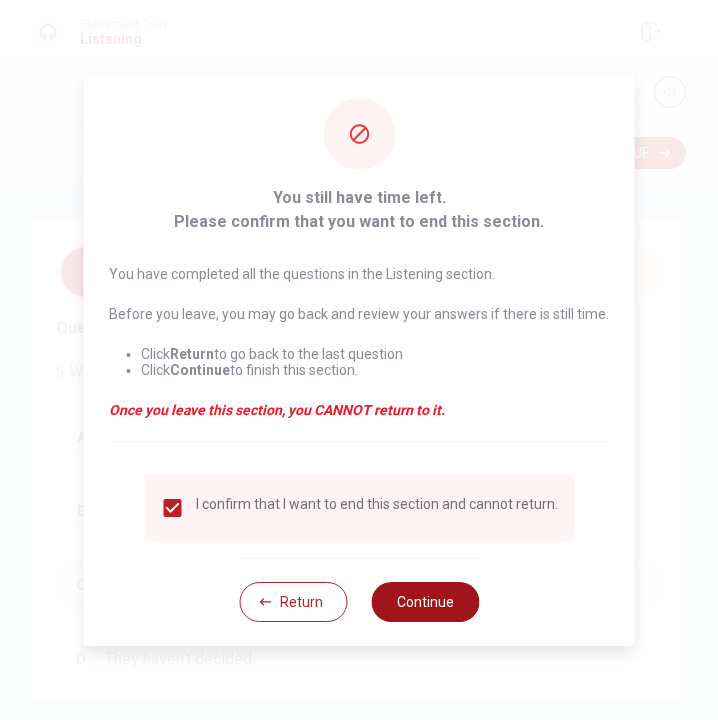 click on "Continue" at bounding box center (425, 602) 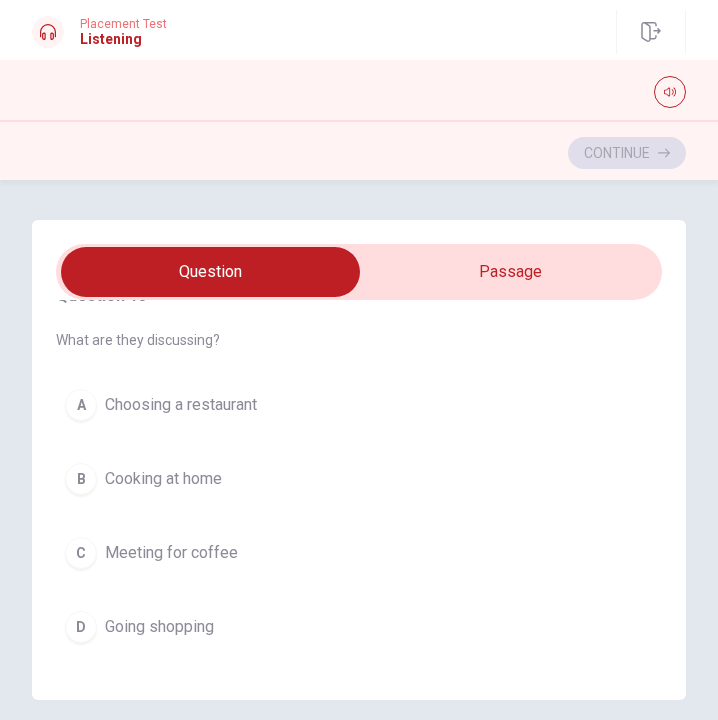 scroll, scrollTop: 1704, scrollLeft: 0, axis: vertical 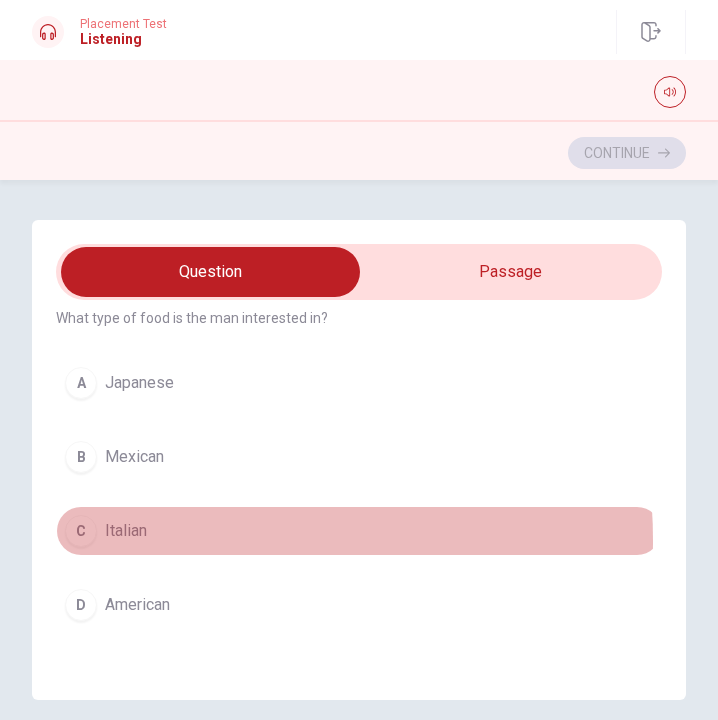 click on "Italian" at bounding box center (126, 531) 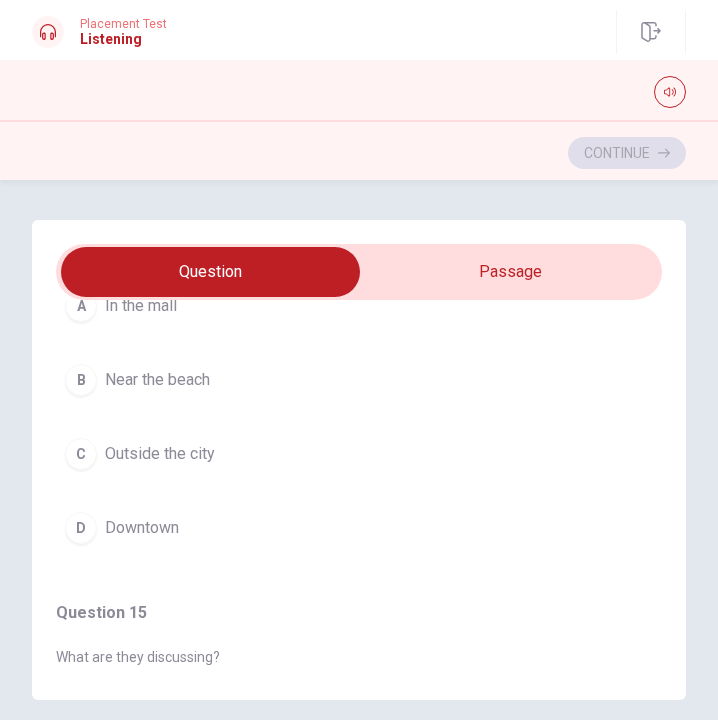 scroll, scrollTop: 1397, scrollLeft: 0, axis: vertical 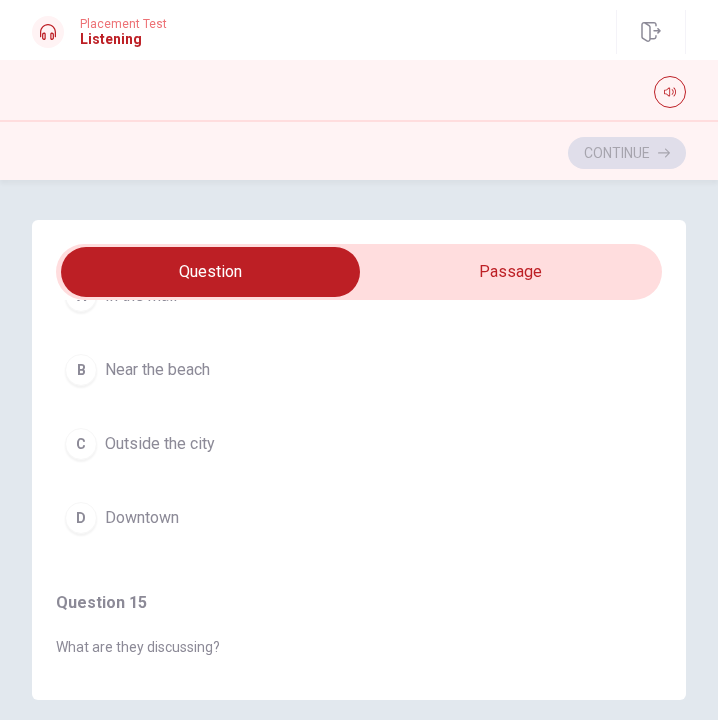 click on "Downtown" at bounding box center (142, 518) 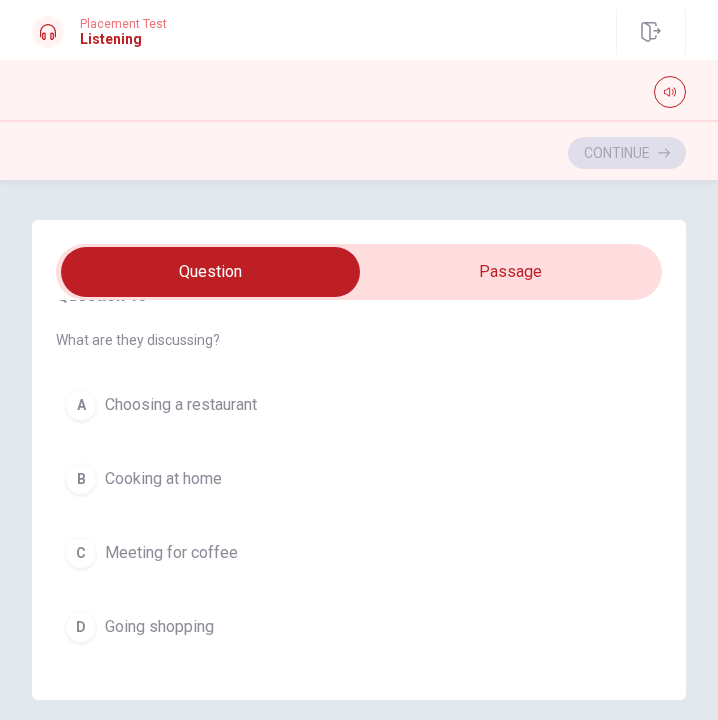 scroll, scrollTop: 1704, scrollLeft: 0, axis: vertical 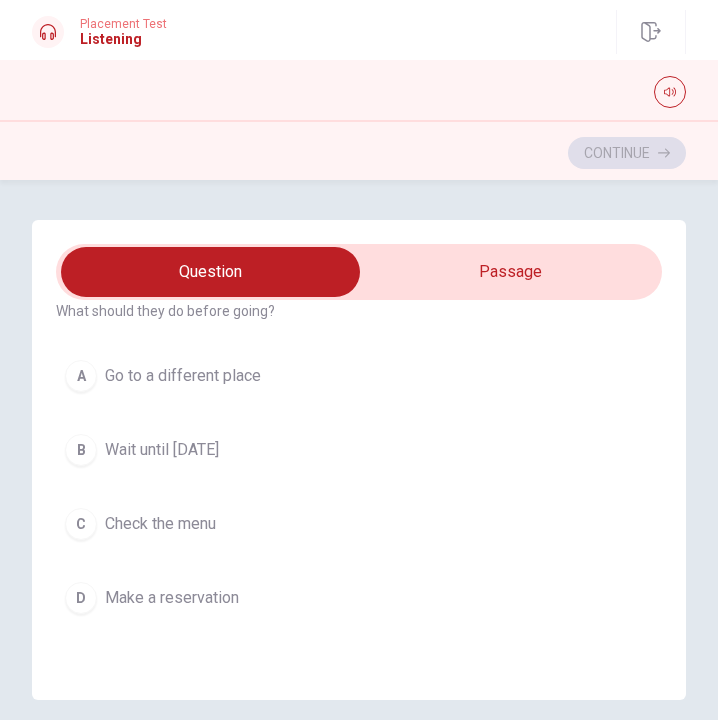 click on "Go to a different place" at bounding box center (183, 376) 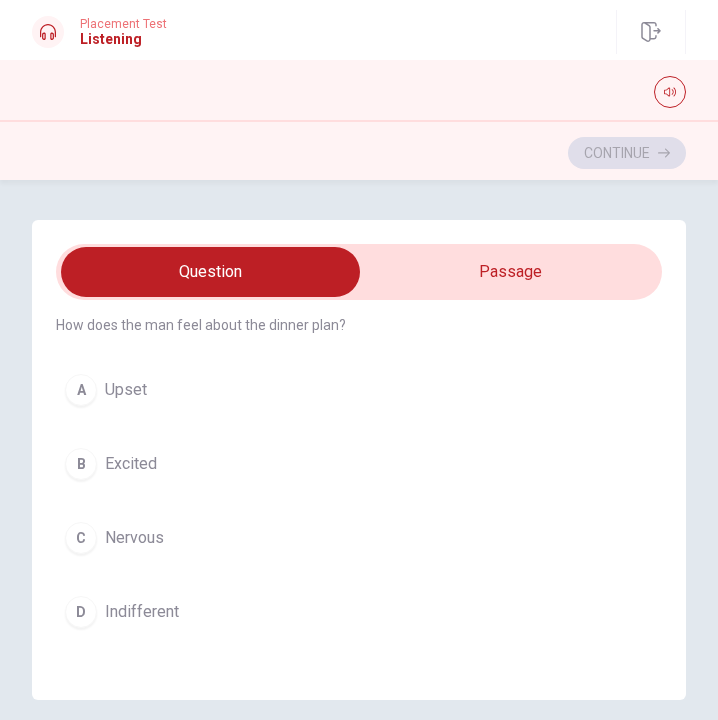 scroll, scrollTop: 36, scrollLeft: 0, axis: vertical 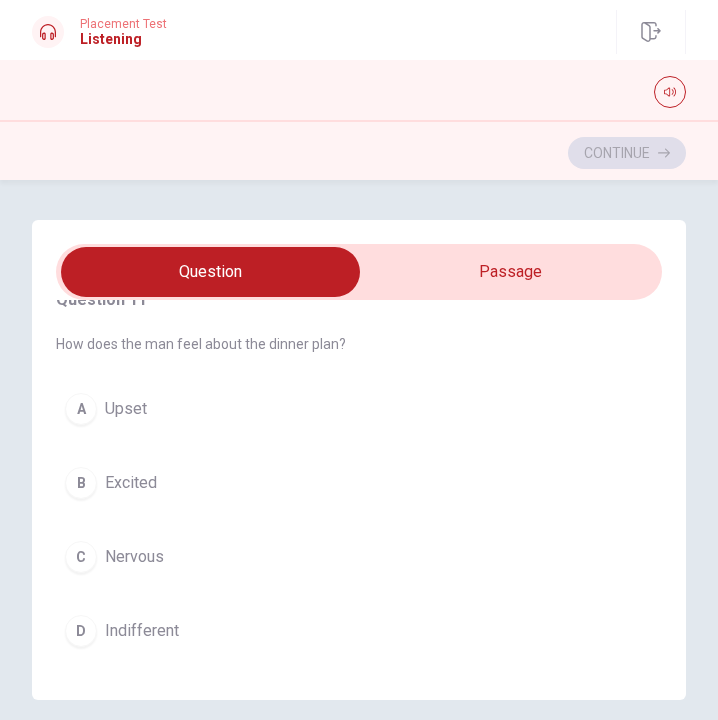 click on "Indifferent" at bounding box center (142, 631) 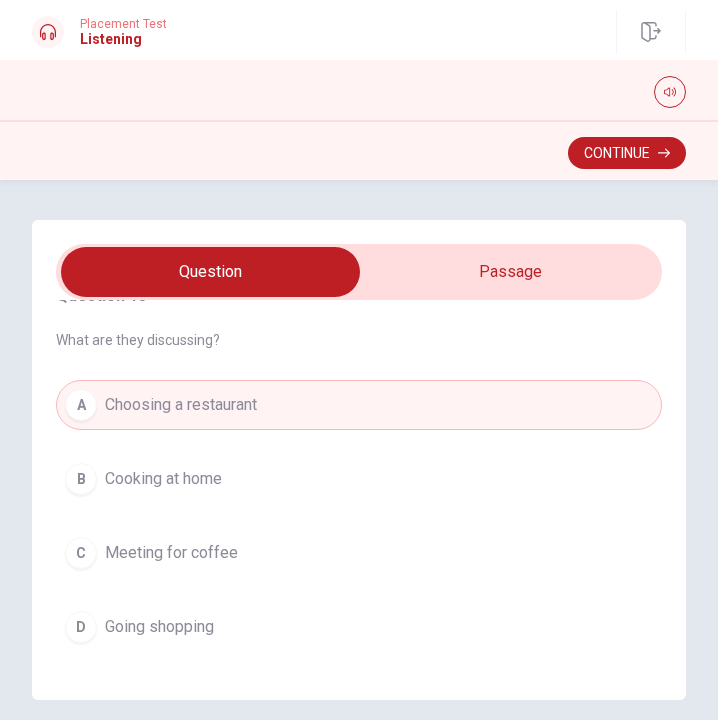 scroll, scrollTop: 1704, scrollLeft: 0, axis: vertical 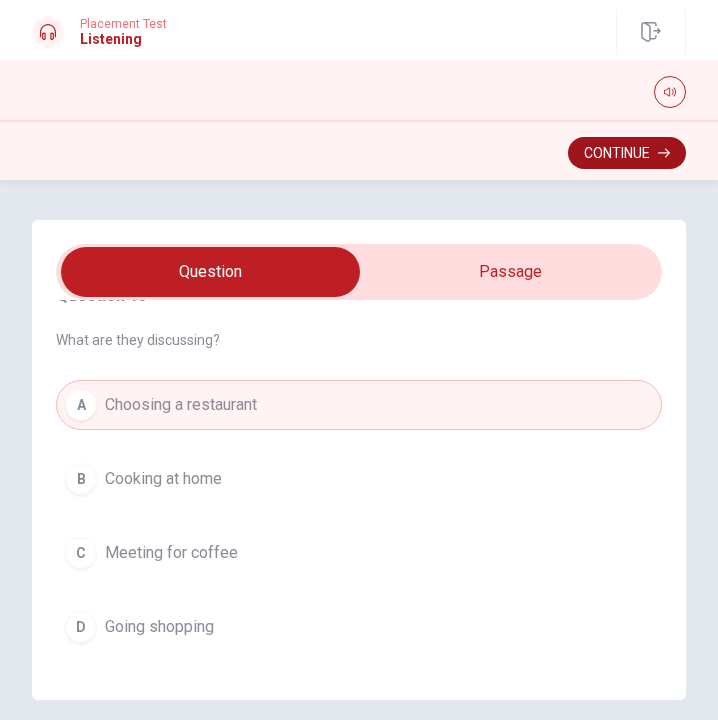 click on "Continue" at bounding box center [627, 153] 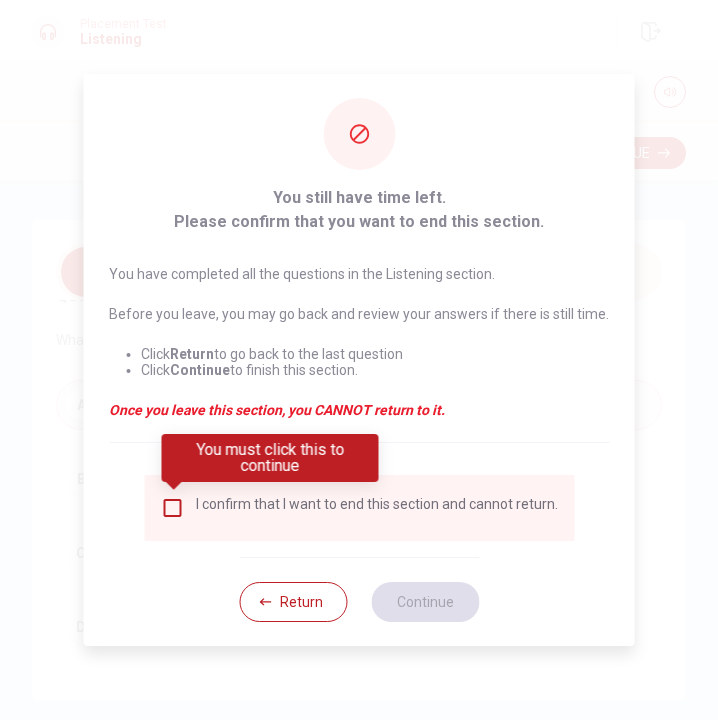 click at bounding box center [172, 508] 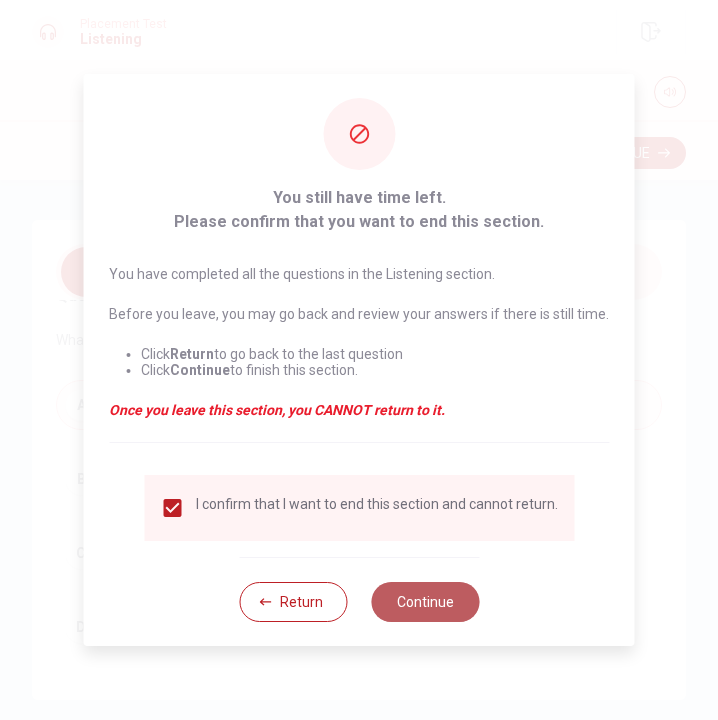 click on "Continue" at bounding box center (425, 602) 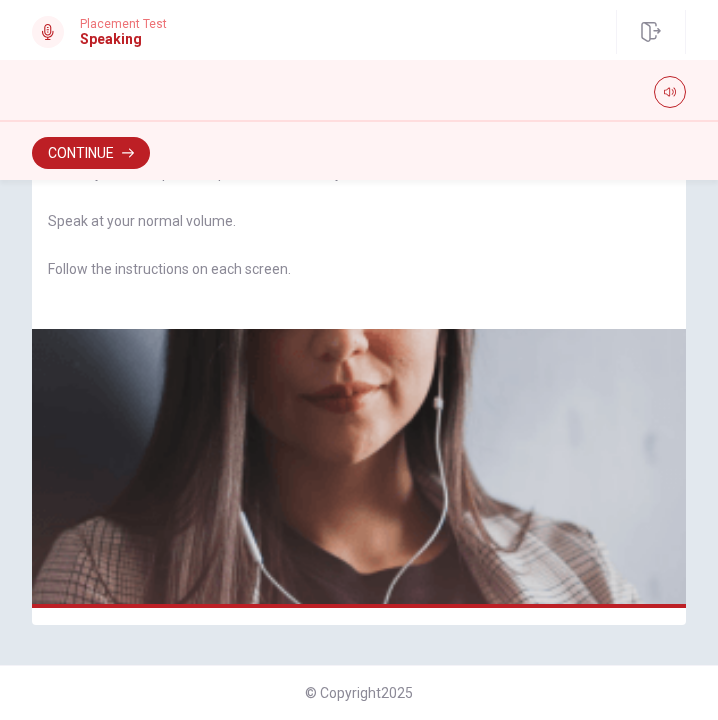 scroll, scrollTop: 179, scrollLeft: 0, axis: vertical 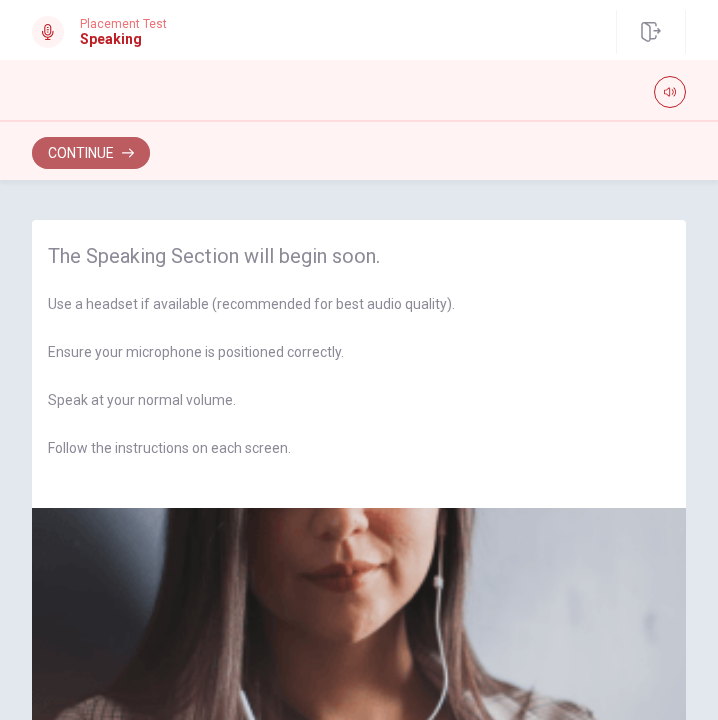 click on "Continue" at bounding box center [91, 153] 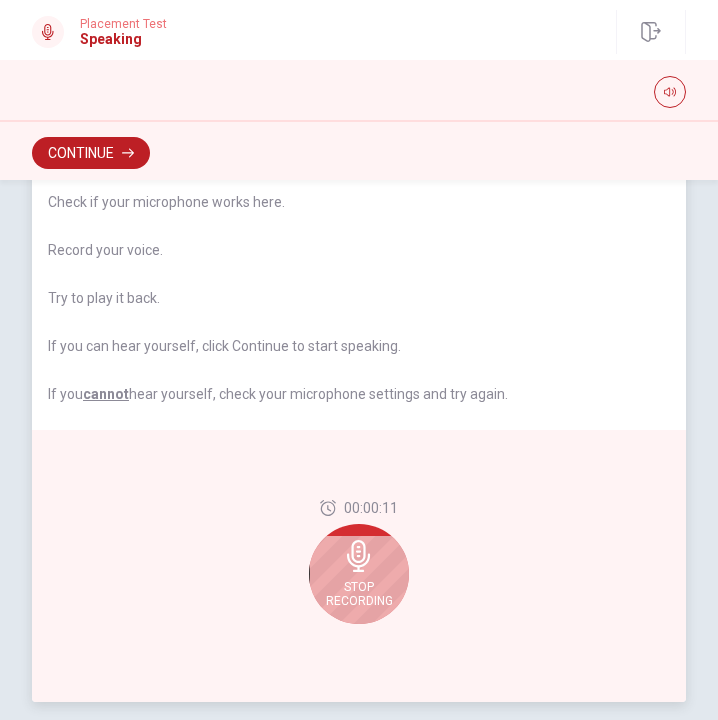 scroll, scrollTop: 105, scrollLeft: 0, axis: vertical 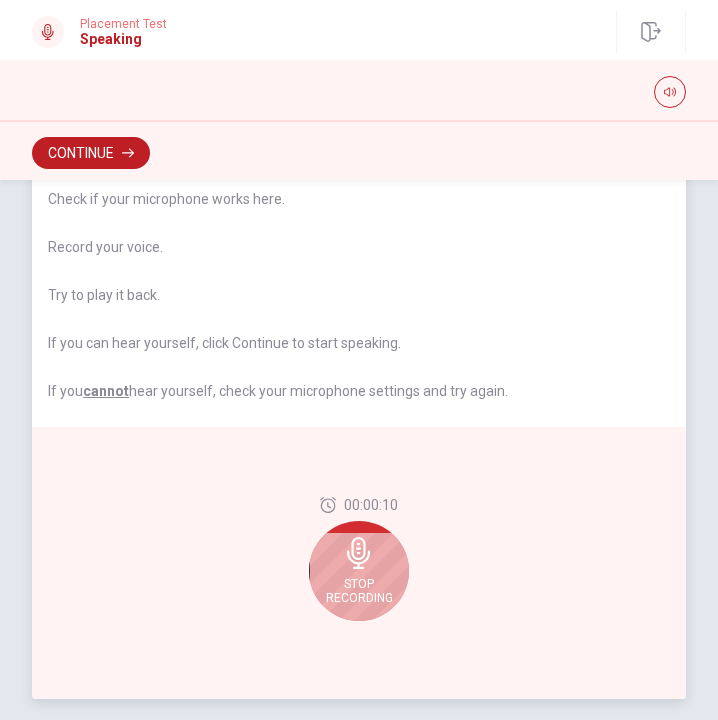click on "Stop   Recording" at bounding box center [359, 571] 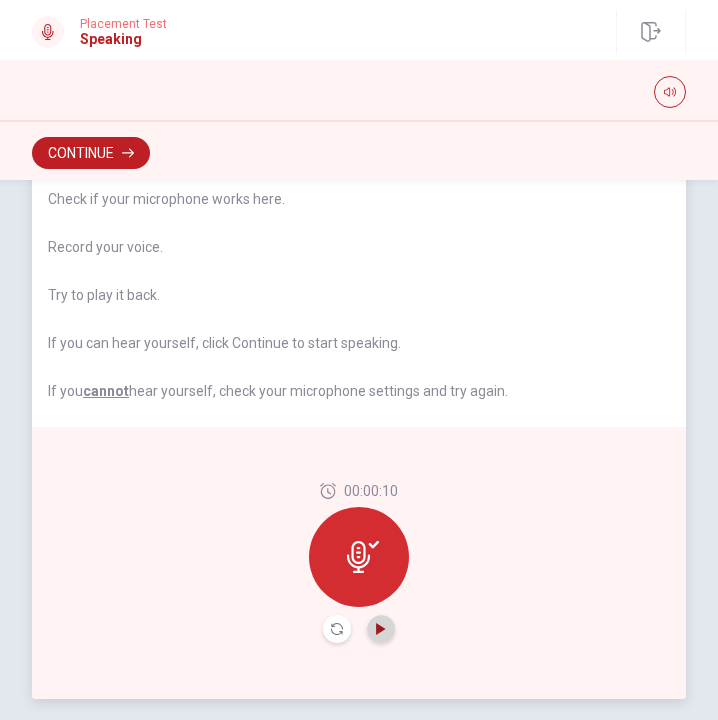 click 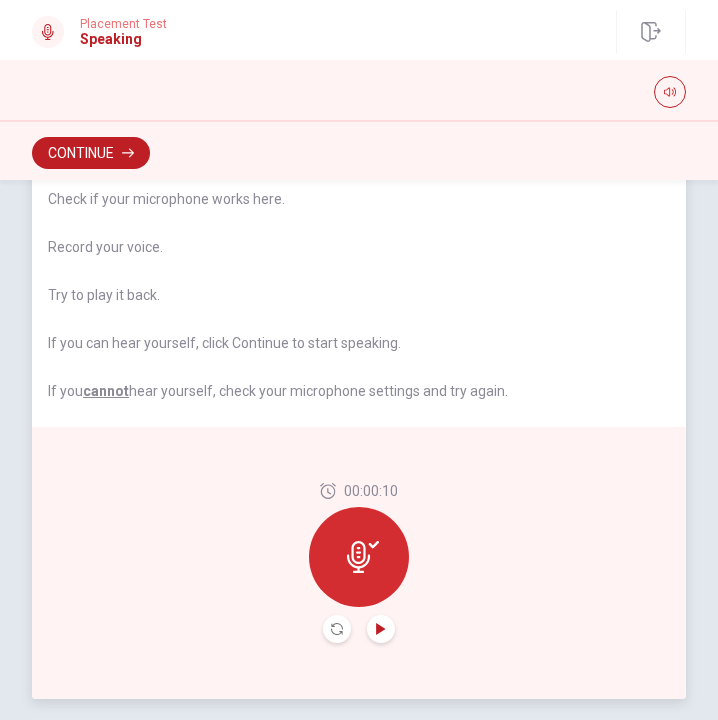 click 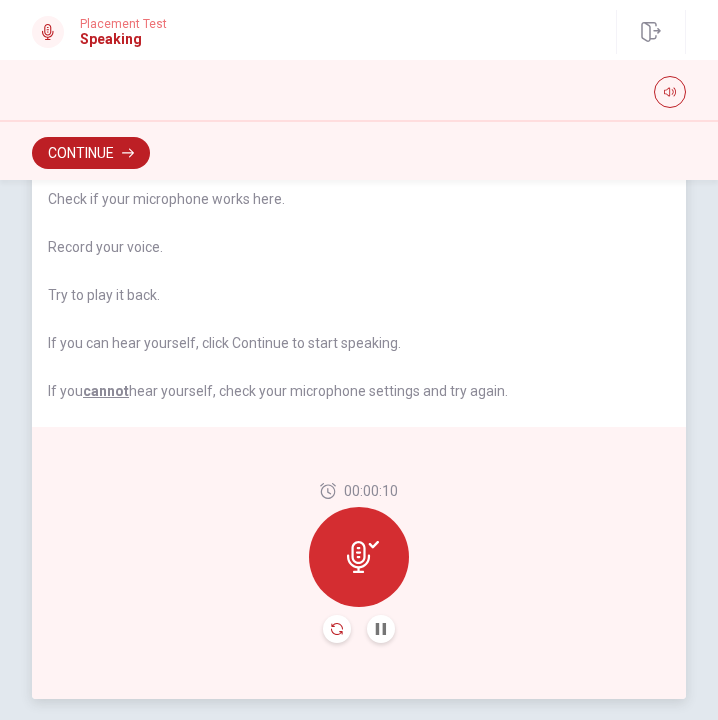 click 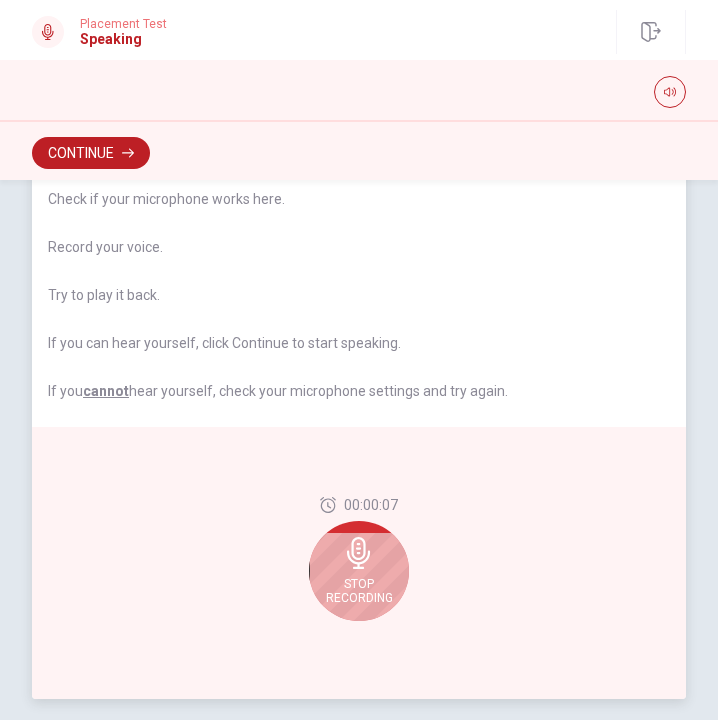 click on "Stop   Recording" at bounding box center (359, 591) 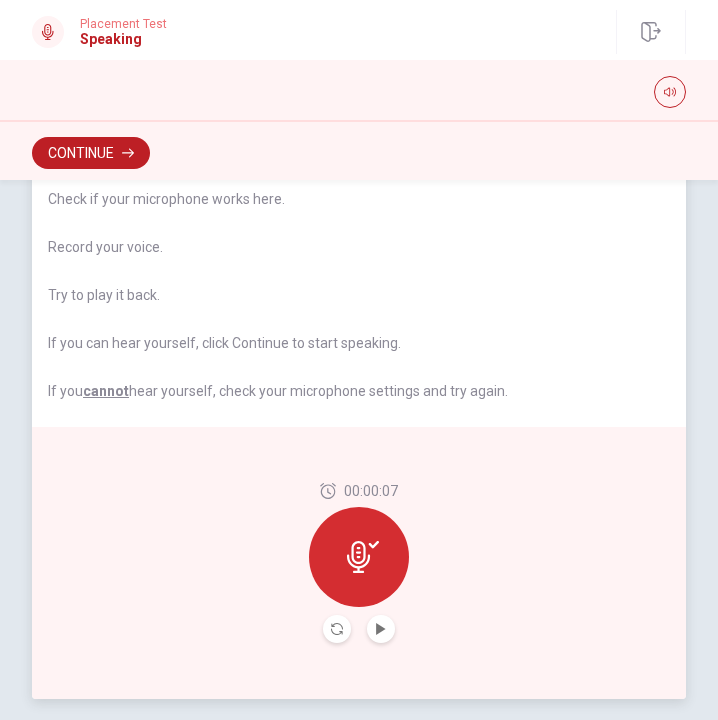 click at bounding box center (381, 629) 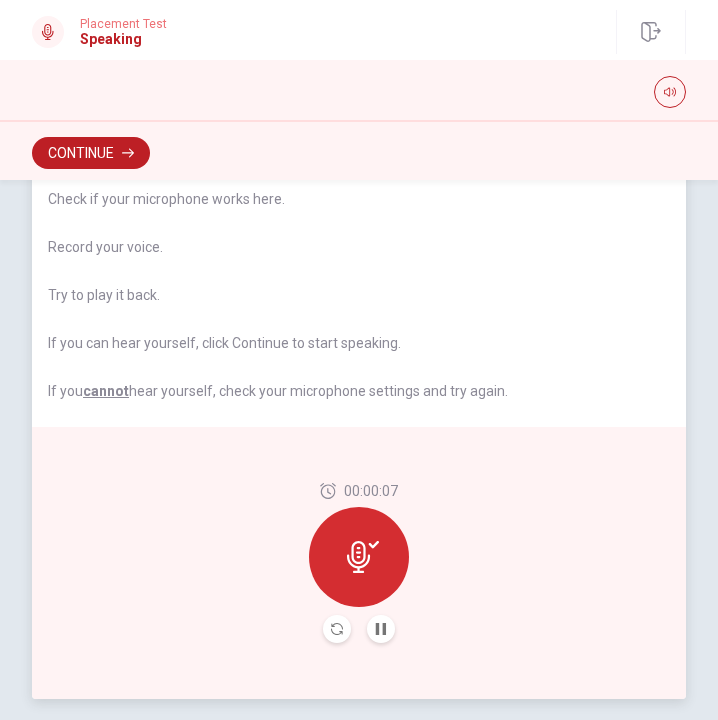 click at bounding box center (337, 629) 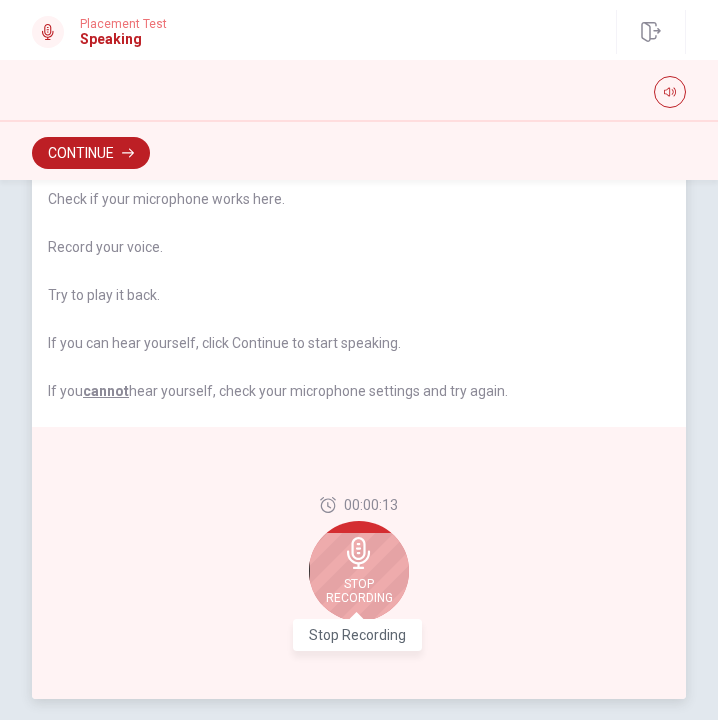 click on "Stop   Recording" at bounding box center (359, 591) 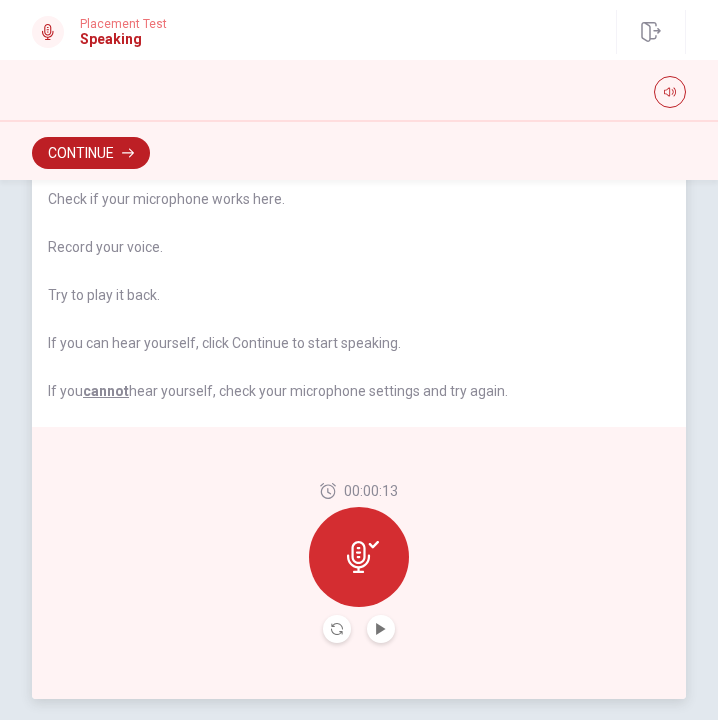 click at bounding box center (337, 629) 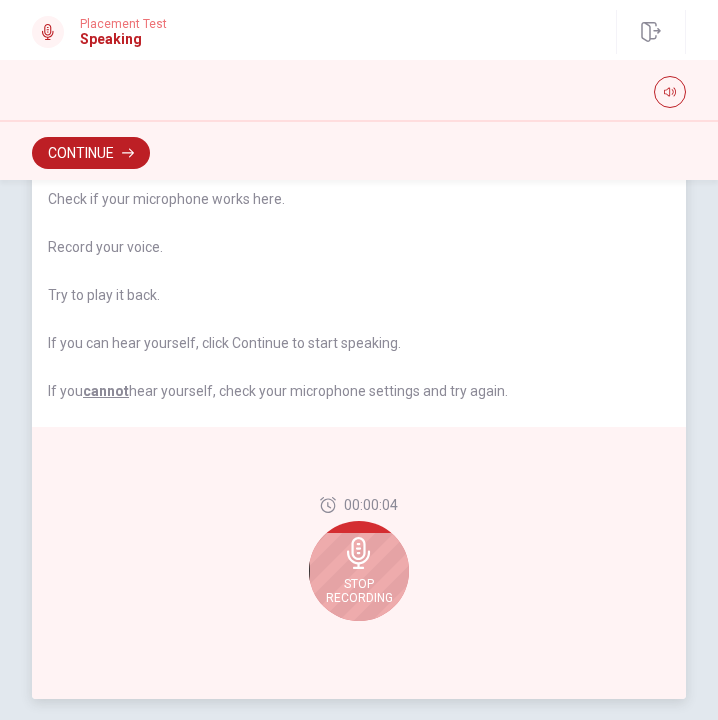 click on "Stop   Recording" at bounding box center (359, 591) 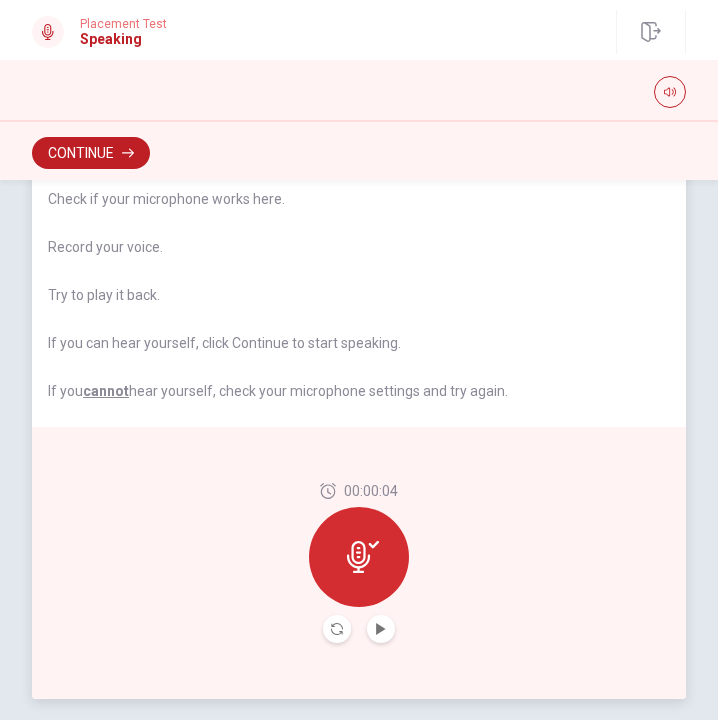 click at bounding box center [381, 629] 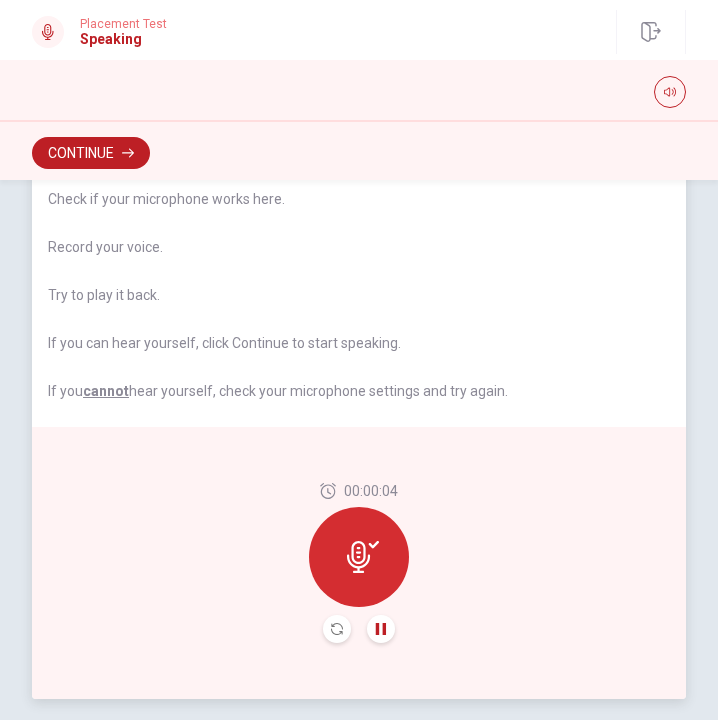 click 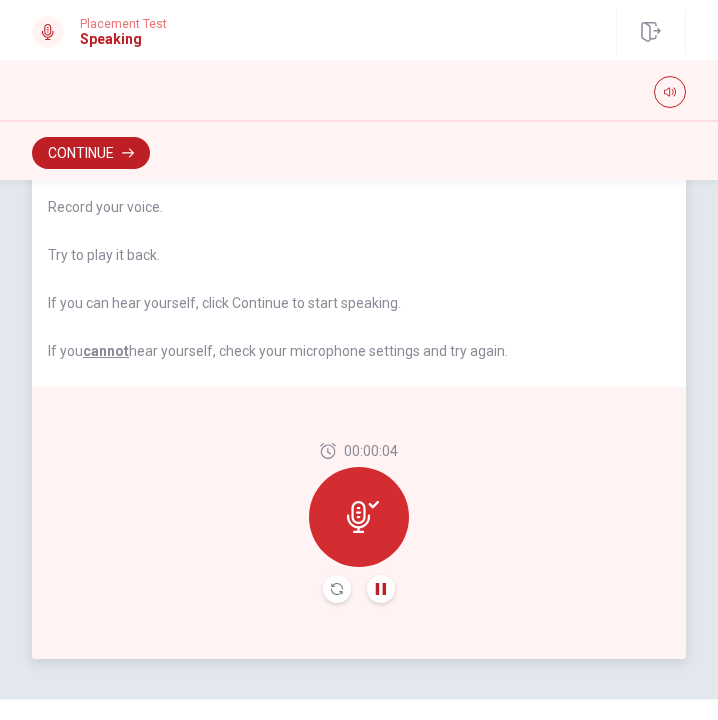 scroll, scrollTop: 130, scrollLeft: 0, axis: vertical 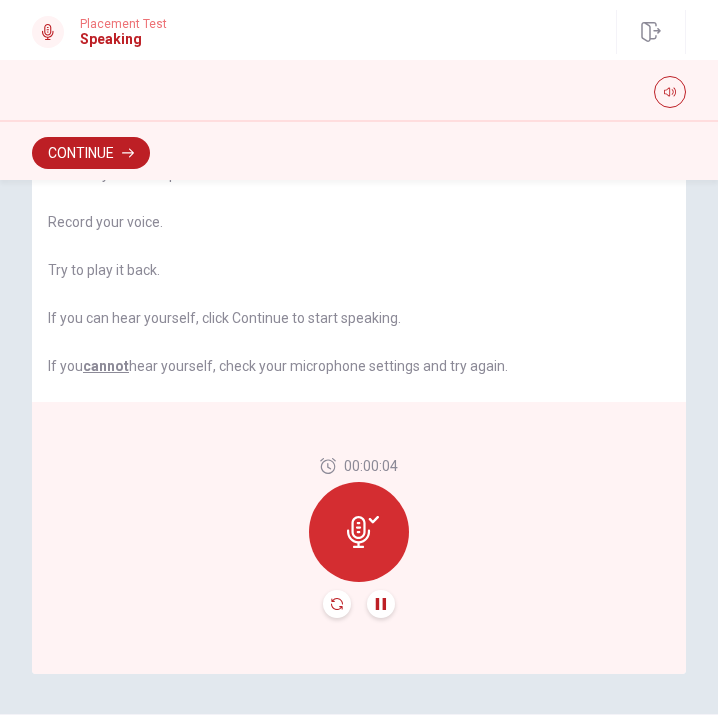 click 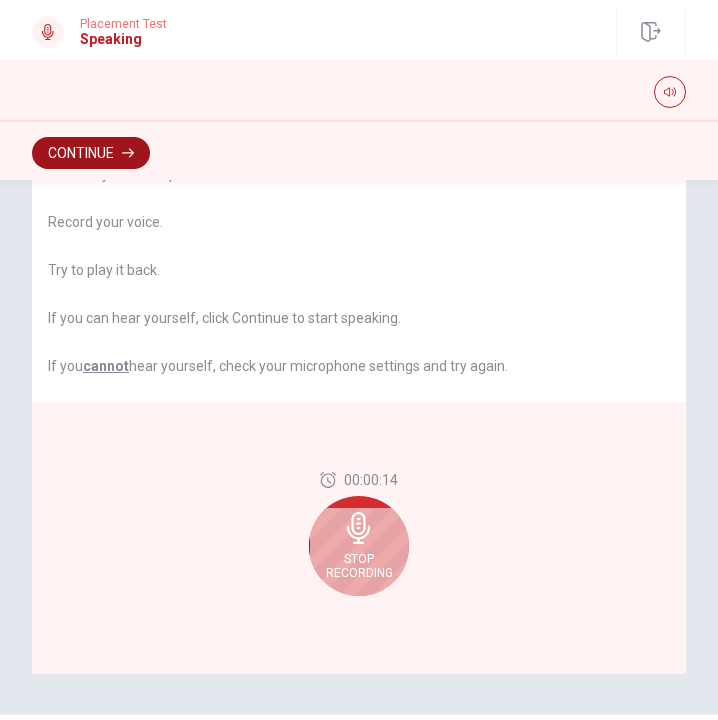 click on "Continue" at bounding box center (91, 153) 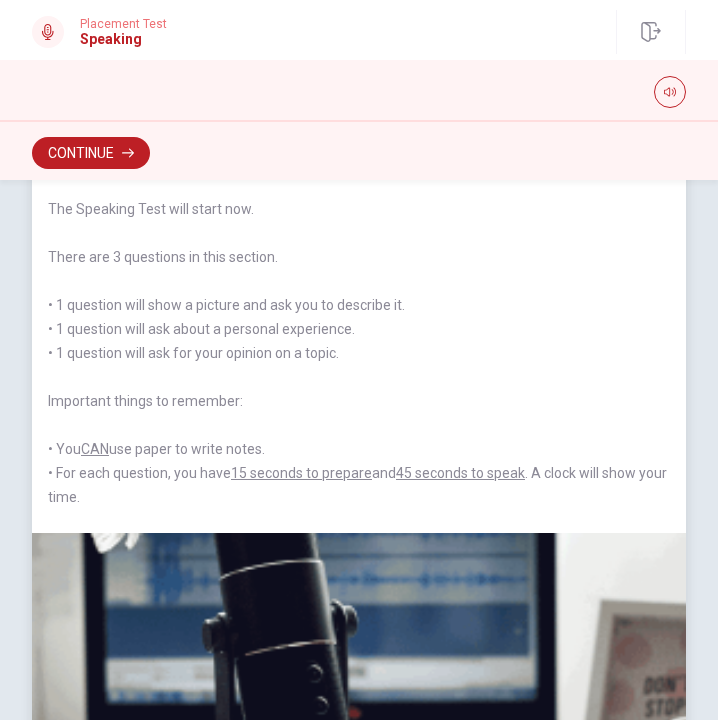 scroll, scrollTop: 15, scrollLeft: 0, axis: vertical 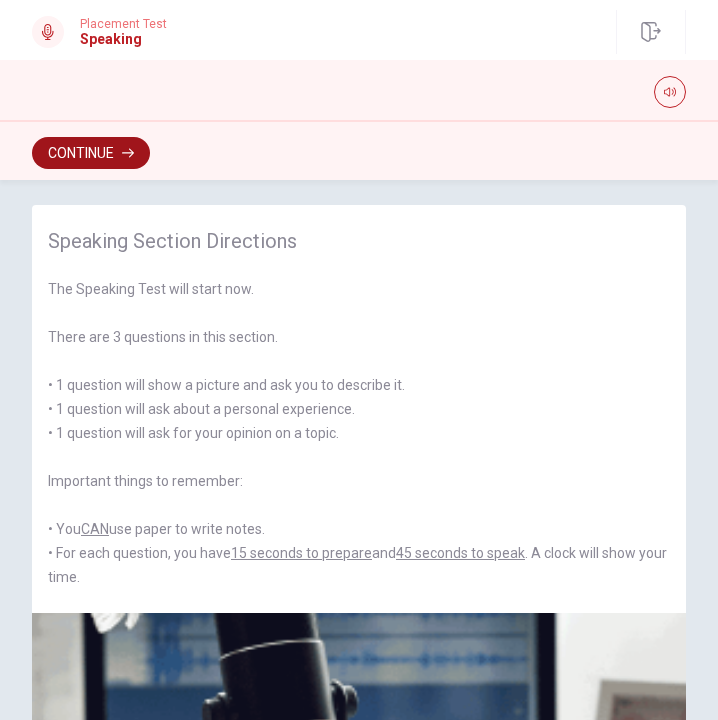 click 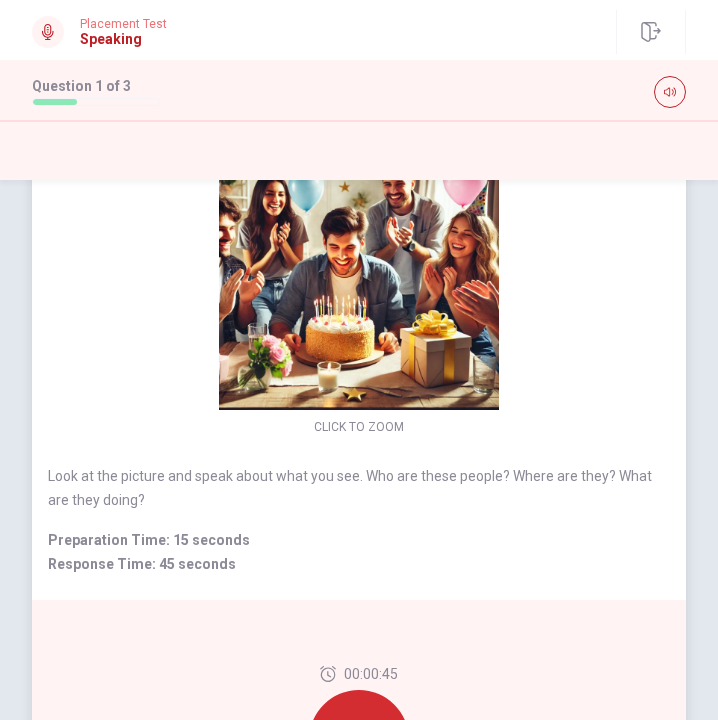 scroll, scrollTop: 96, scrollLeft: 0, axis: vertical 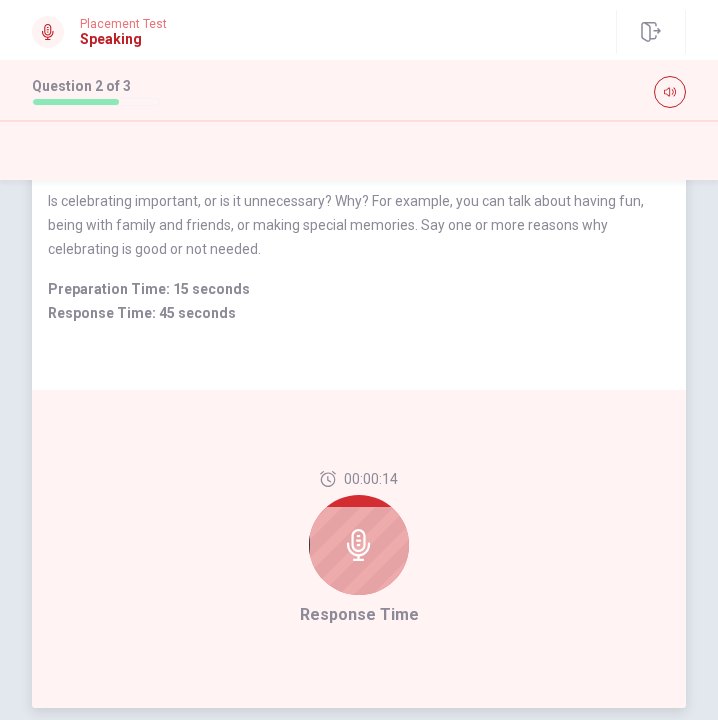 click at bounding box center [359, 545] 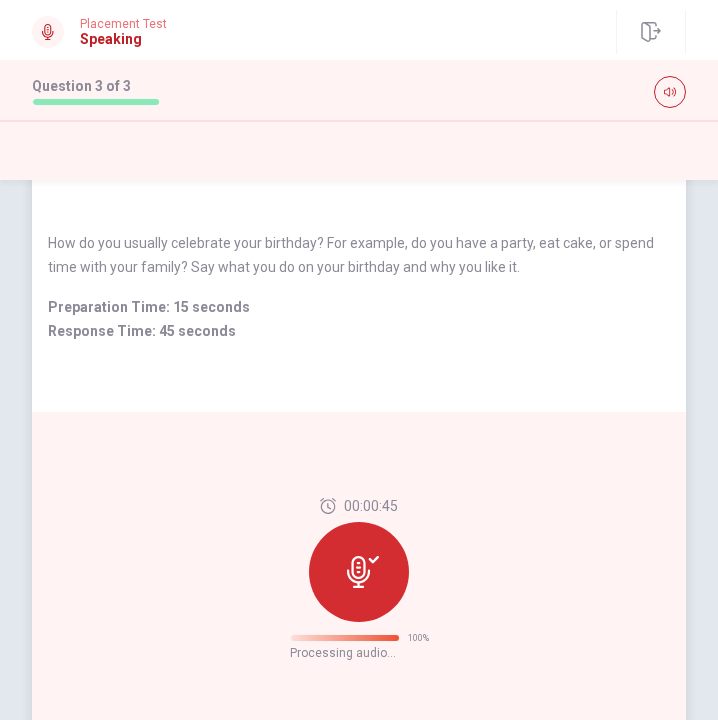 scroll, scrollTop: 53, scrollLeft: 0, axis: vertical 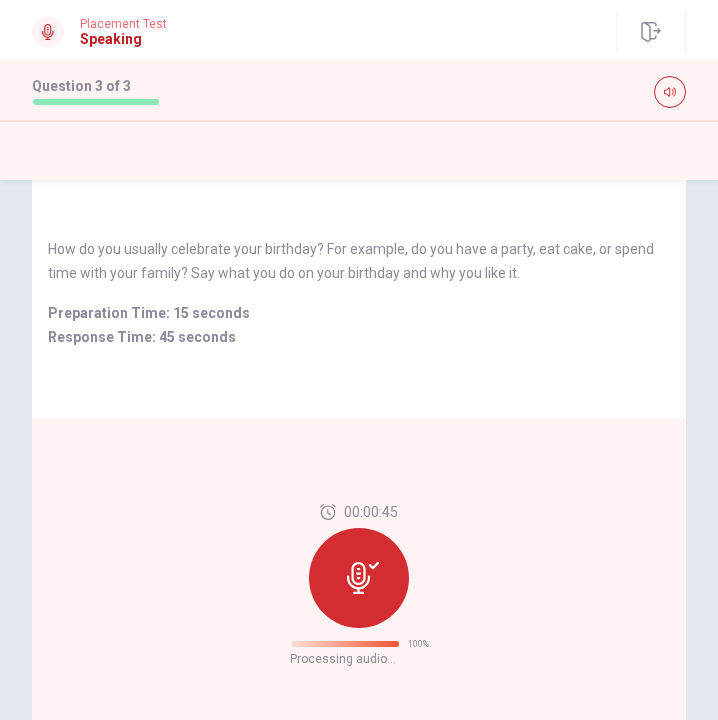 click 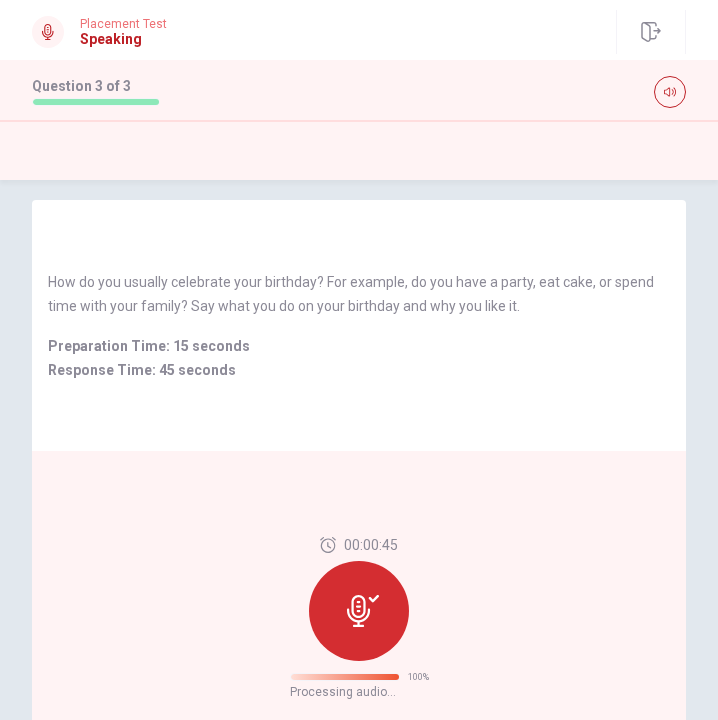 scroll, scrollTop: 0, scrollLeft: 0, axis: both 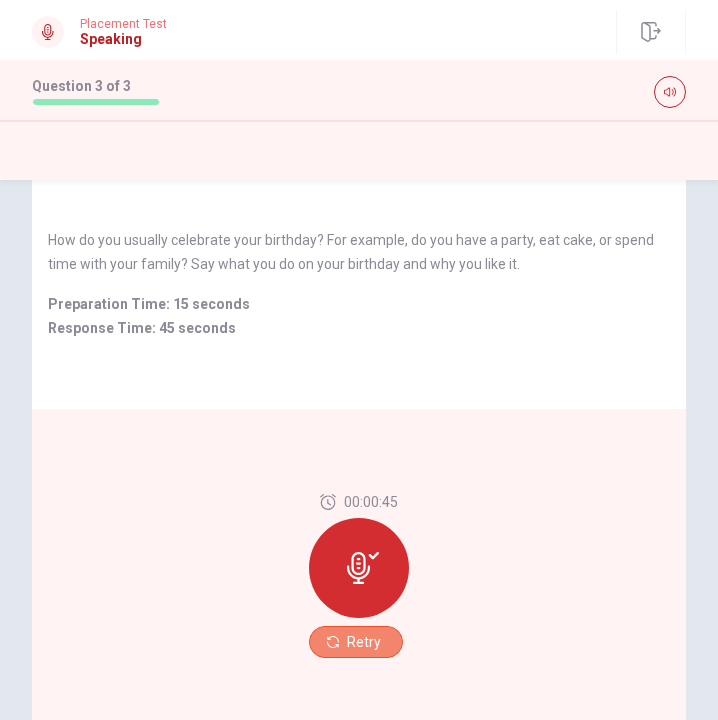 click 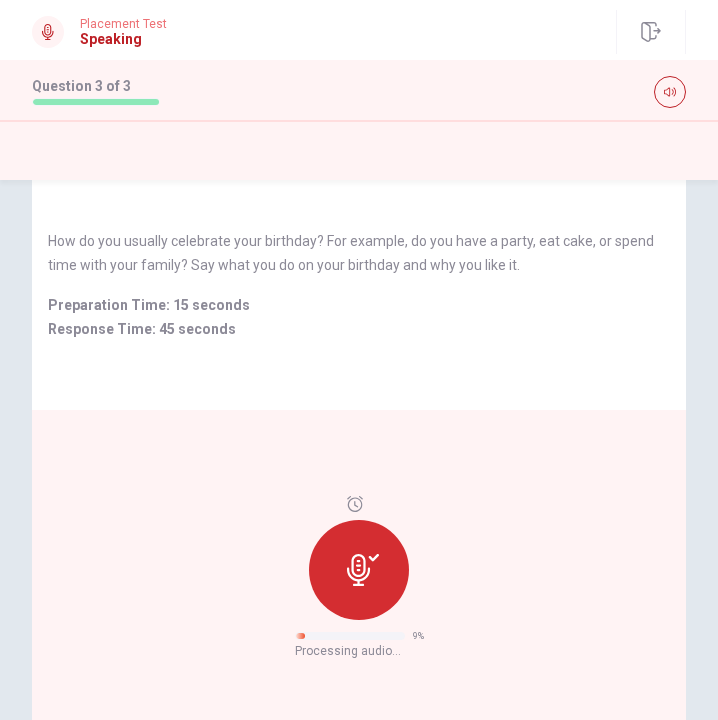 click 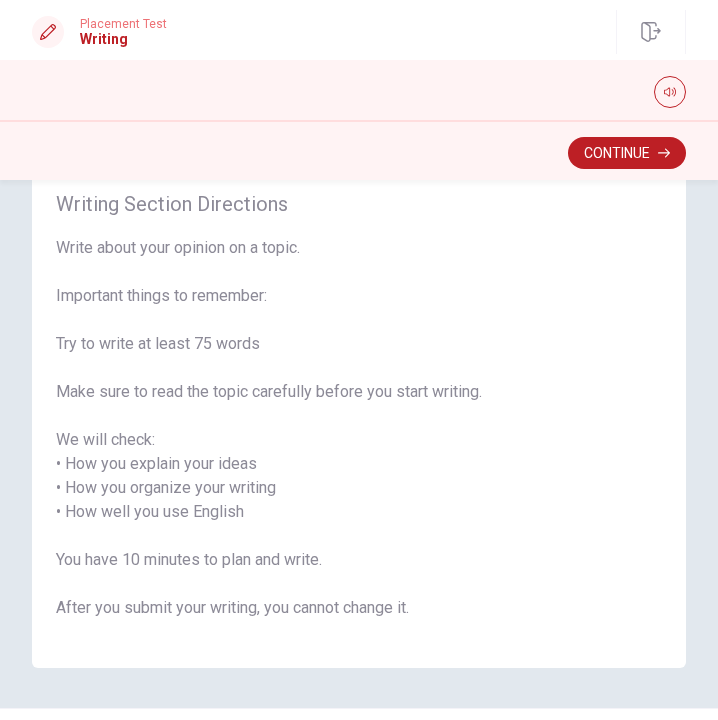 scroll, scrollTop: 63, scrollLeft: 0, axis: vertical 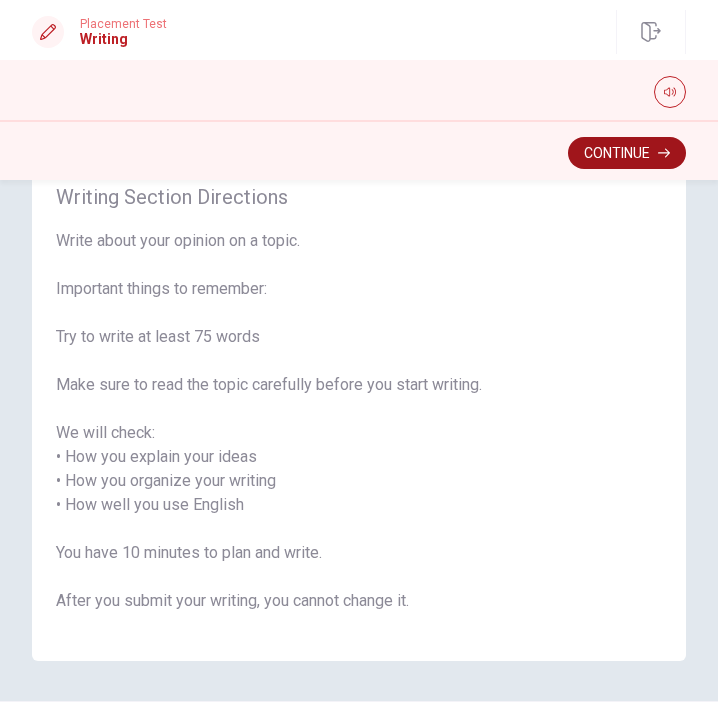 click on "Continue" at bounding box center (627, 153) 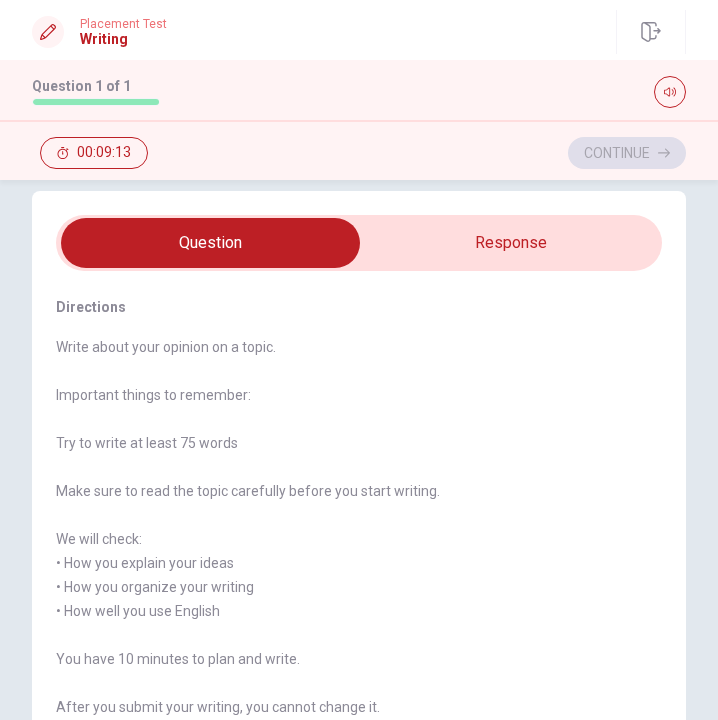 scroll, scrollTop: 21, scrollLeft: 0, axis: vertical 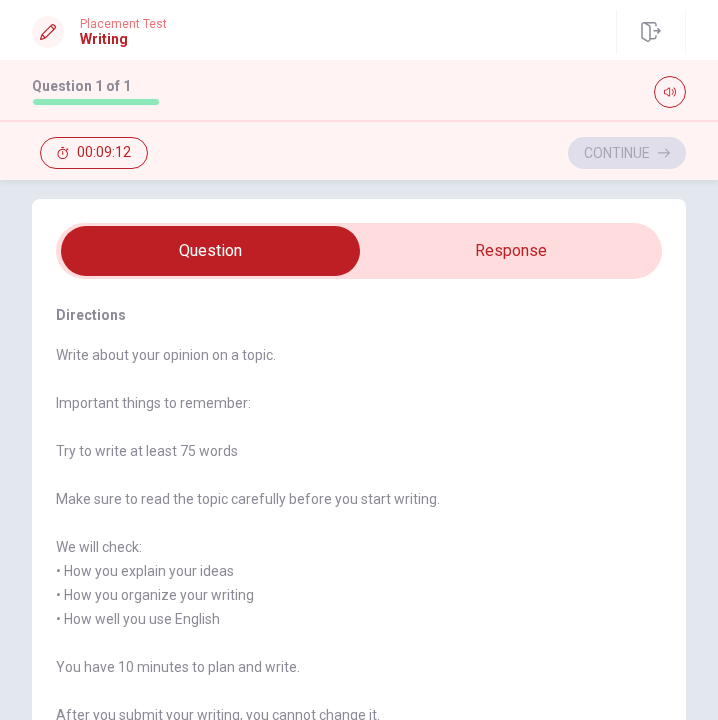 click at bounding box center (210, 251) 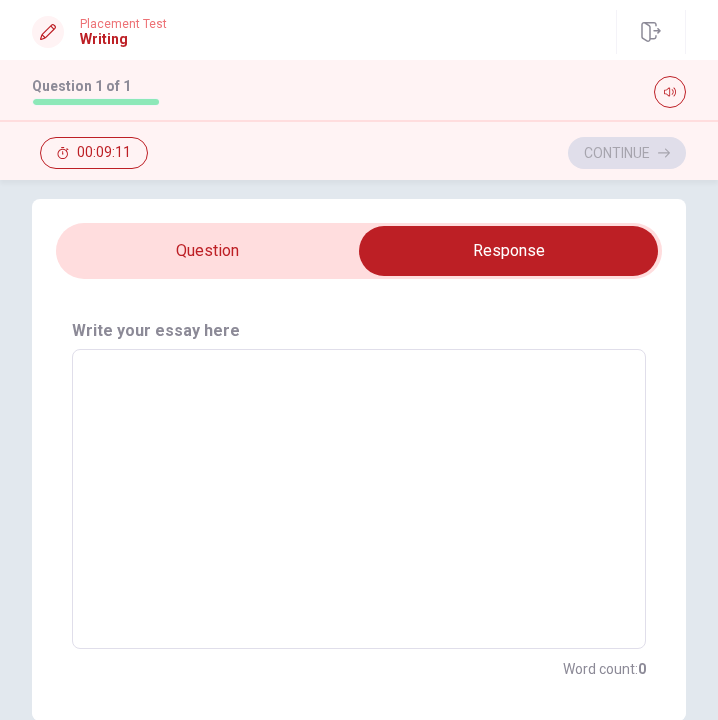 click at bounding box center [359, 499] 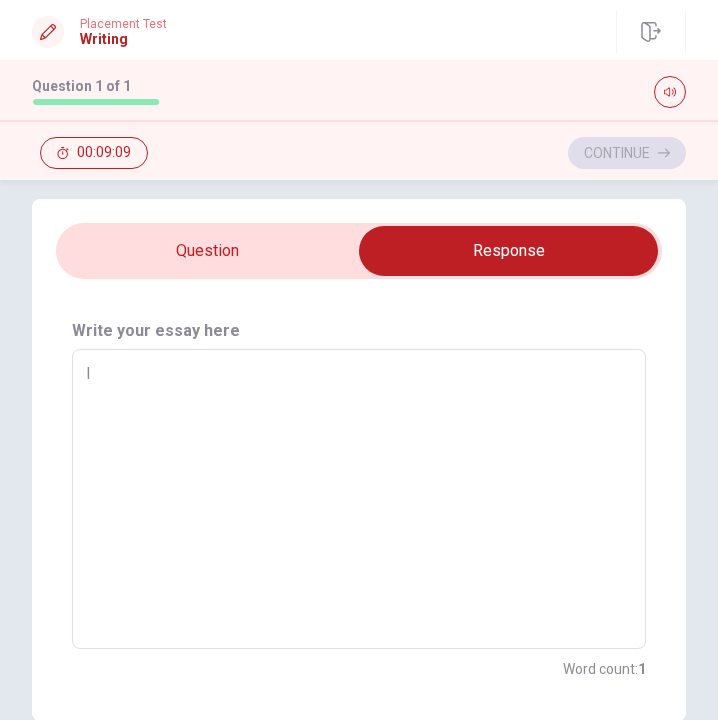 type on "I" 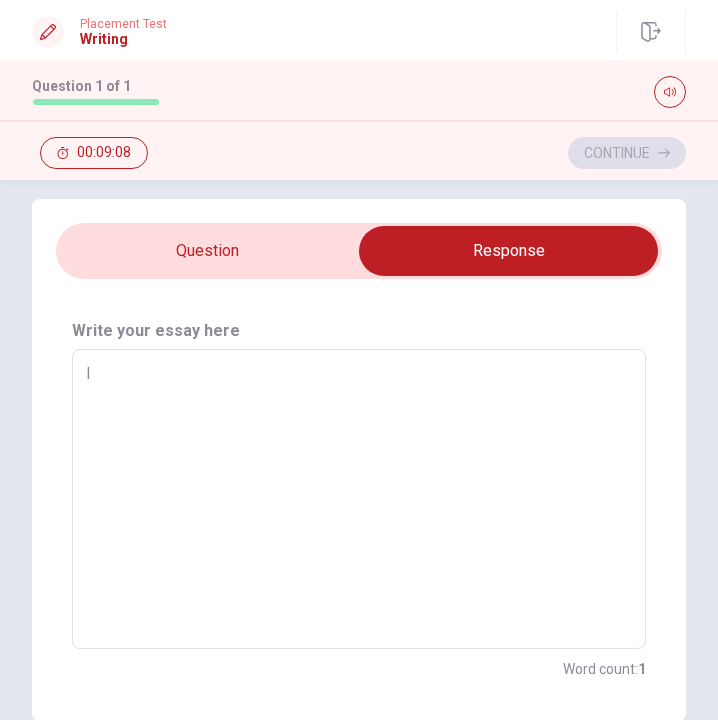 type on "I" 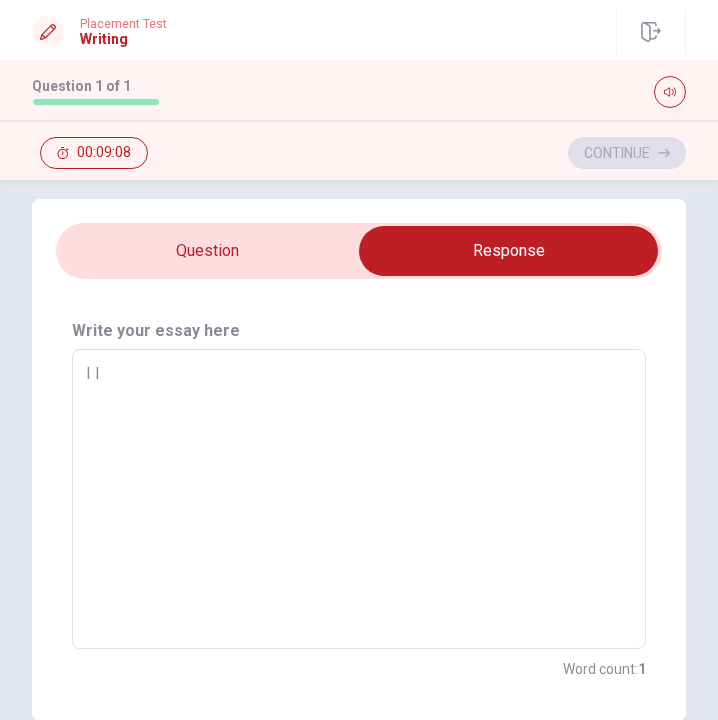 type on "x" 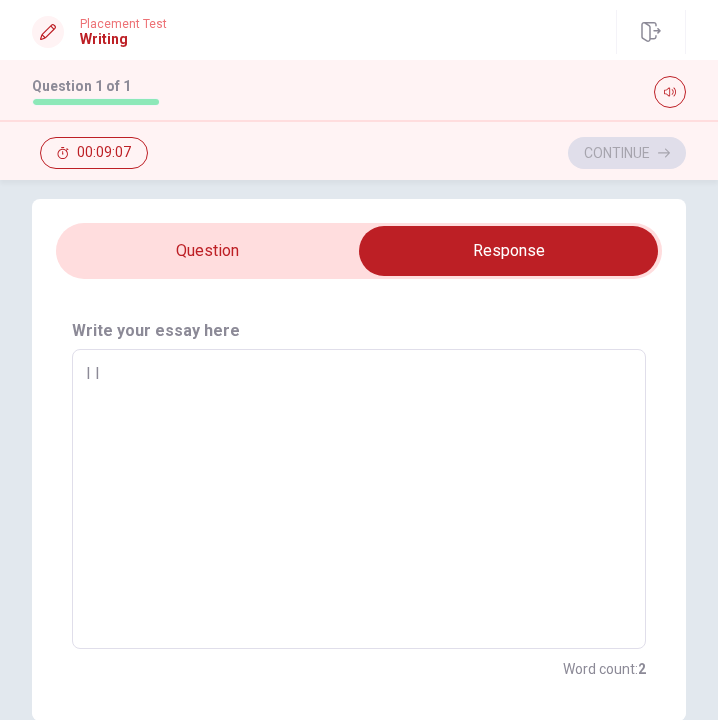 type on "I li" 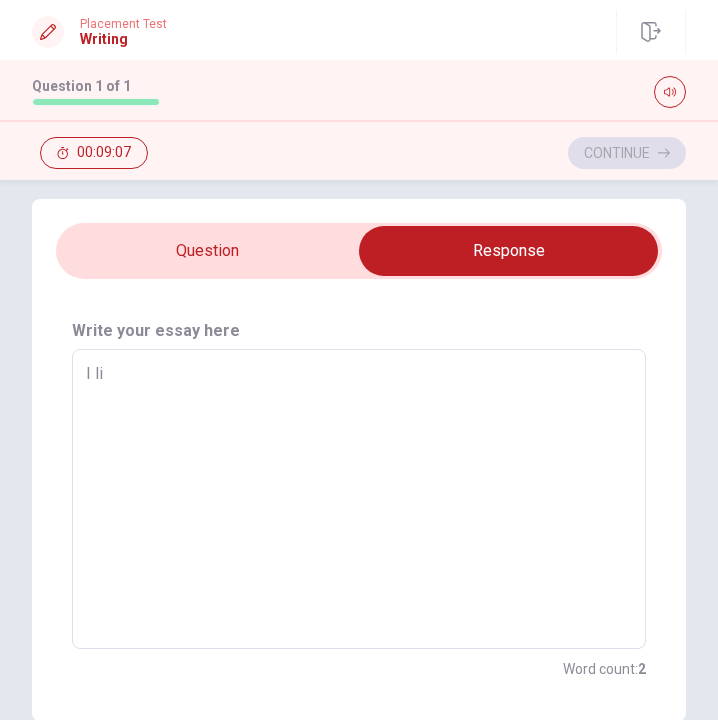 type on "x" 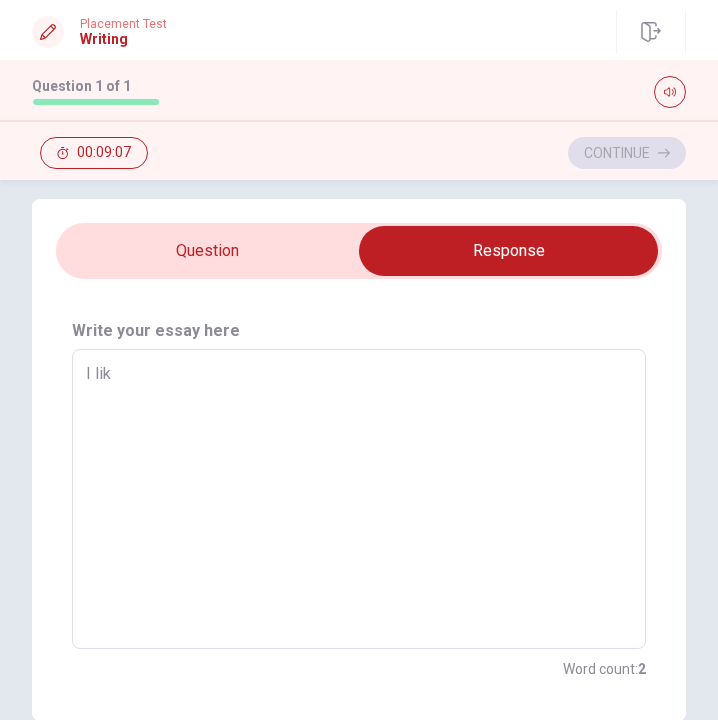 type on "x" 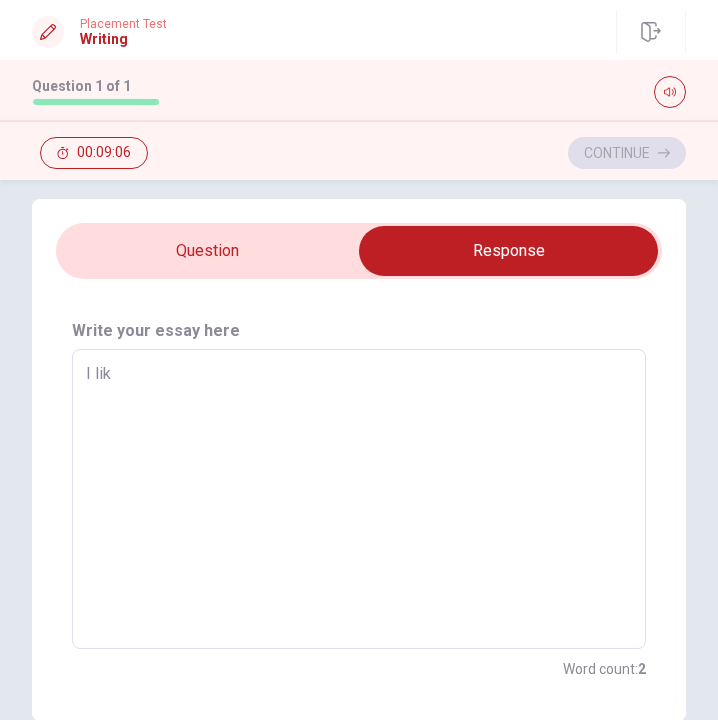 type on "I like" 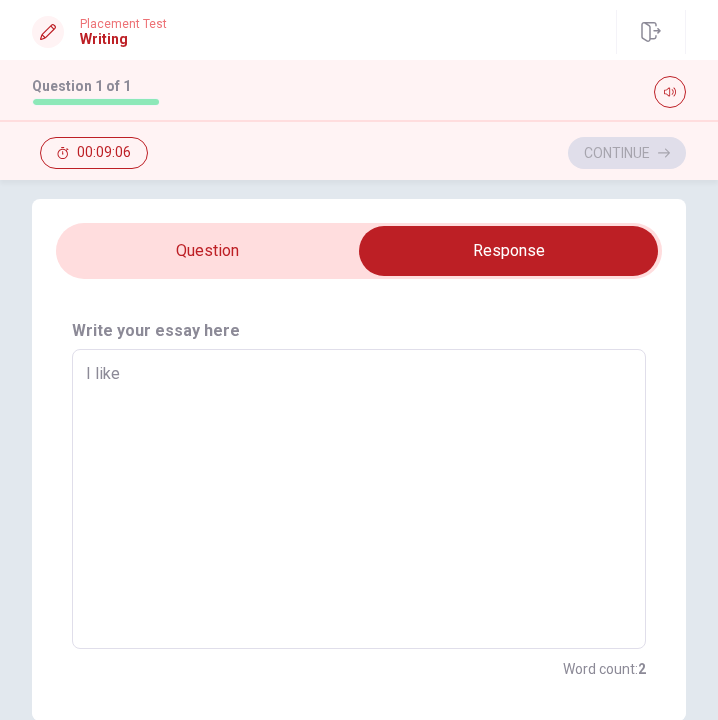 type on "x" 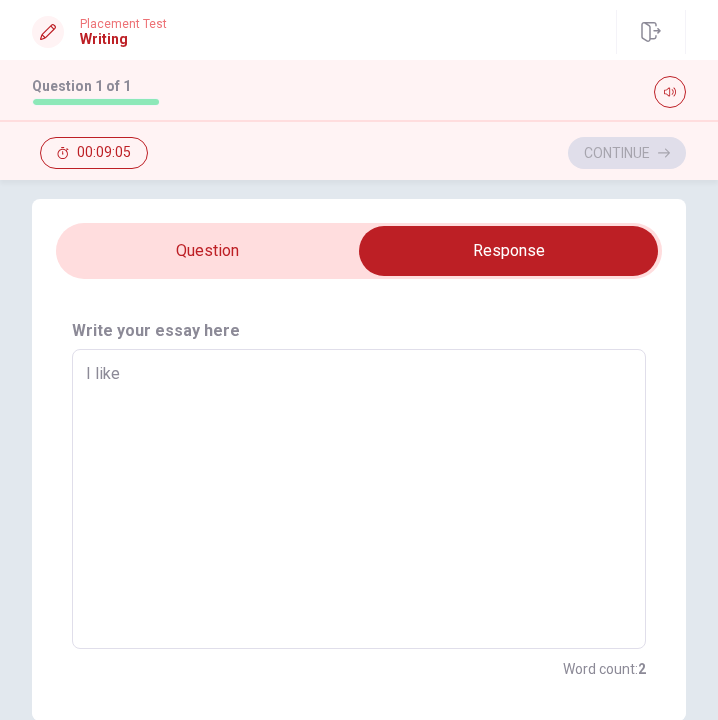 type on "I like g" 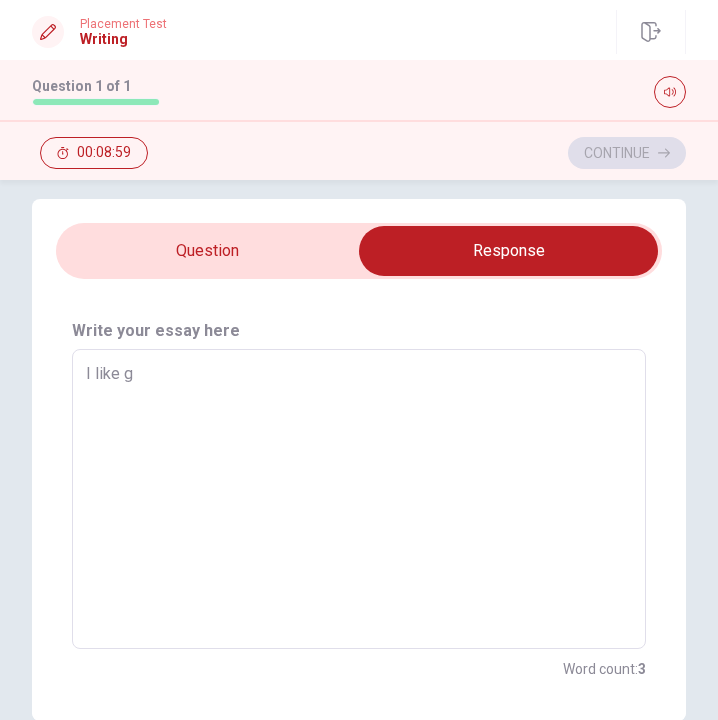 type on "x" 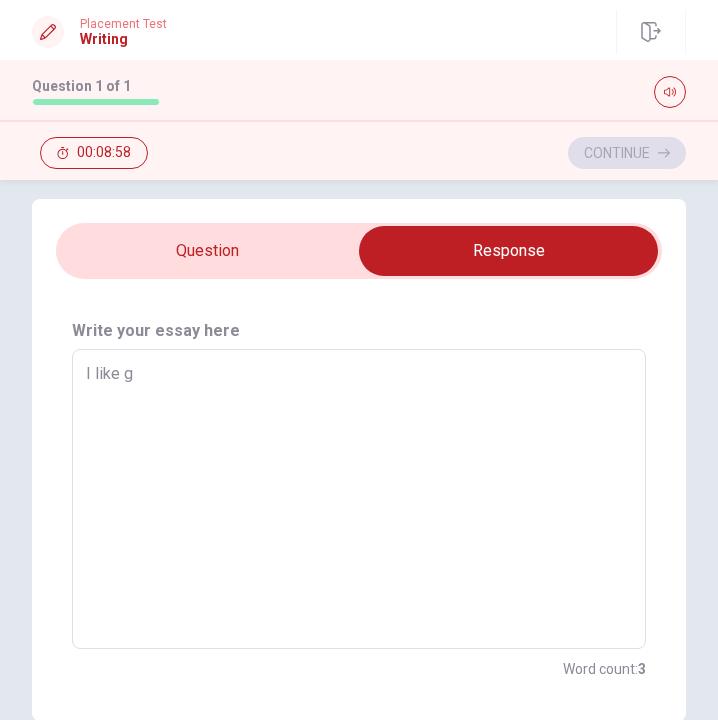 type on "I like go" 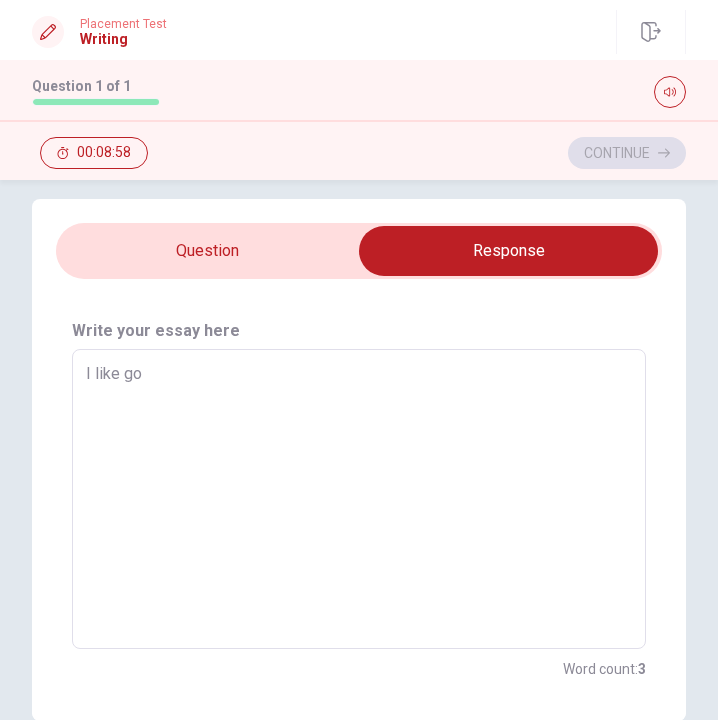 type on "x" 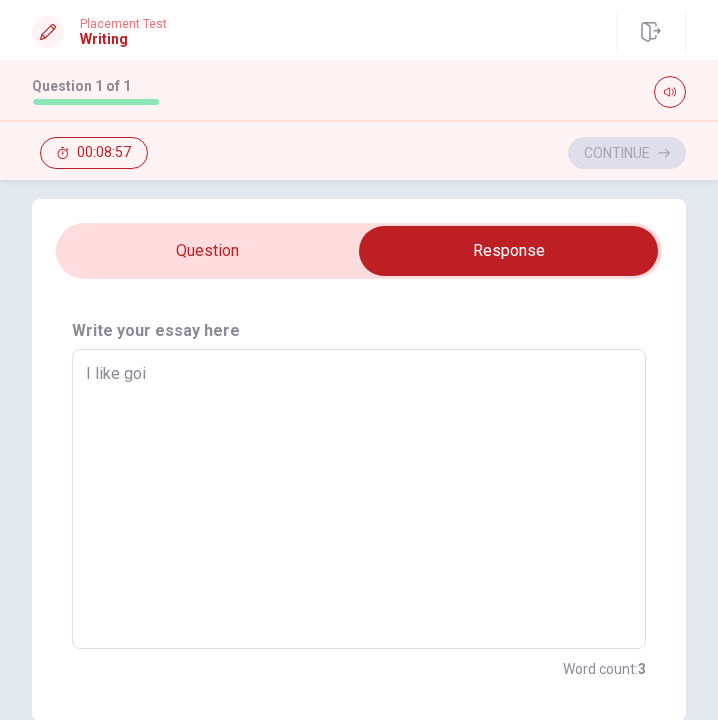type on "I like goin" 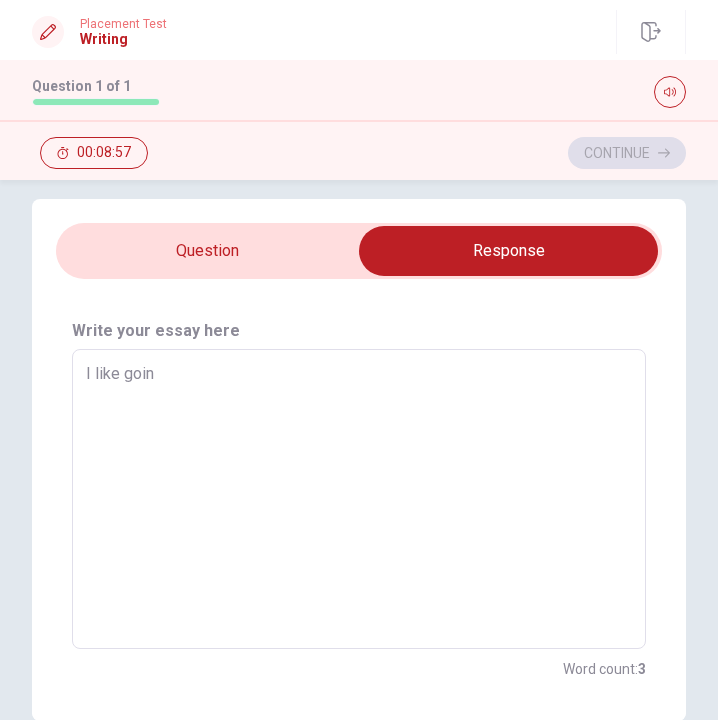 type on "x" 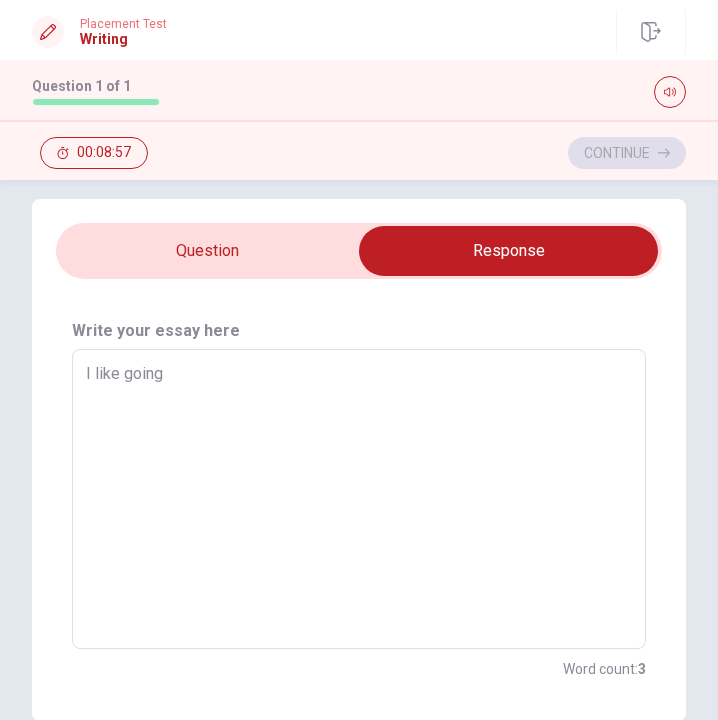 type on "x" 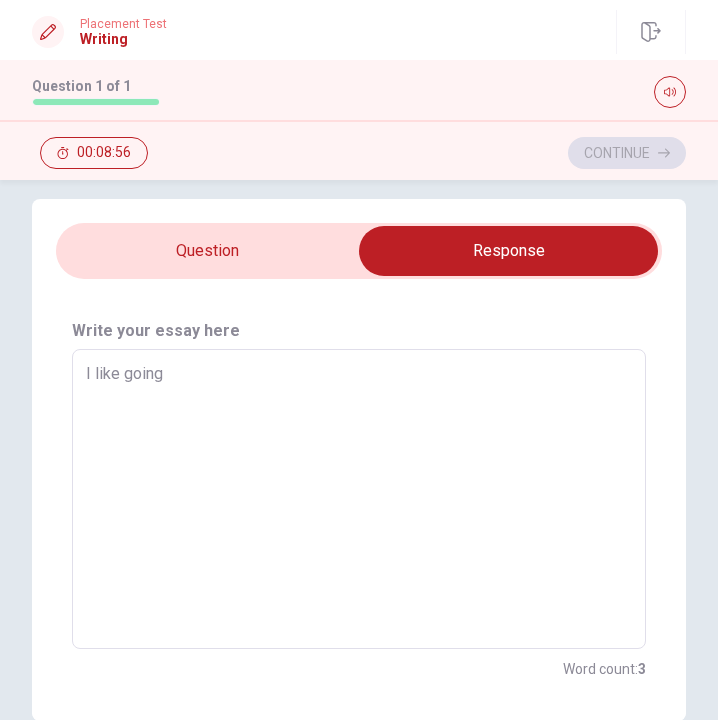 type on "I like going" 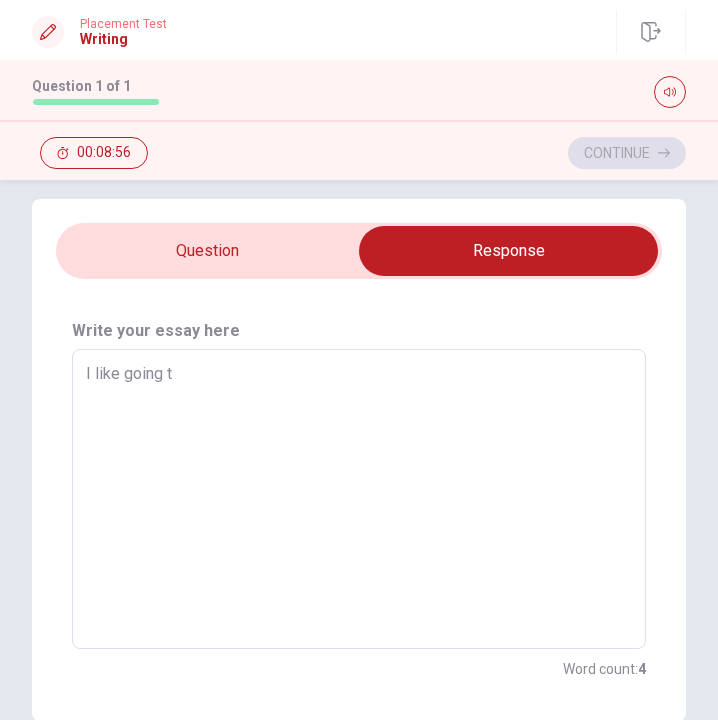 type on "x" 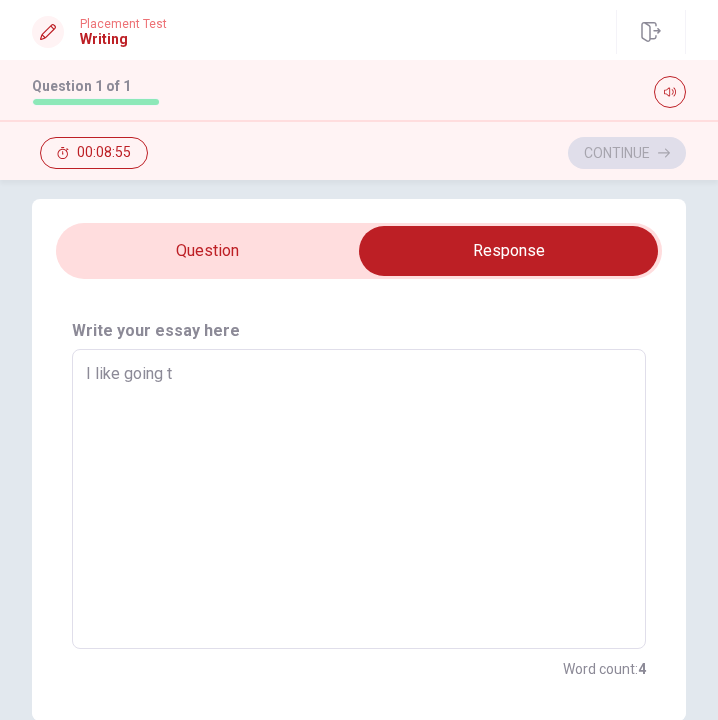 type on "I like going to" 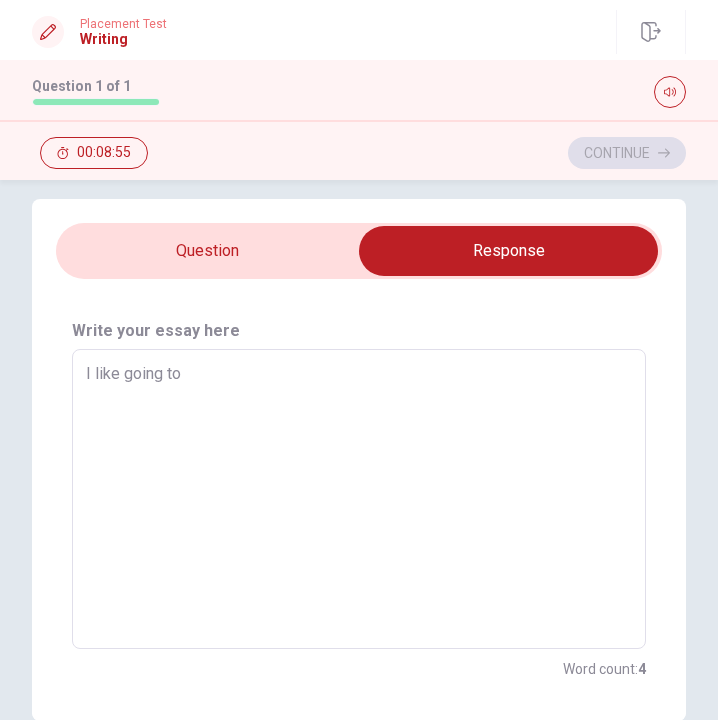 type on "x" 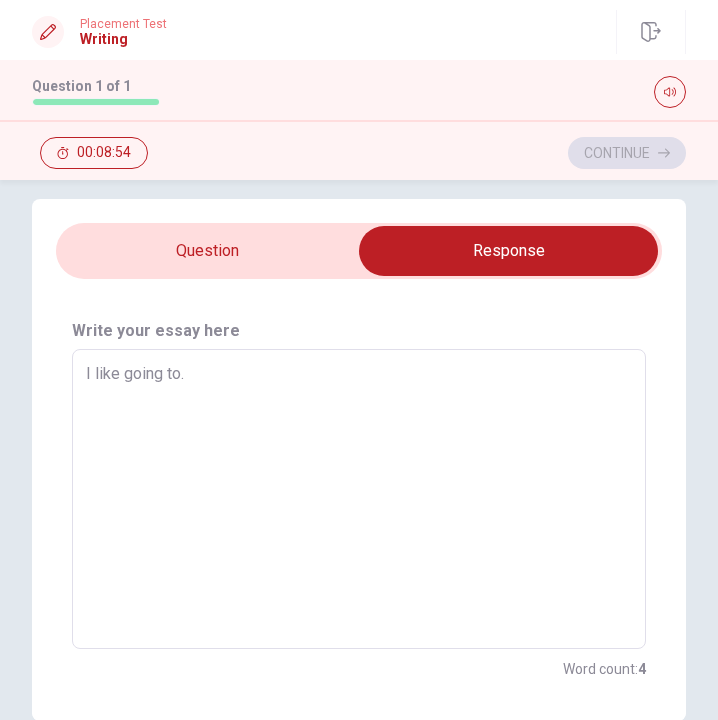 type on "x" 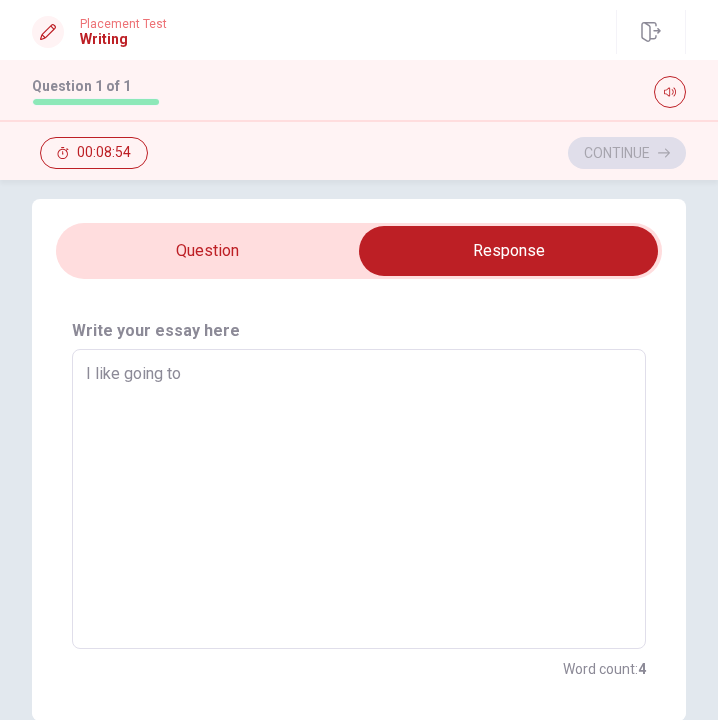 type on "x" 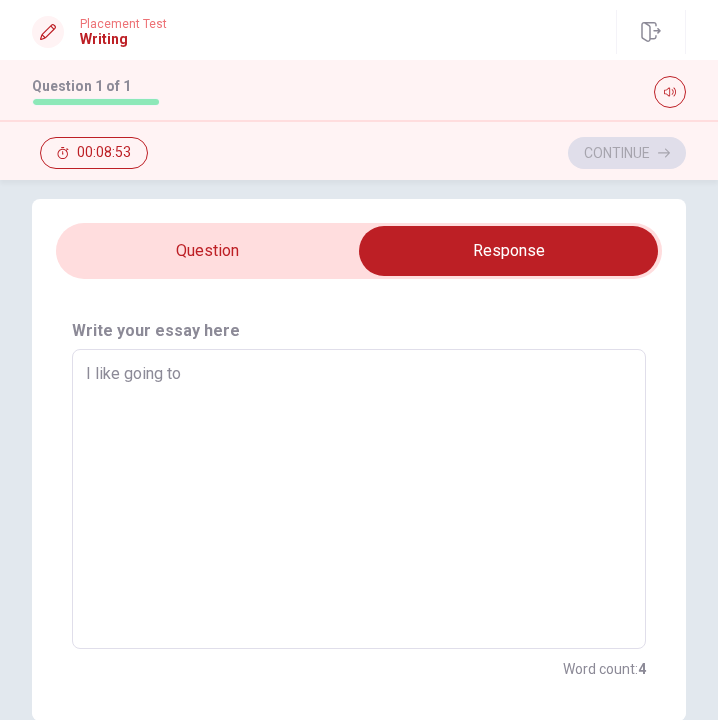 type on "I like going to" 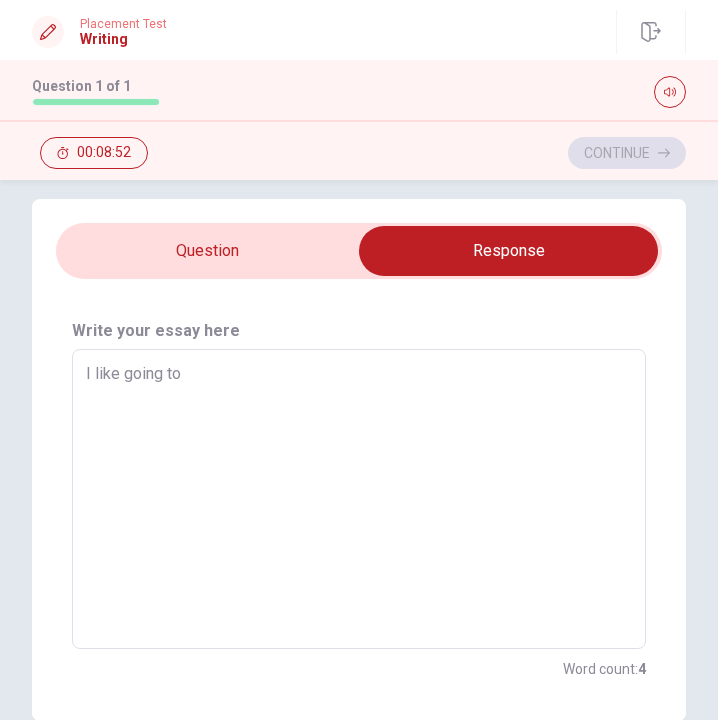type on "I like going to t" 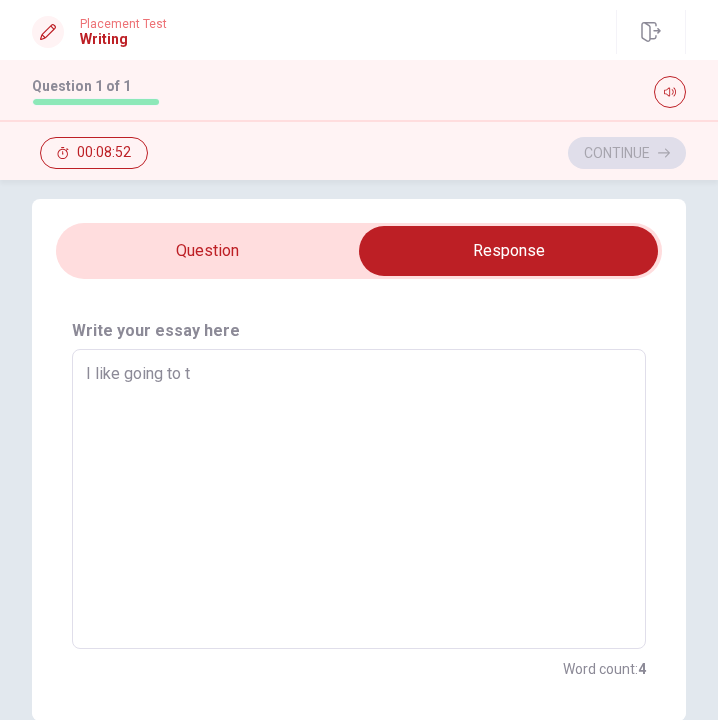 type on "x" 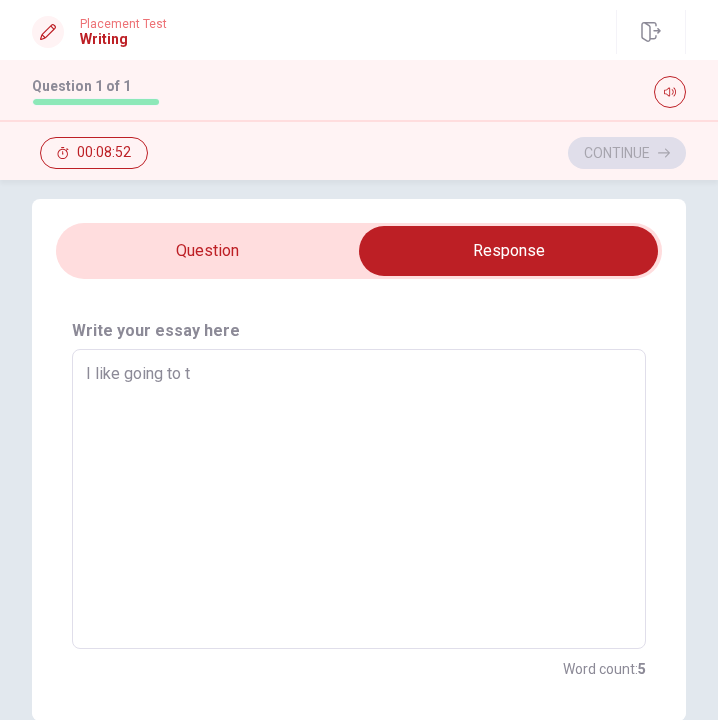 type on "I like going to th" 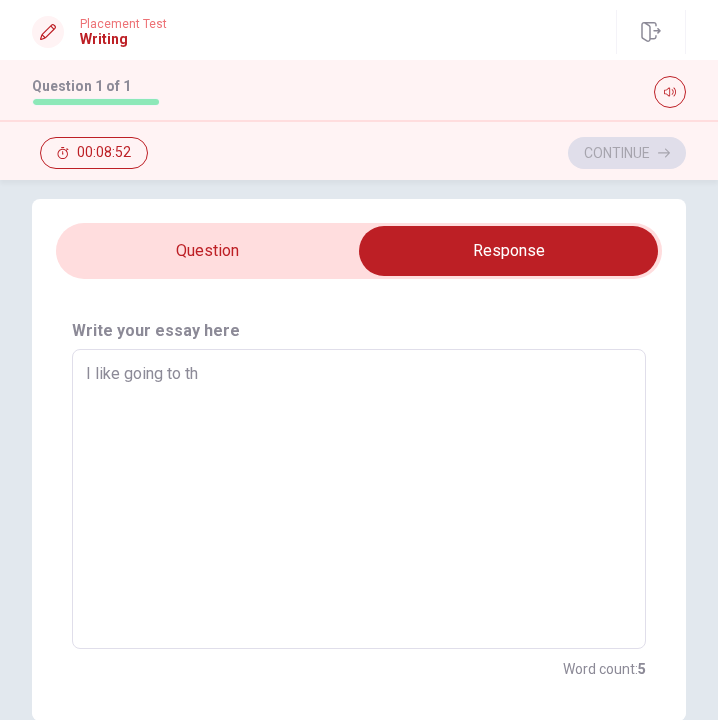type on "x" 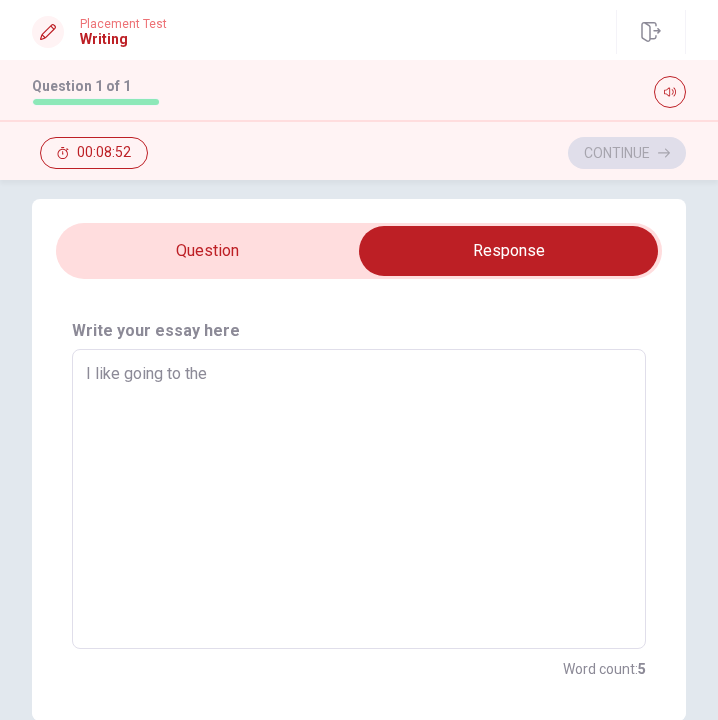 type on "x" 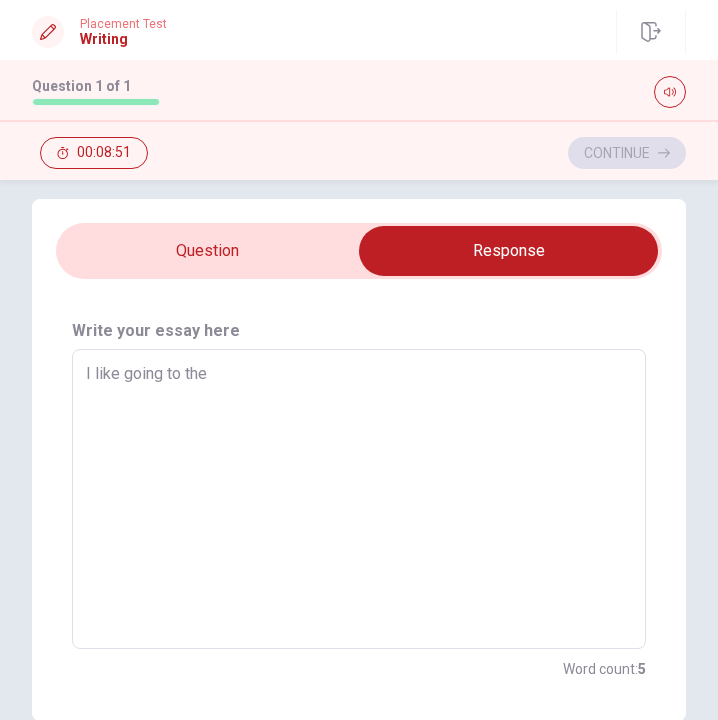 type on "I like going to the" 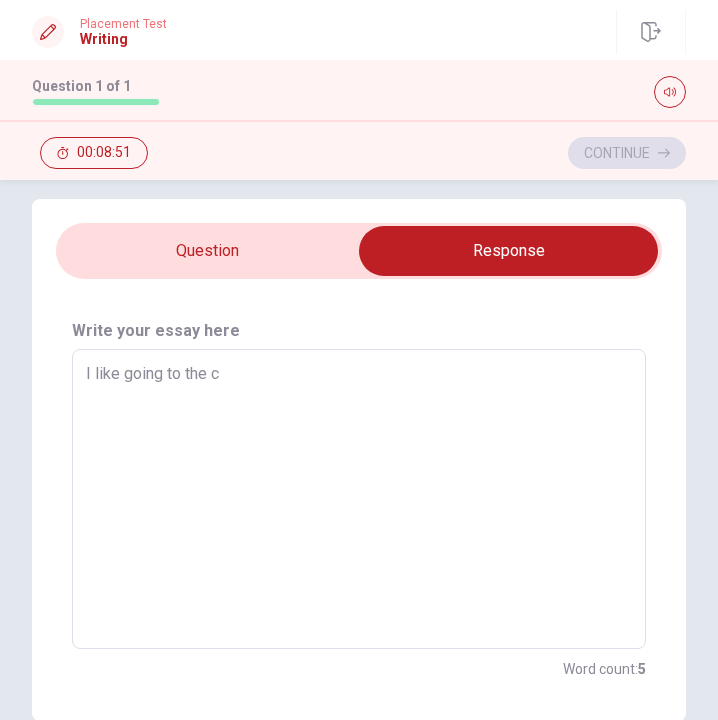 type on "x" 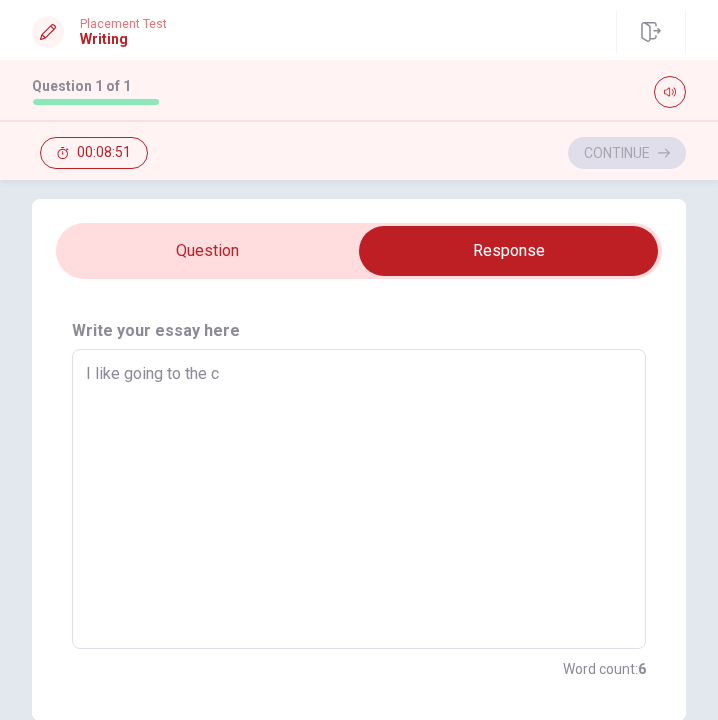 type on "I like going to the ci" 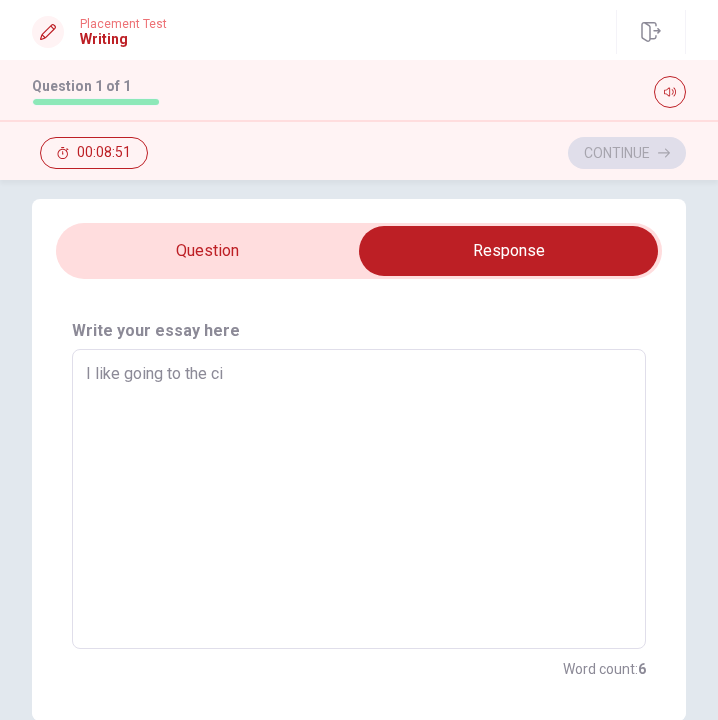 type on "x" 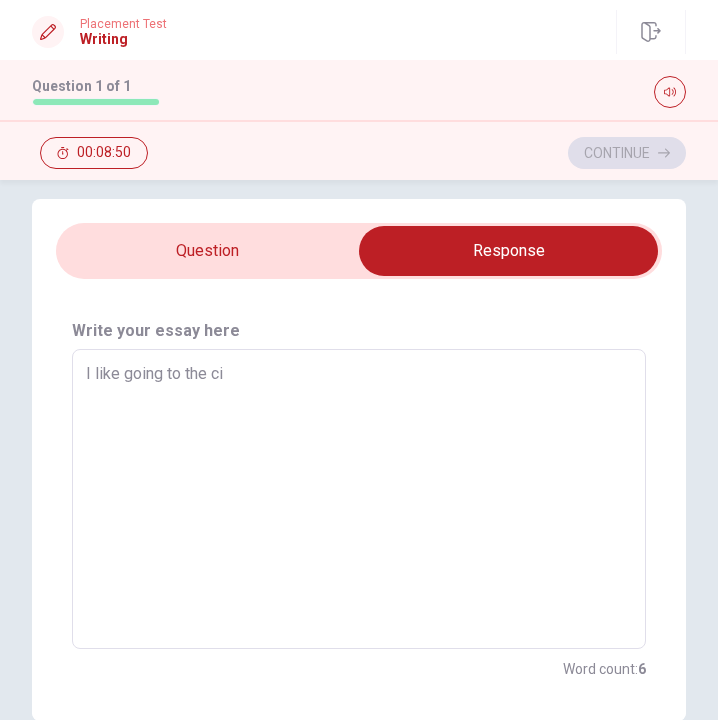 type on "I like going to the cin" 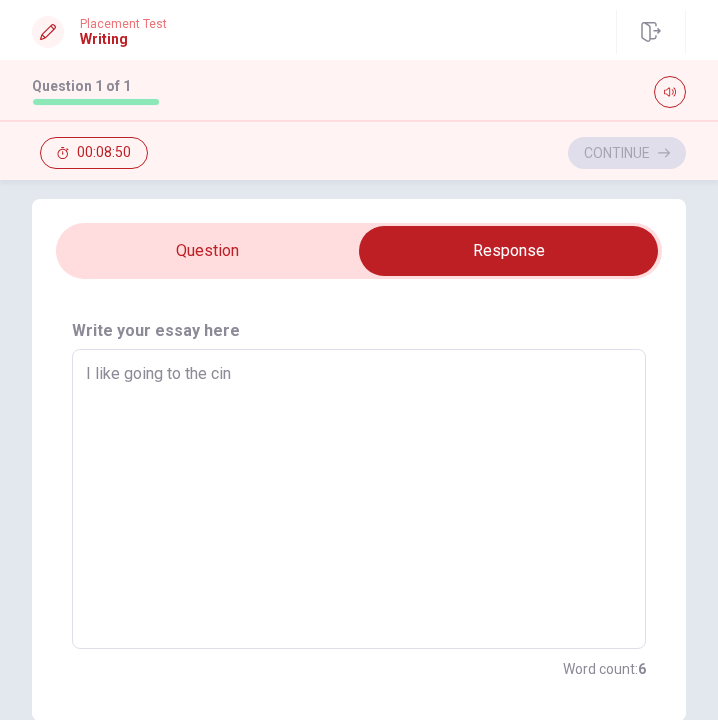 type on "x" 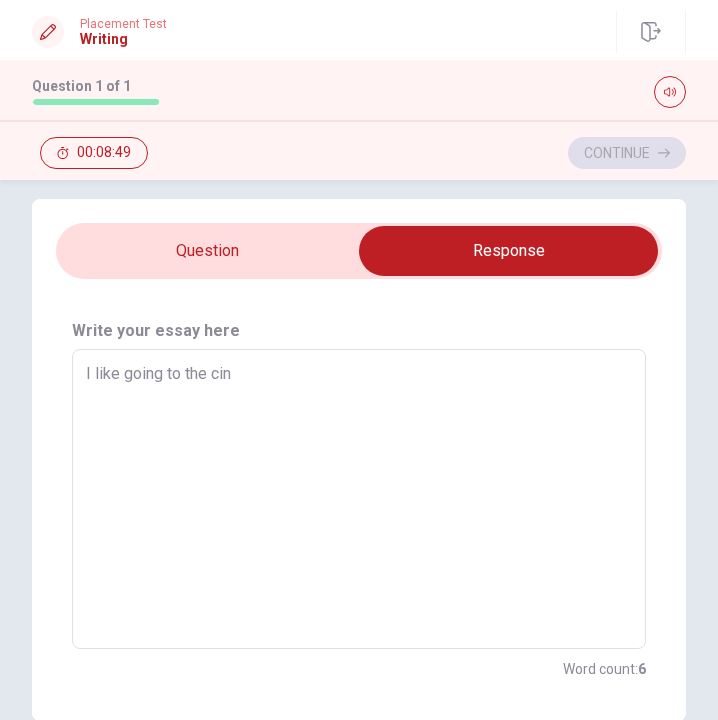 type on "I like going to the cine" 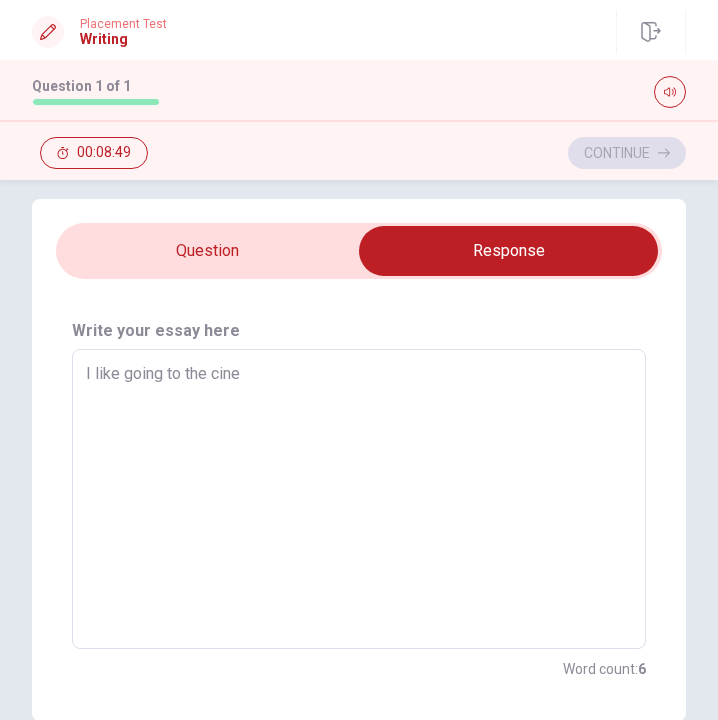 type on "x" 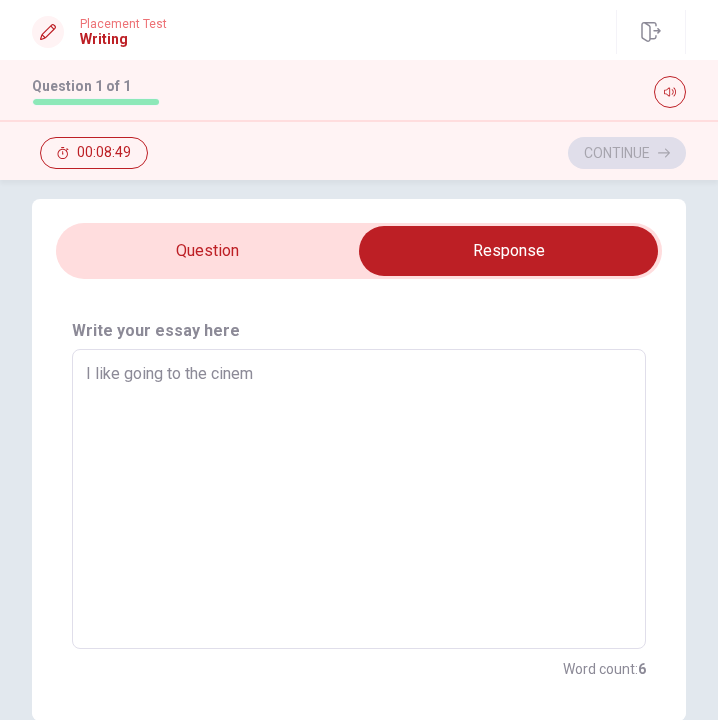 type on "x" 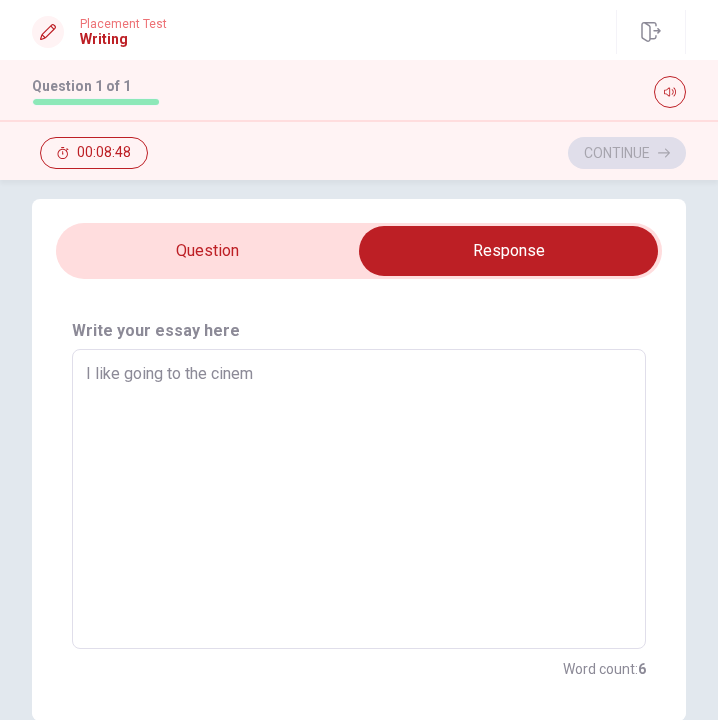 type on "I like going to the cinema" 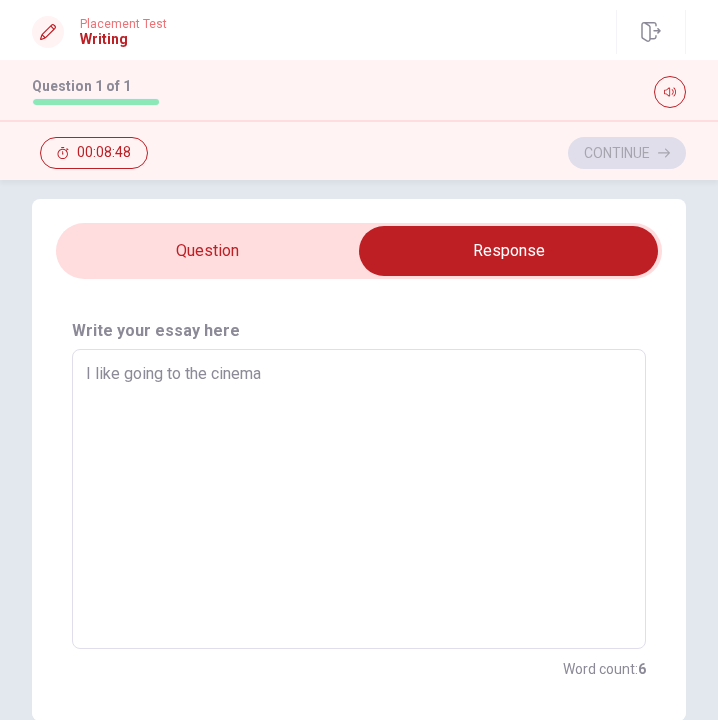type on "x" 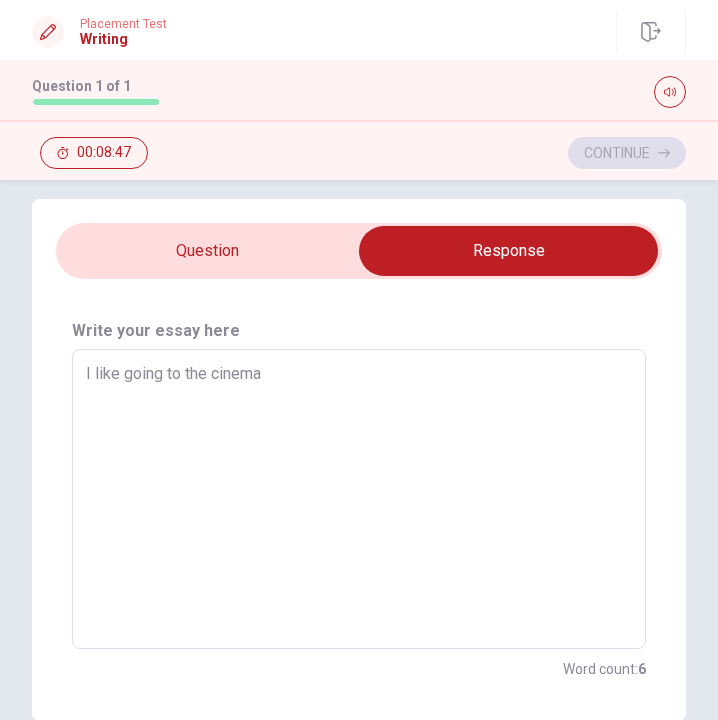 type on "I like going to the cinema w" 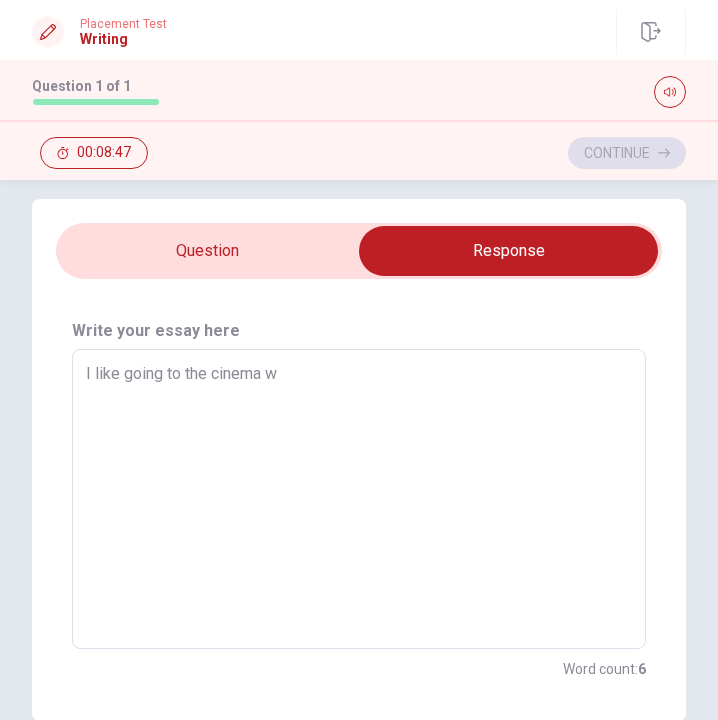 type on "x" 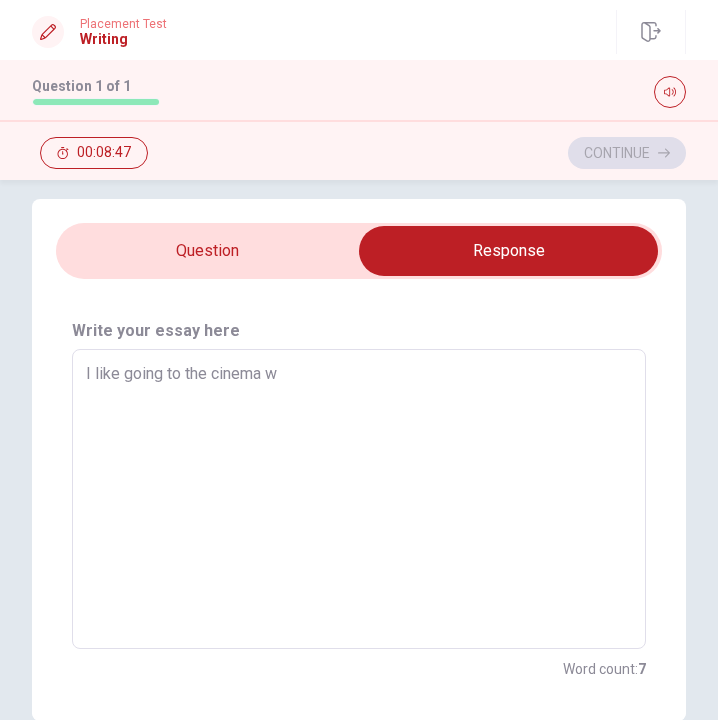 type on "I like going to the cinema wi" 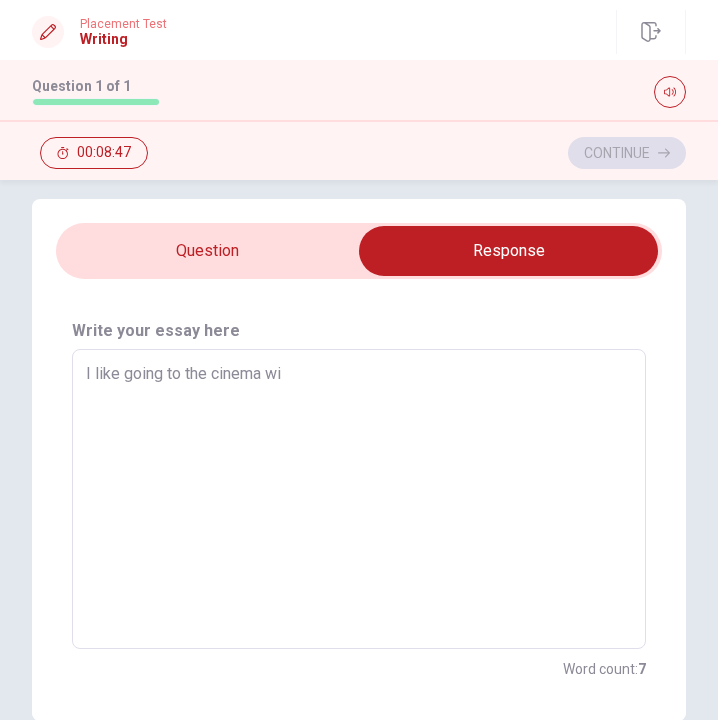 type on "x" 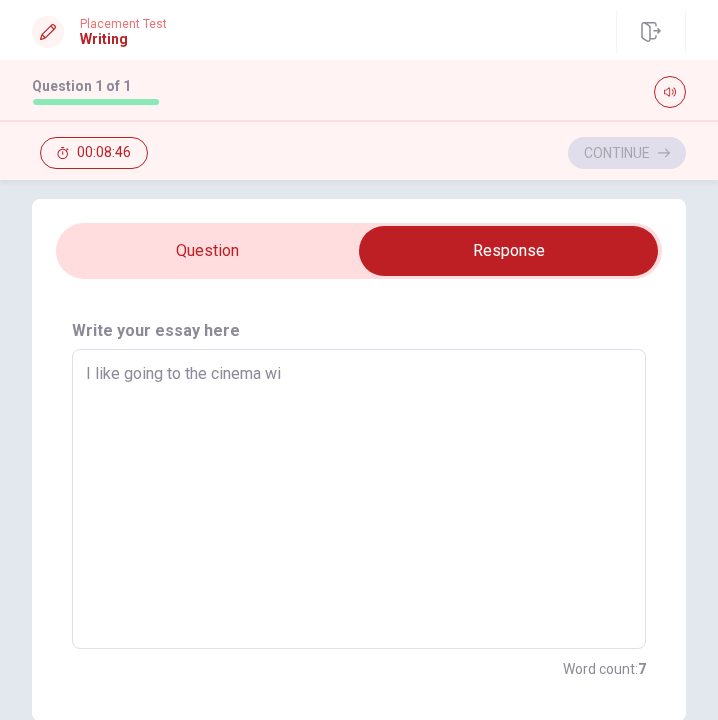 type on "I like going to the cinema wit" 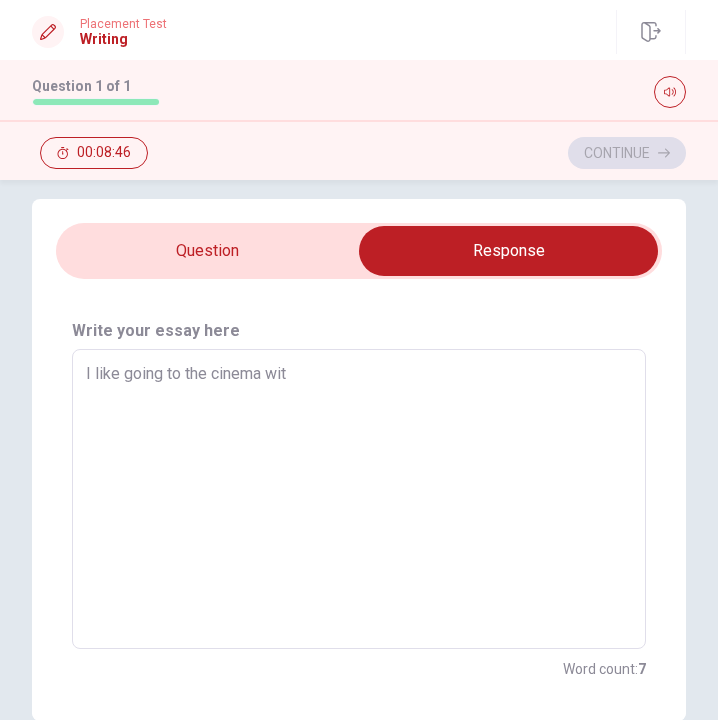 type on "x" 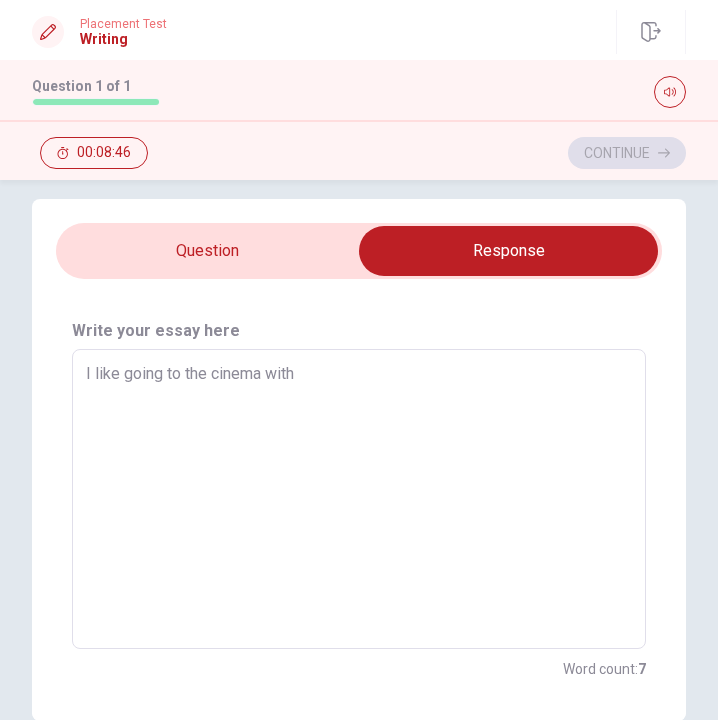 type on "x" 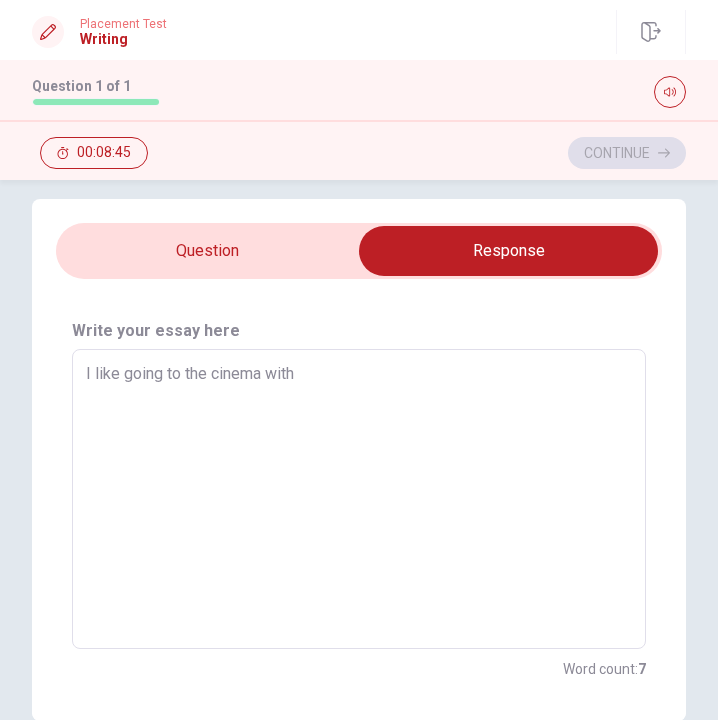 type on "I like going to the cinema with m" 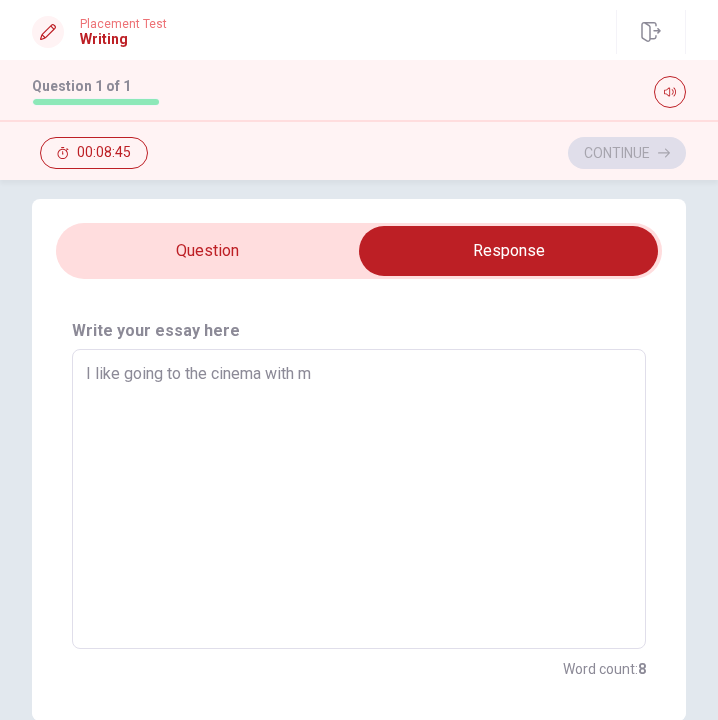 type on "x" 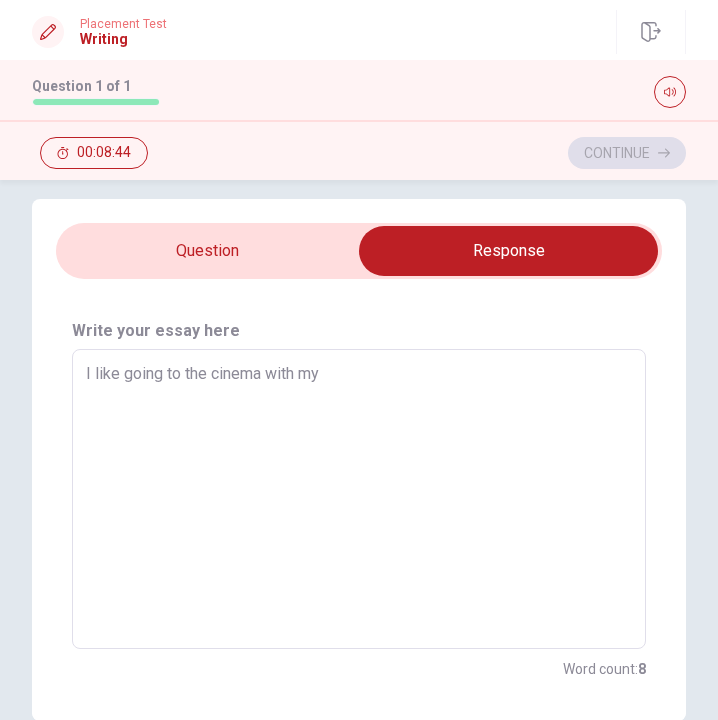 type on "x" 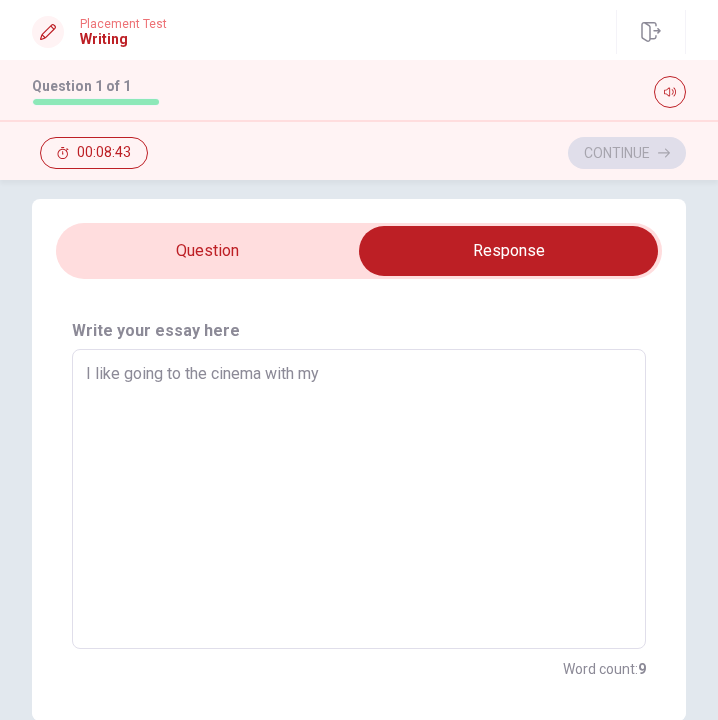 type on "I like going to the cinema with my f" 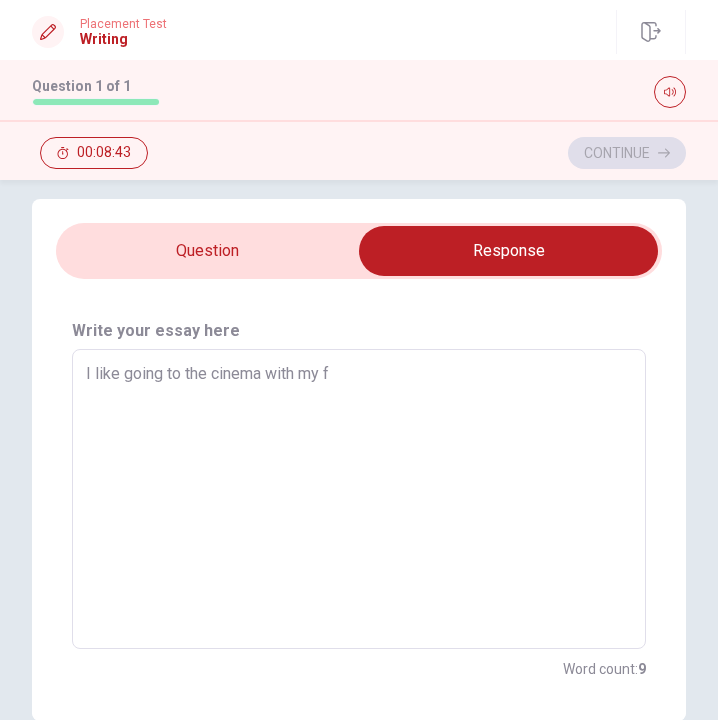 type on "x" 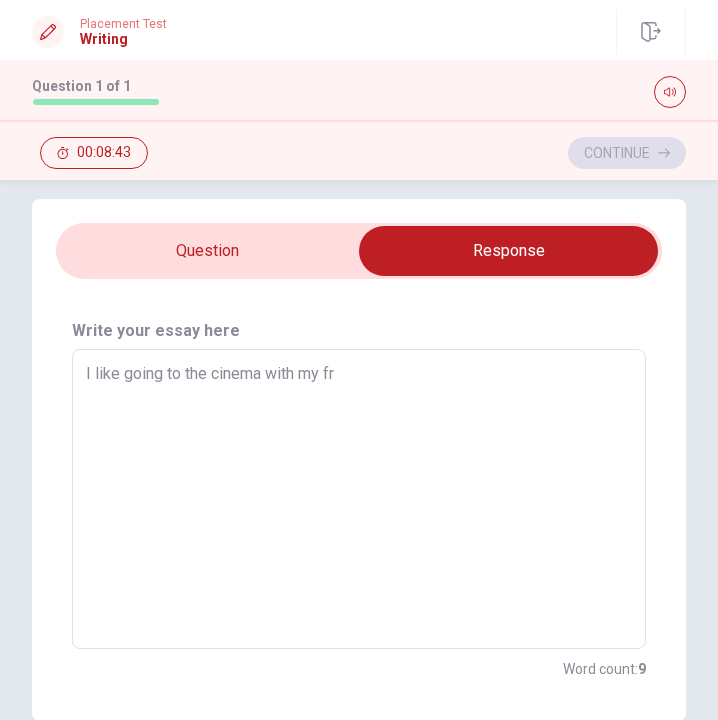 type on "x" 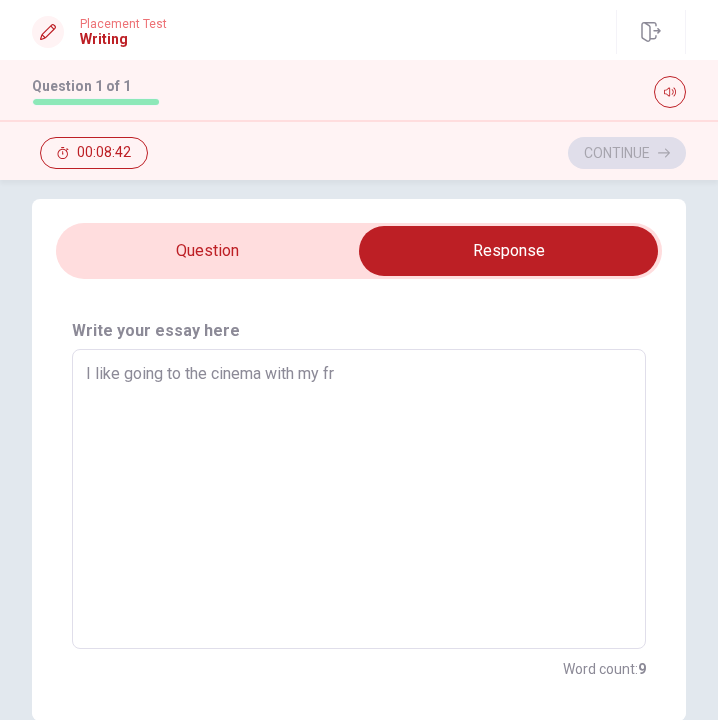 type on "I like going to the cinema with my fri" 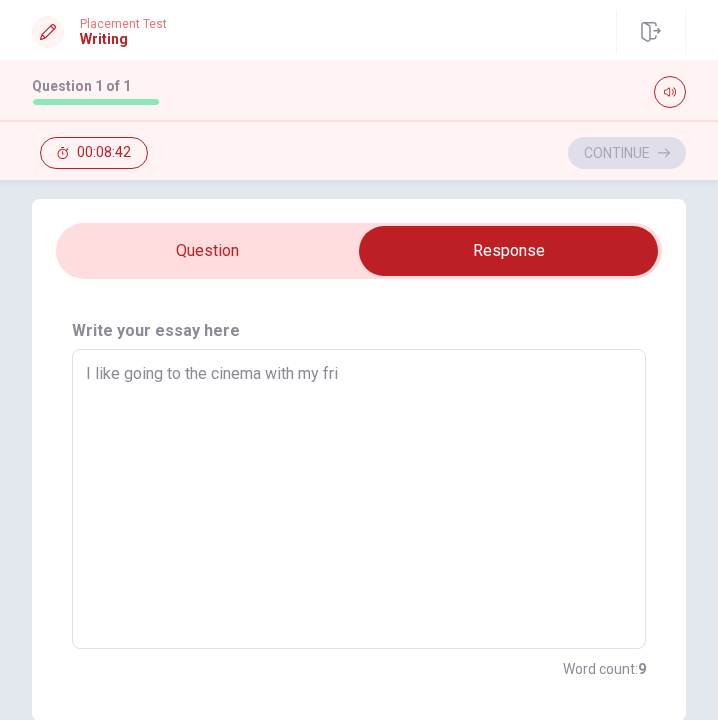 type on "x" 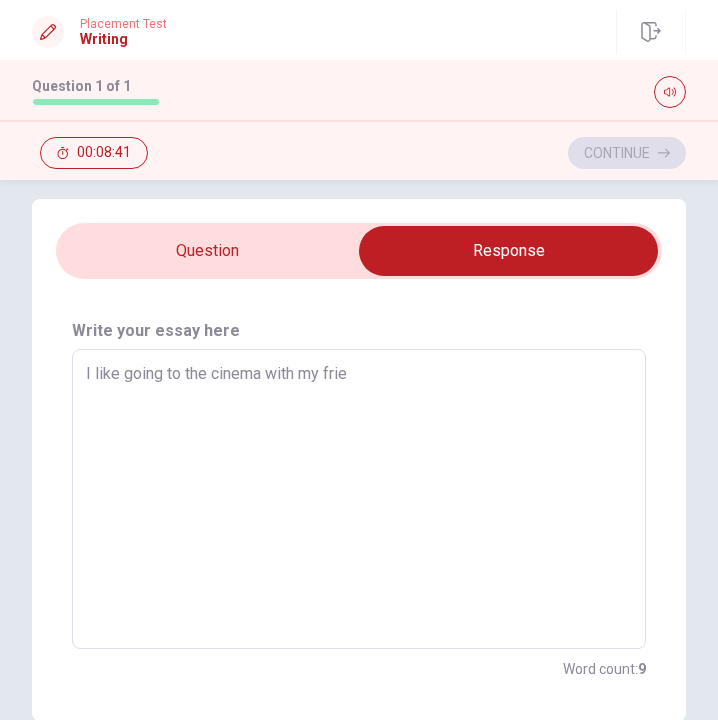 type on "x" 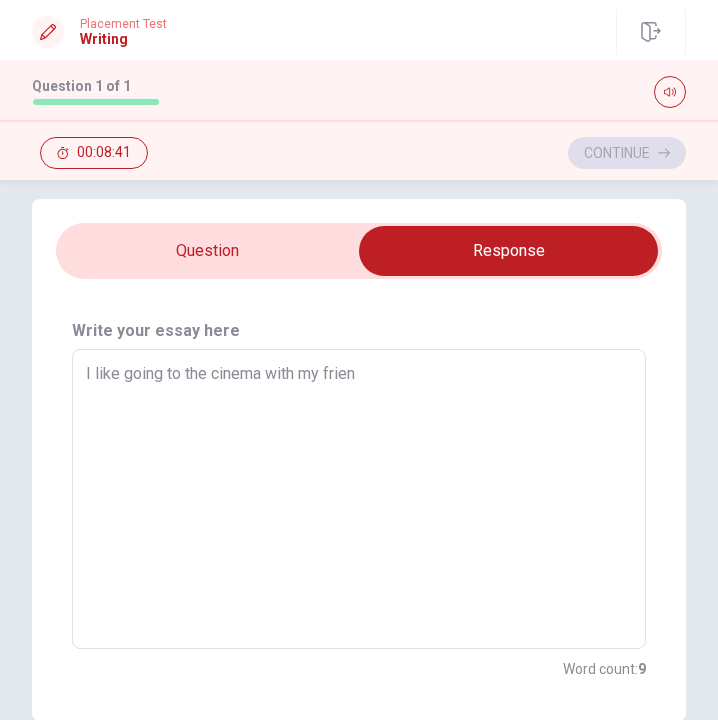 type on "x" 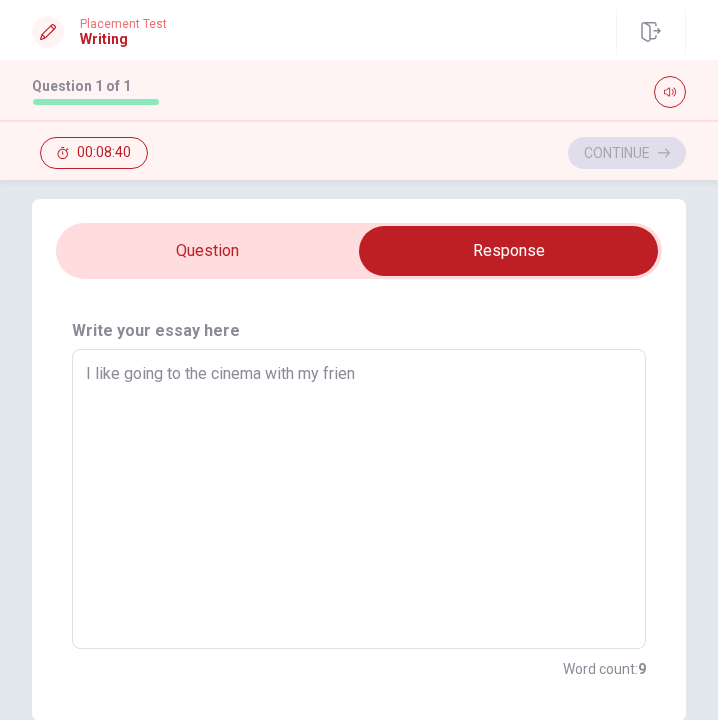 type on "I like going to the cinema with my friend" 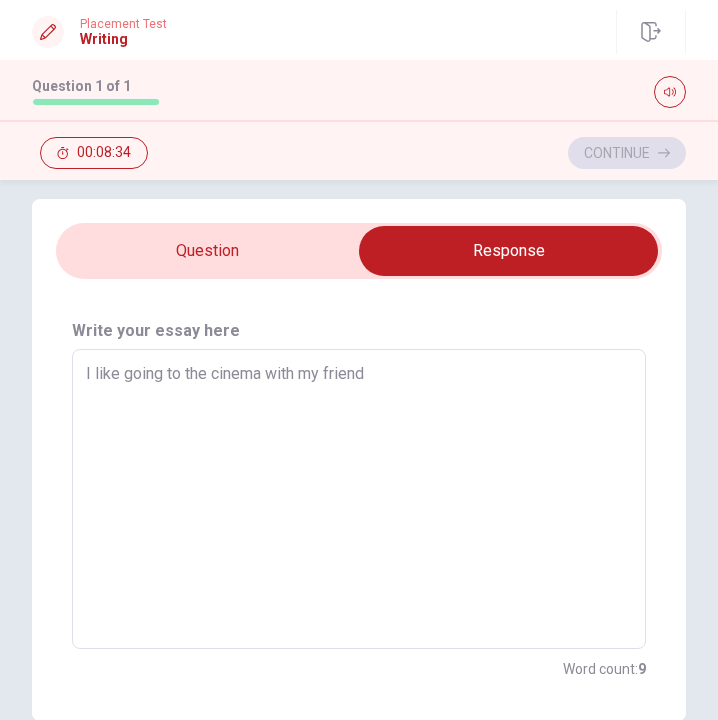 type on "x" 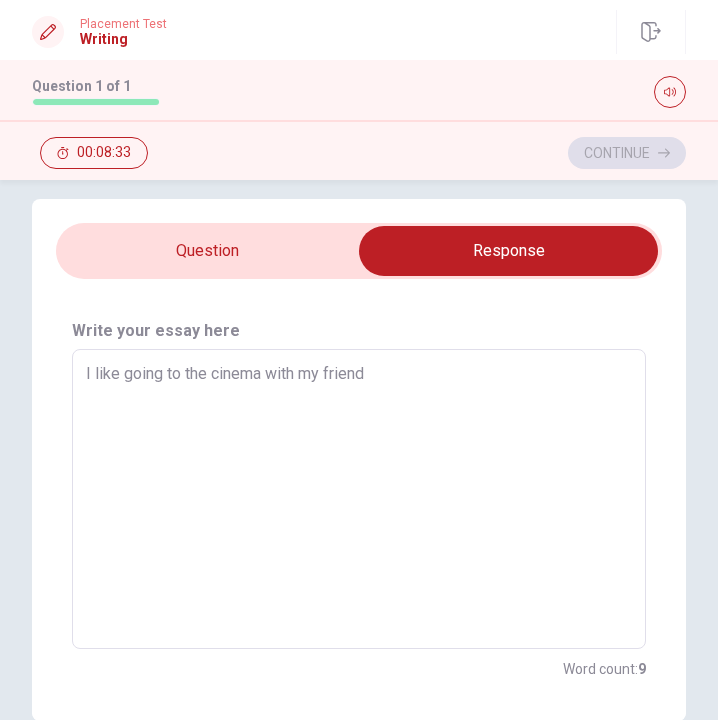 type on "I like going to the cinema with my friend;" 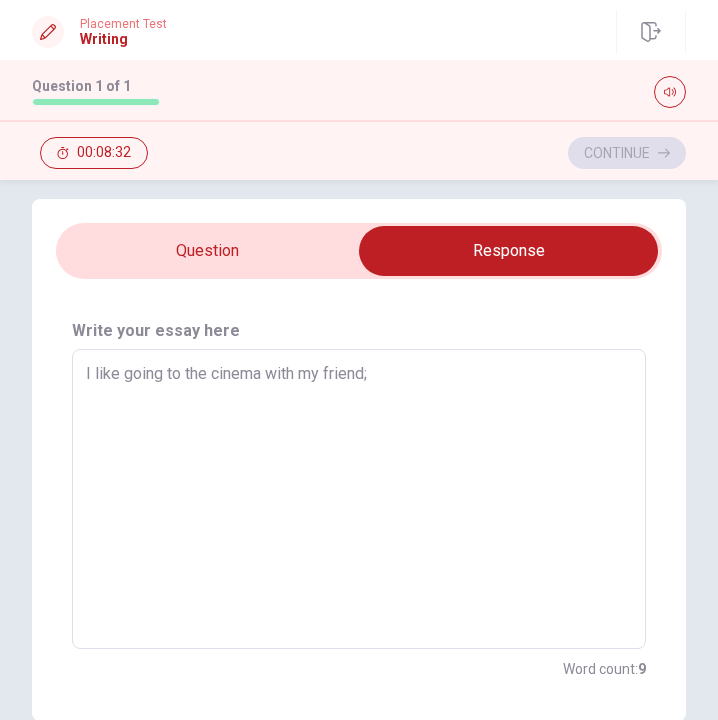 type on "x" 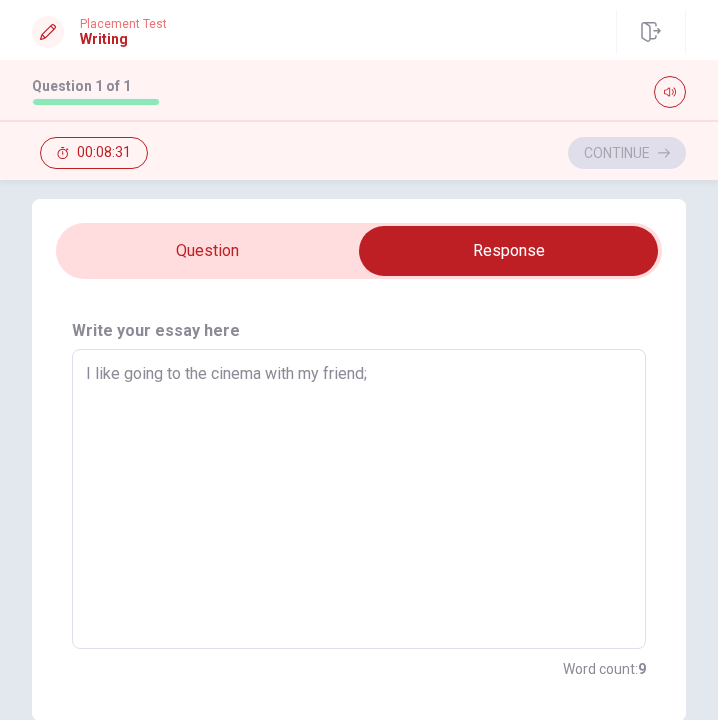 type on "I like going to the cinema with my friend" 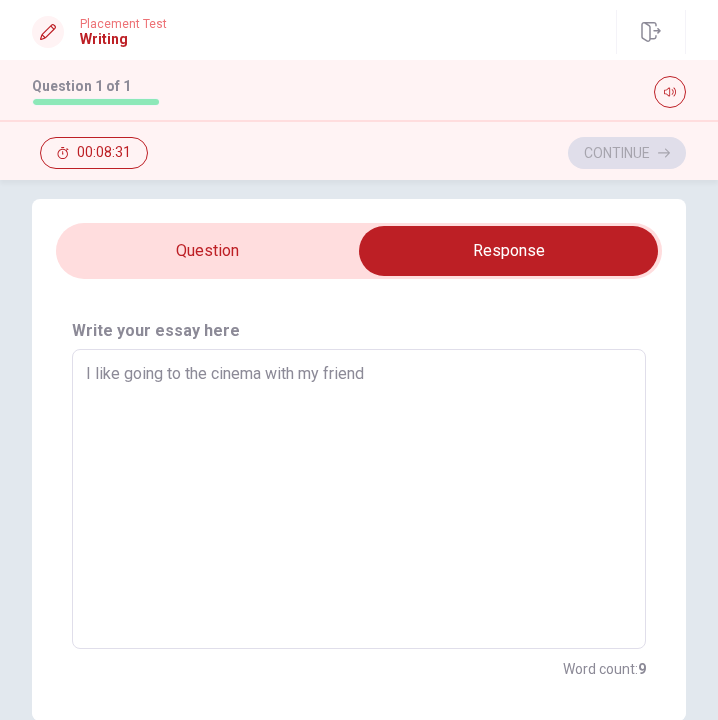 type on "x" 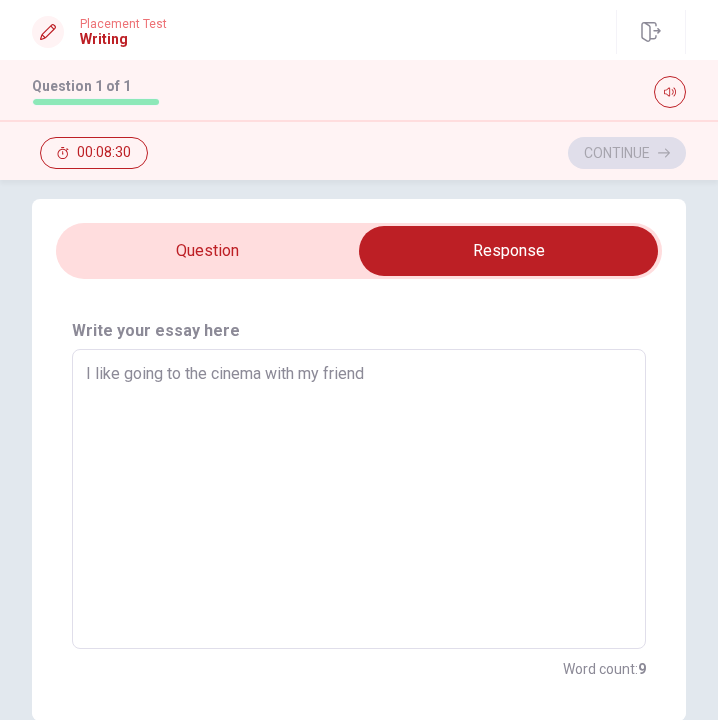 type on "I like going to the cinema with my friend;" 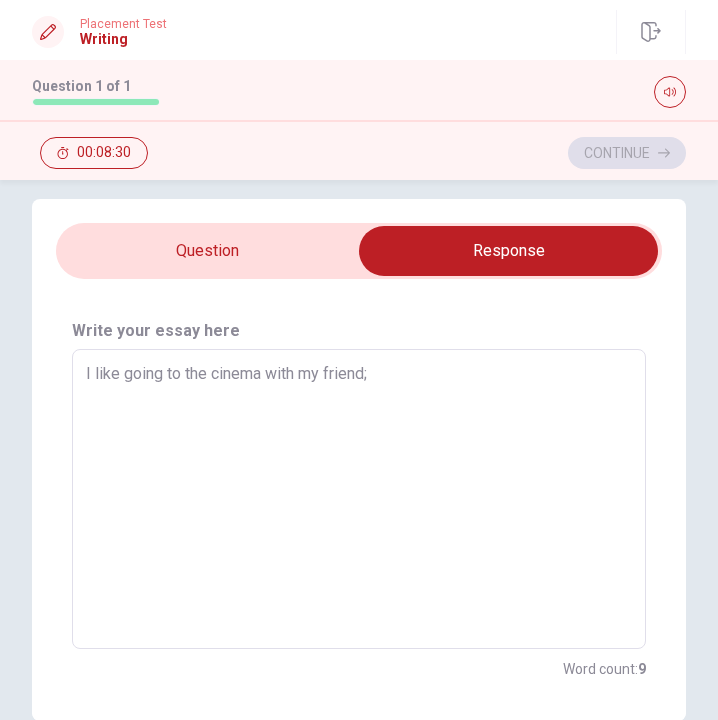 type on "x" 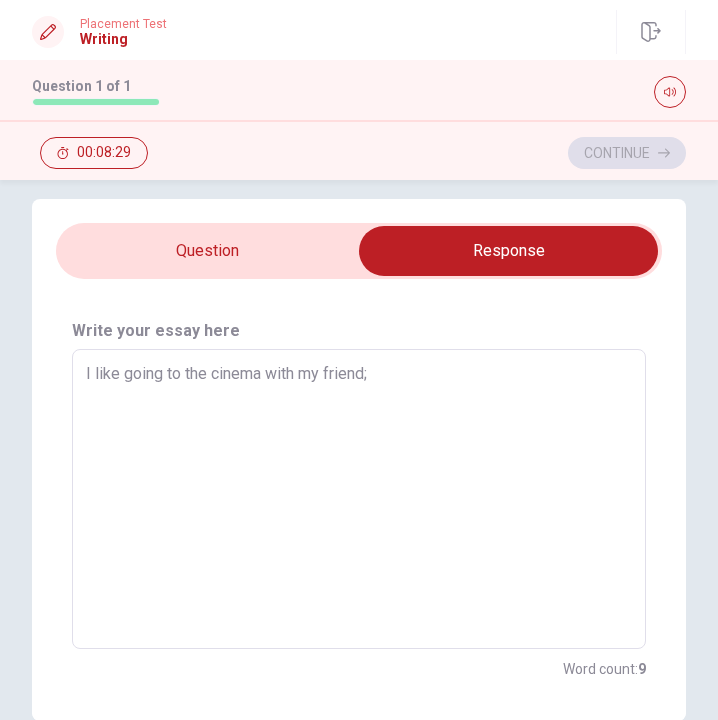 type on "I like going to the cinema with my friend;" 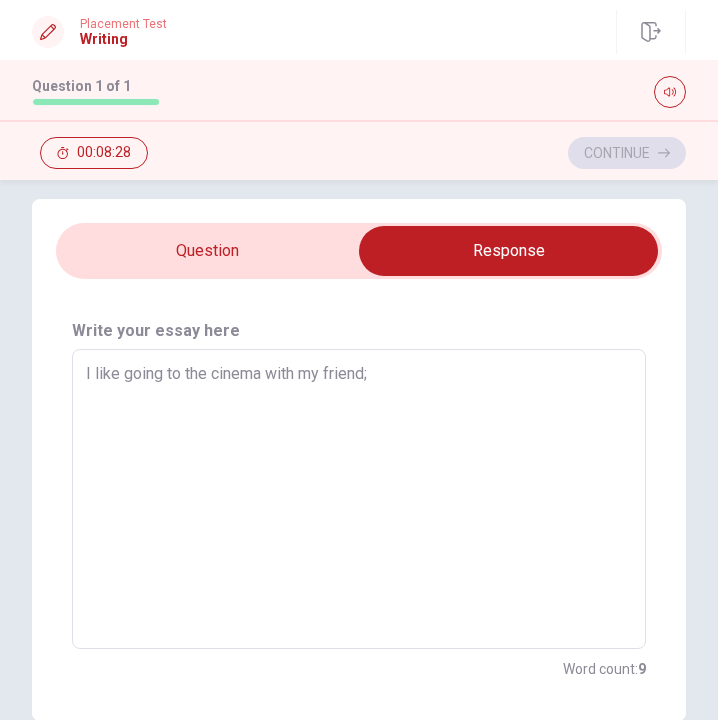 type on "I like going to the cinema with my friend;" 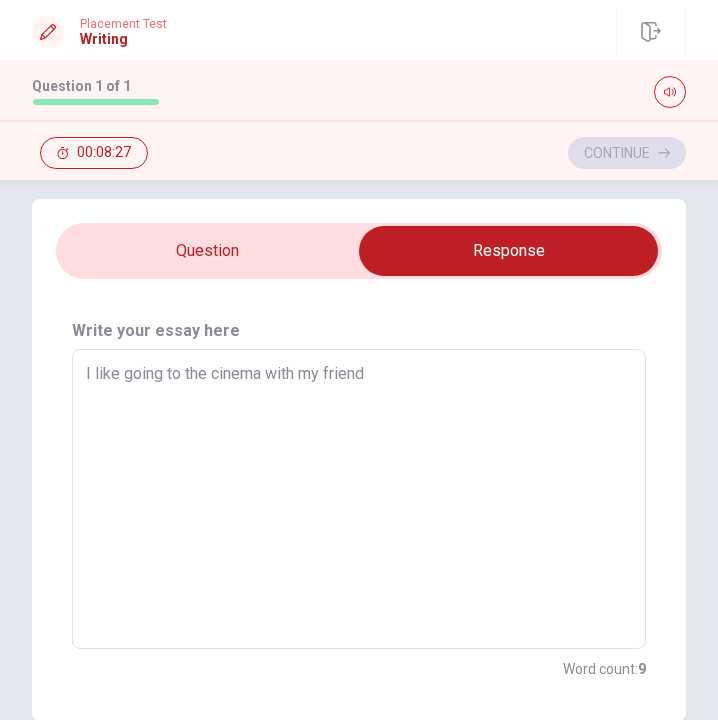 type on "x" 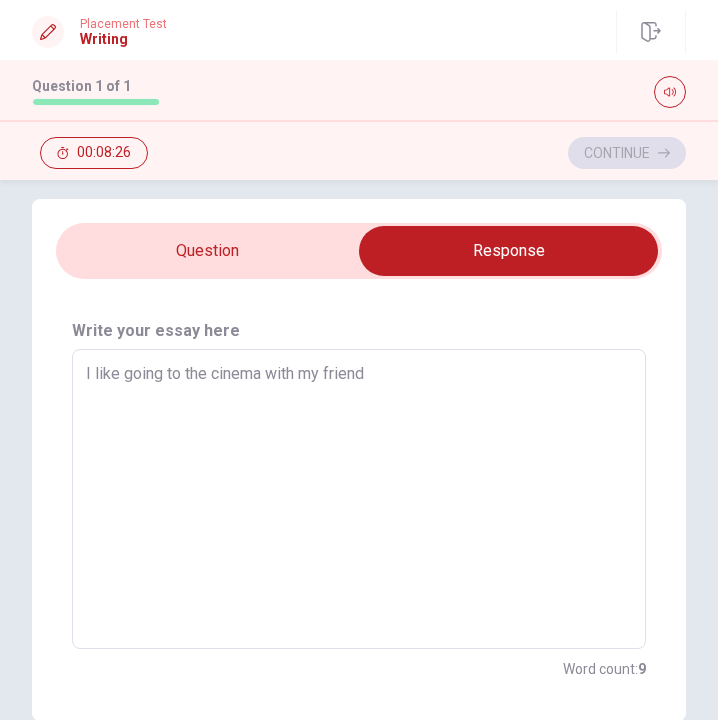 type on "I like going to the cinema with my friend." 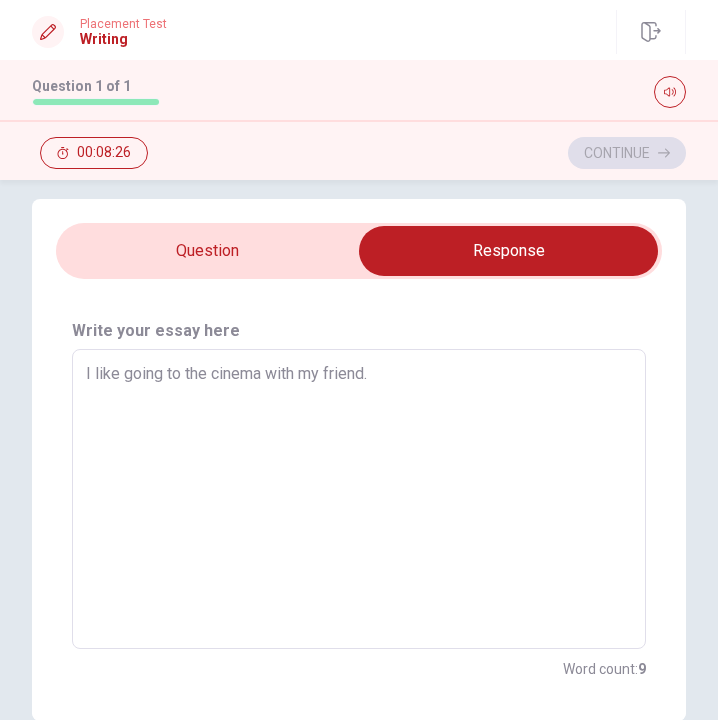 type on "x" 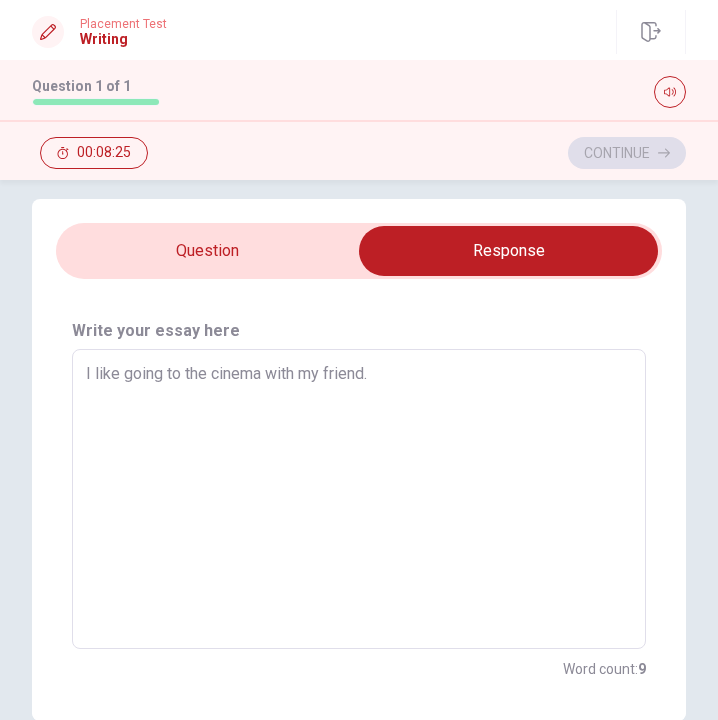 type on "I like going to the cinema with my friend." 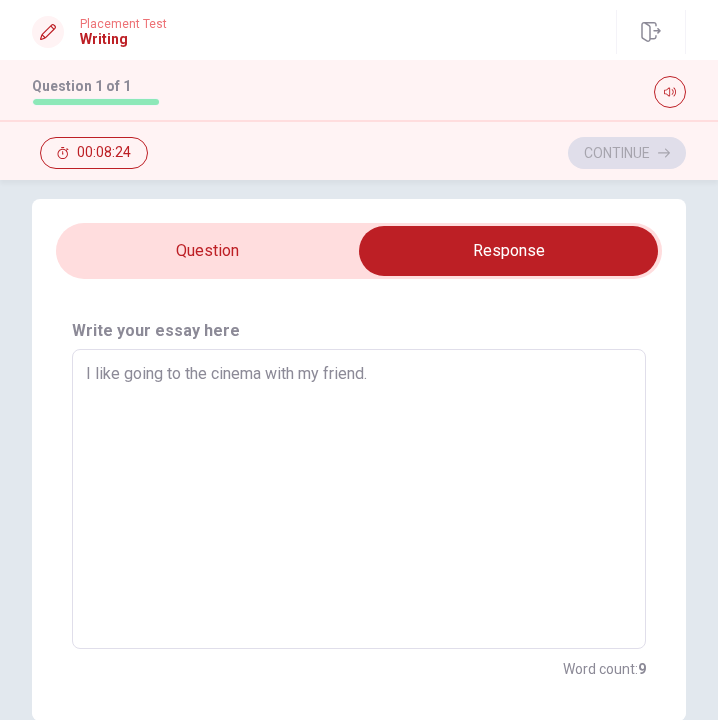 type on "I like going to the cinema with my friend. W" 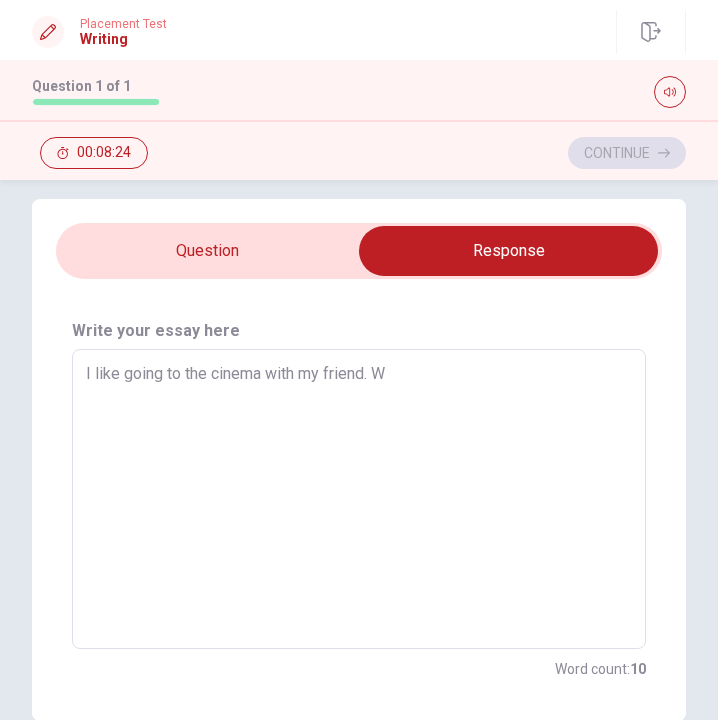 type on "x" 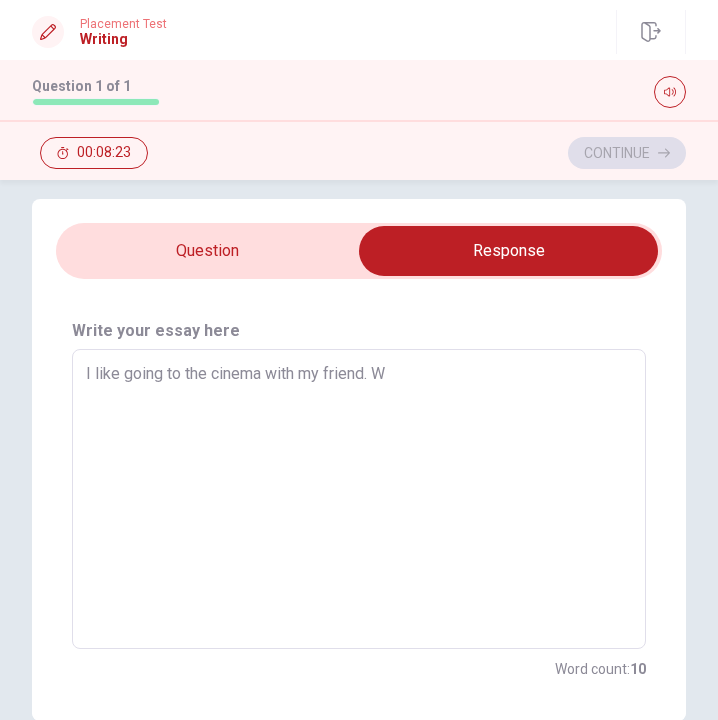 type on "I like going to the cinema with my friend. We" 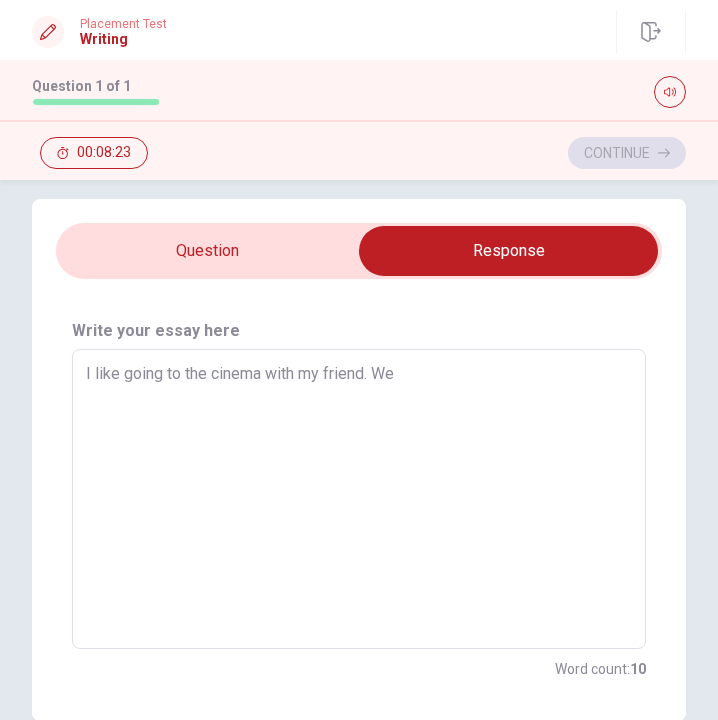 type on "x" 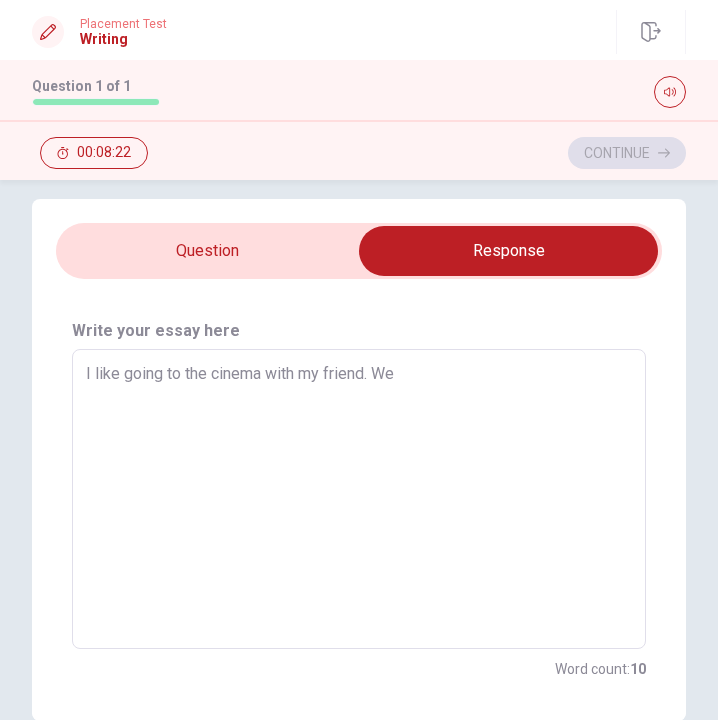type on "I like going to the cinema with my friend. We s" 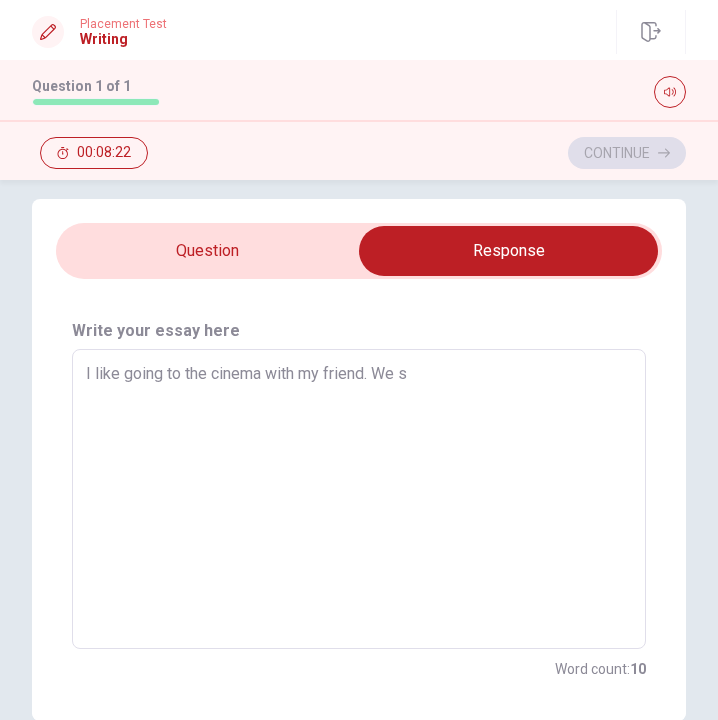 type on "x" 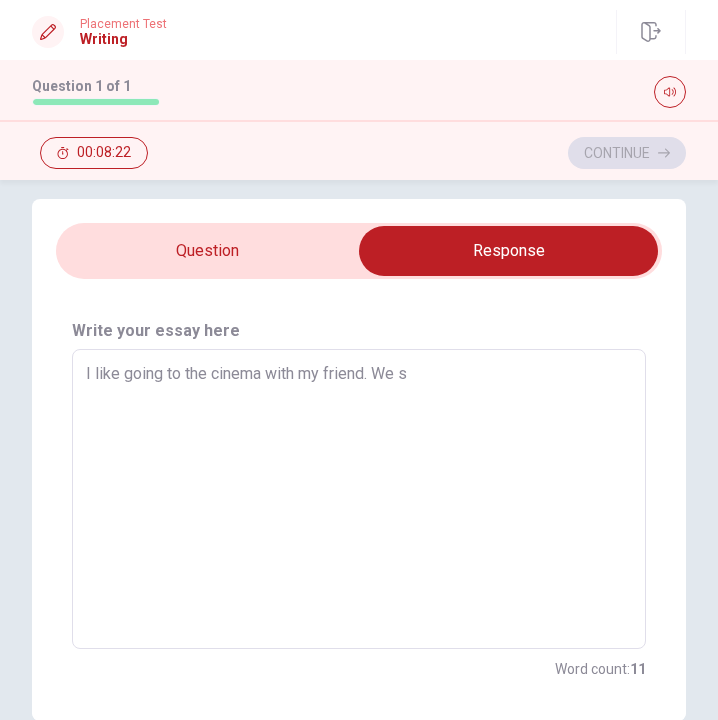 type on "I like going to the cinema with my friend. We se" 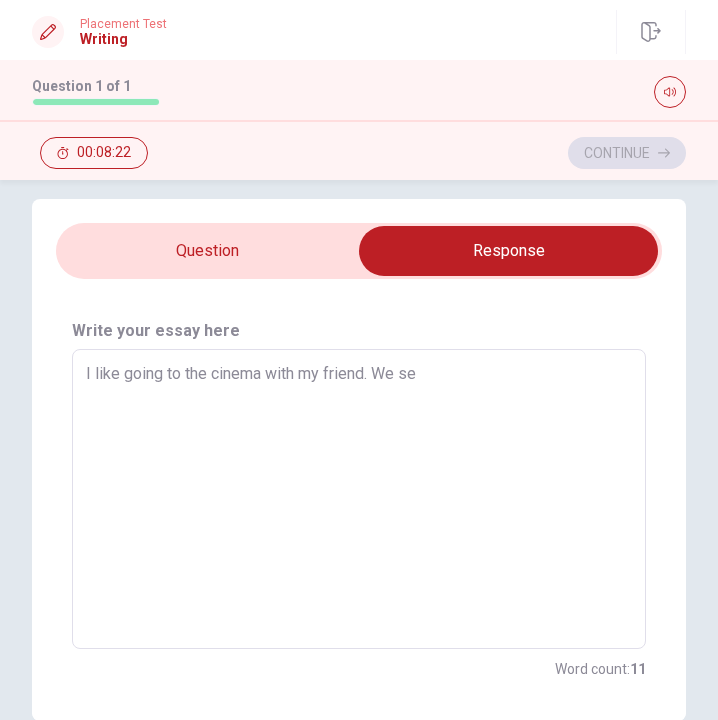 type on "x" 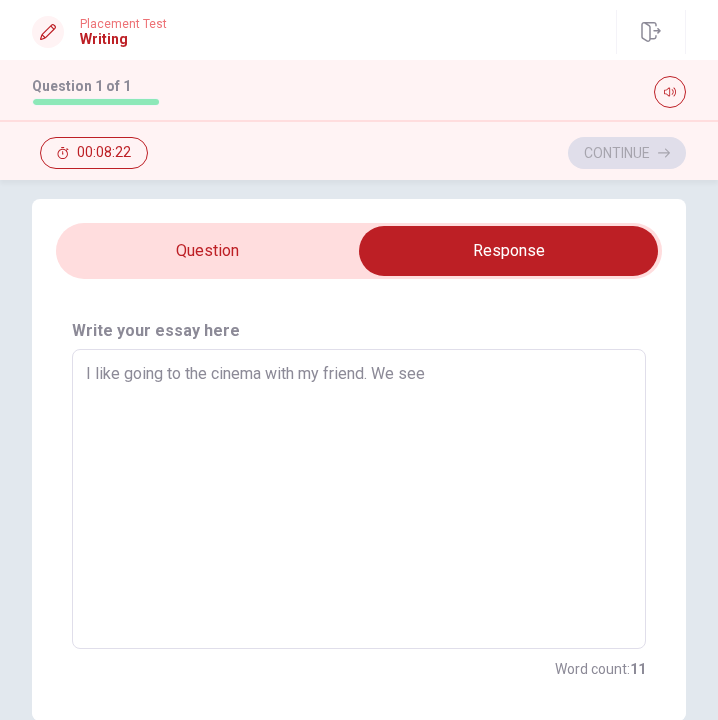 type on "x" 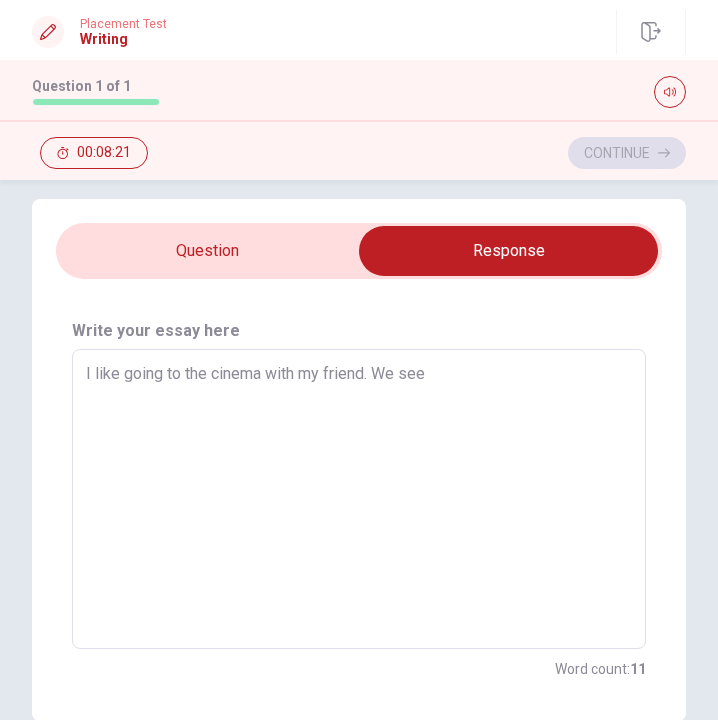 type on "I like going to the cinema with my friend. We see" 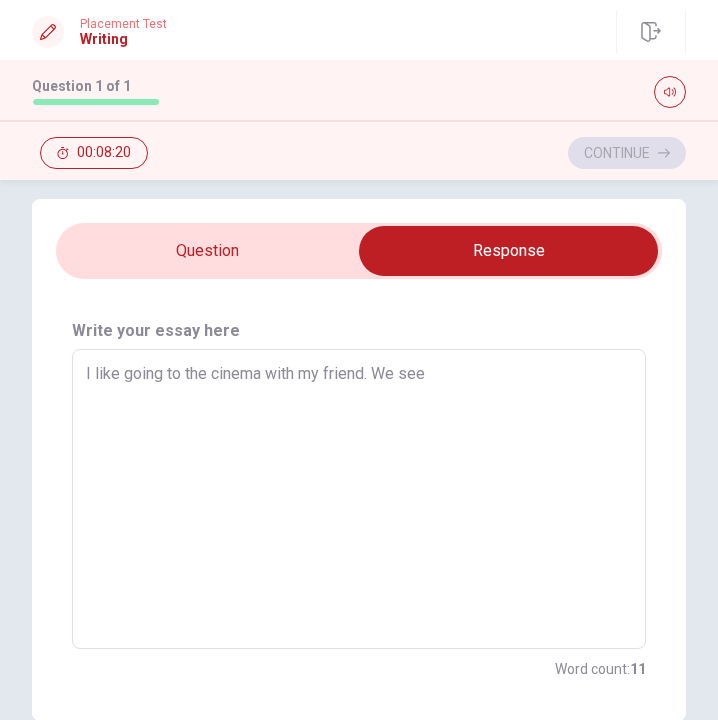 type on "I like going to the cinema with my friend. We see t" 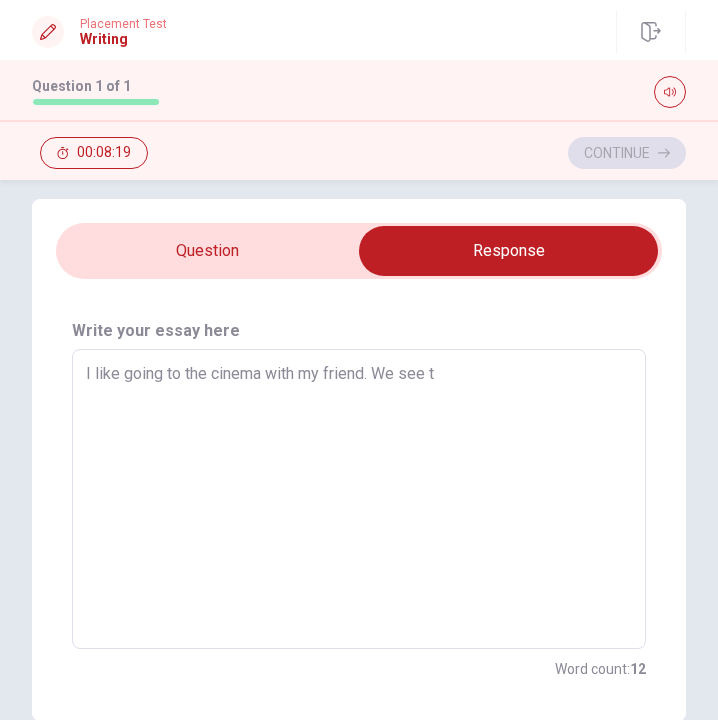 type on "x" 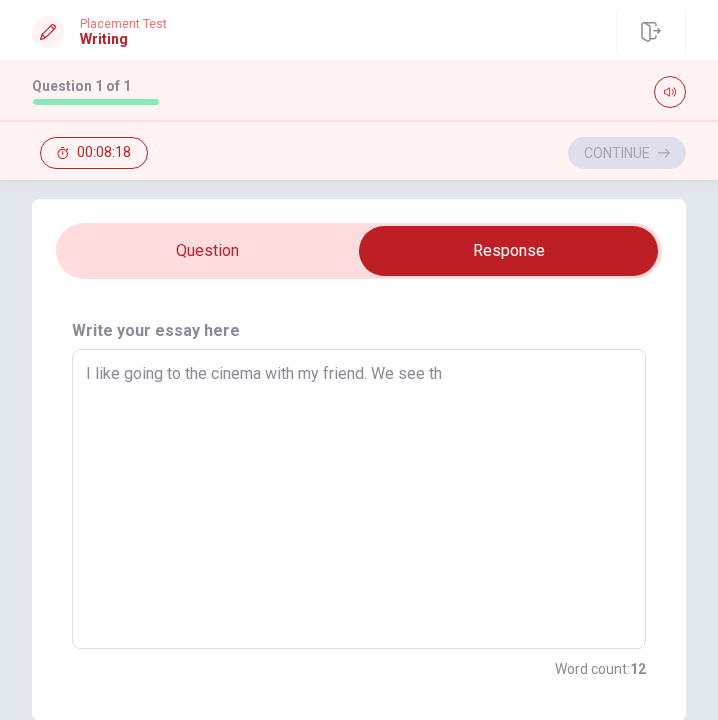 type on "x" 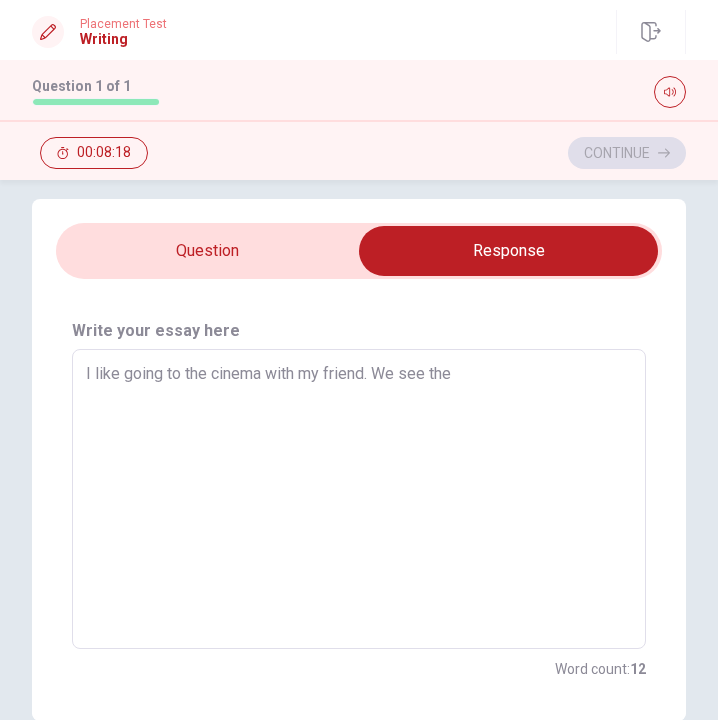 type on "x" 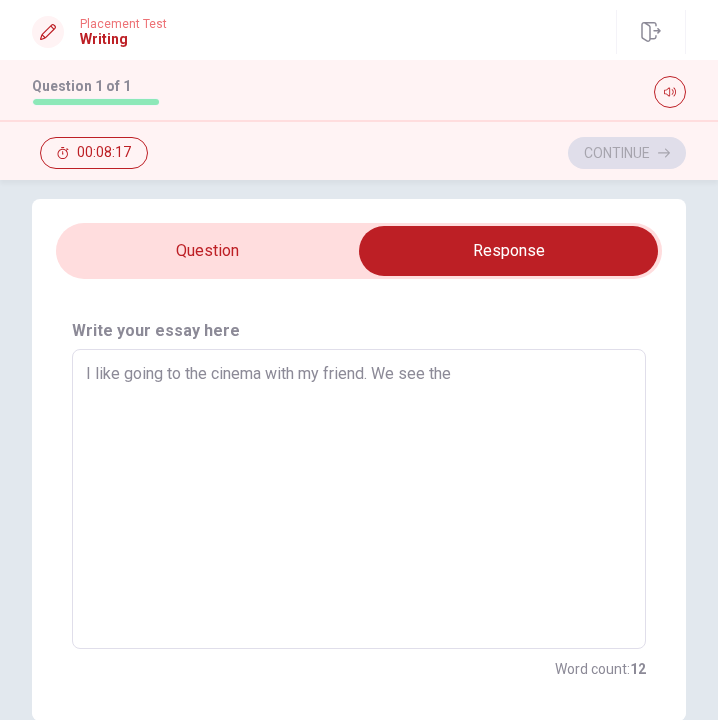 type on "I like going to the cinema with my friend. We see the" 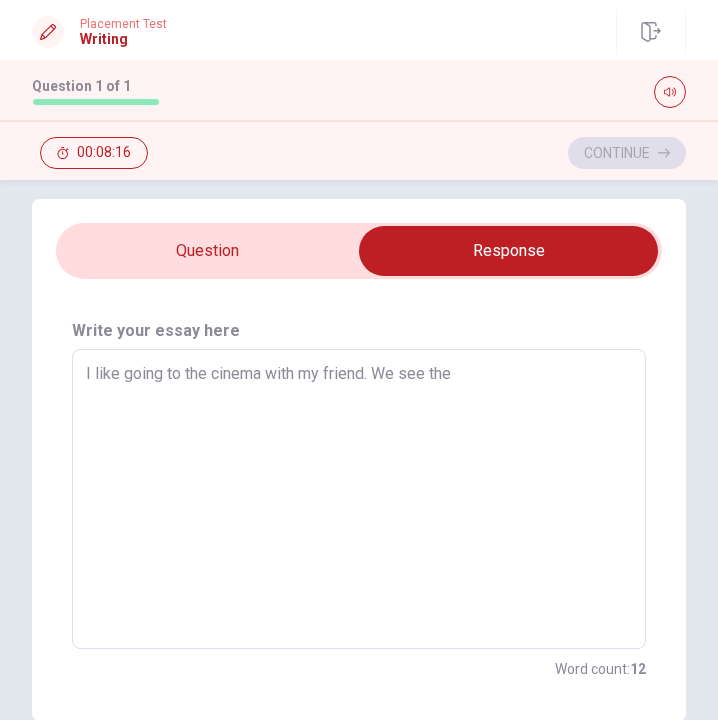 type on "x" 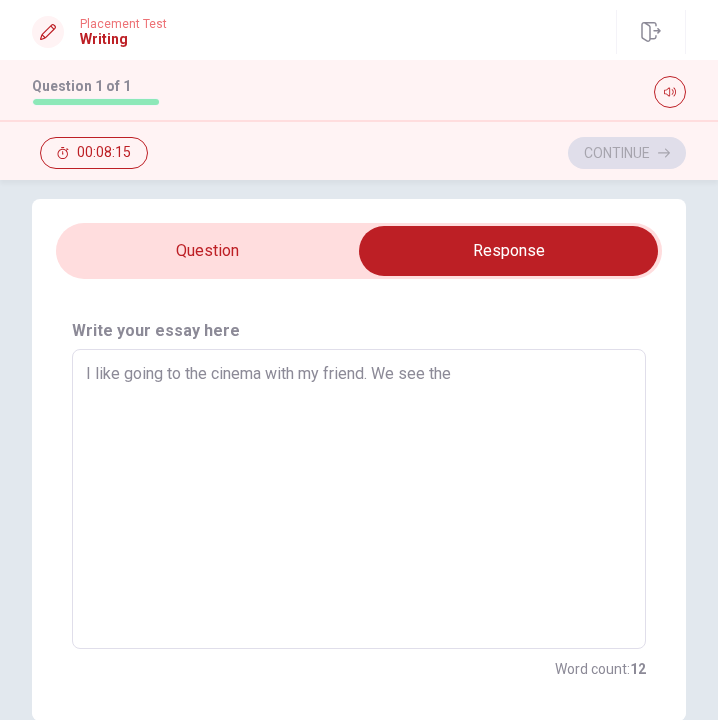 type on "I like going to the cinema with my friend. We see the s" 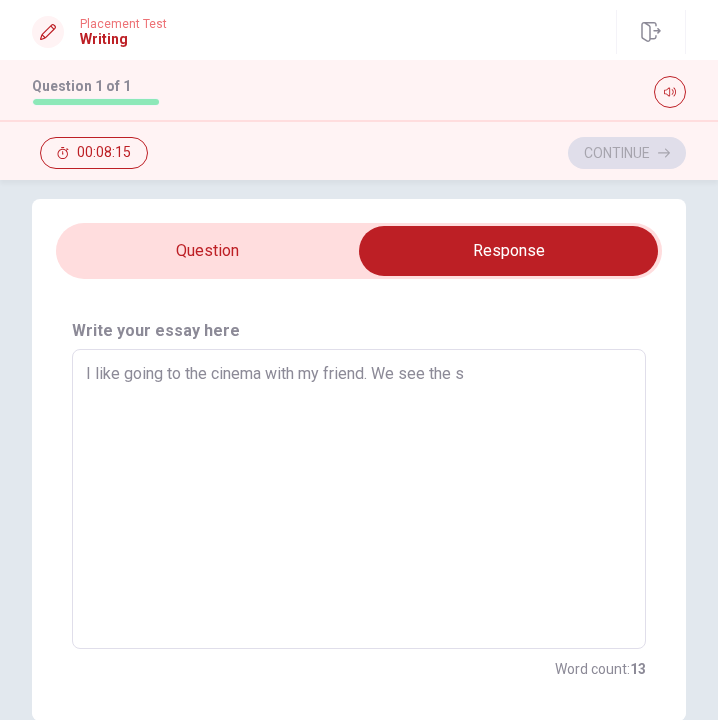 type on "x" 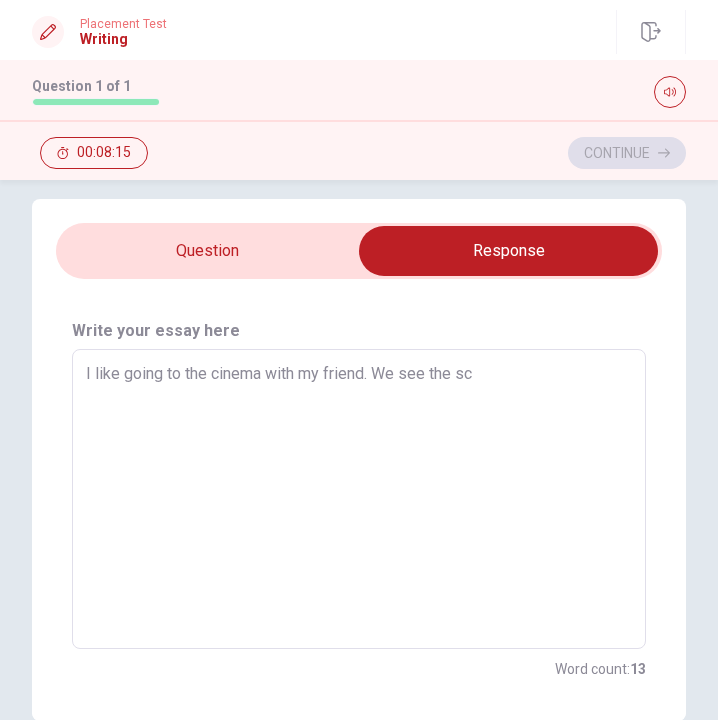 type on "x" 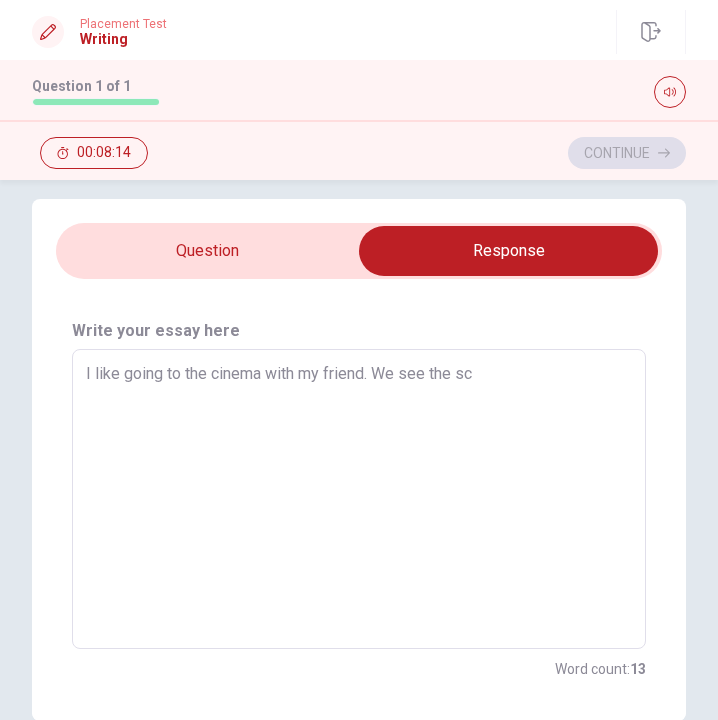type on "I like going to the cinema with my friend. We see the sca" 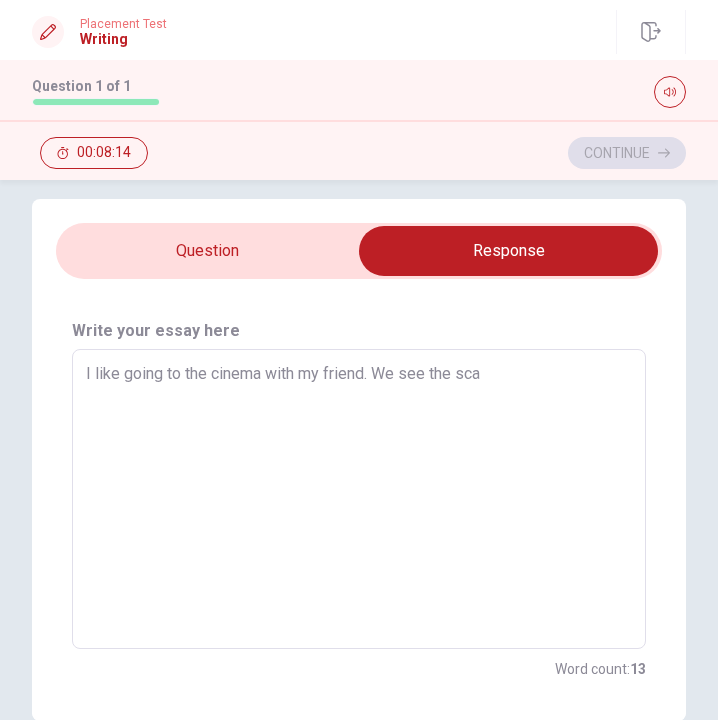 type on "x" 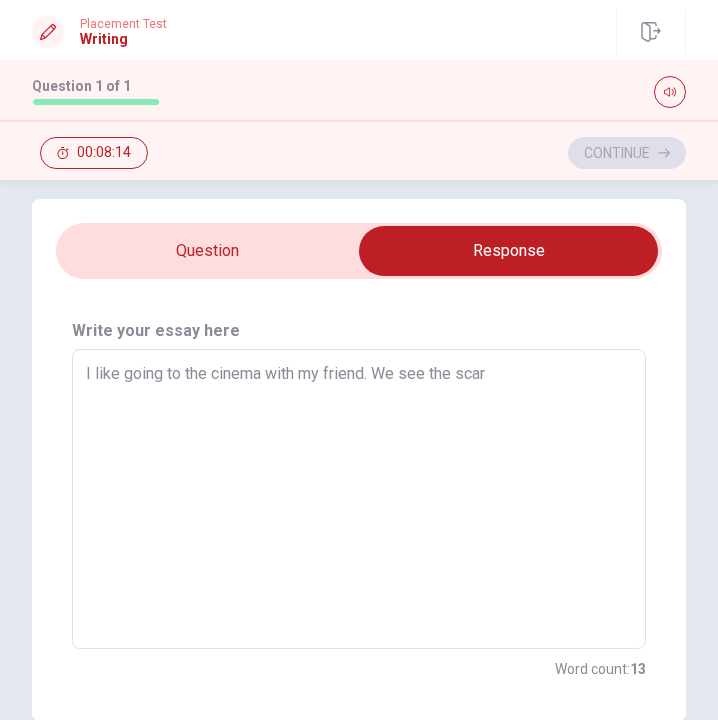 type on "x" 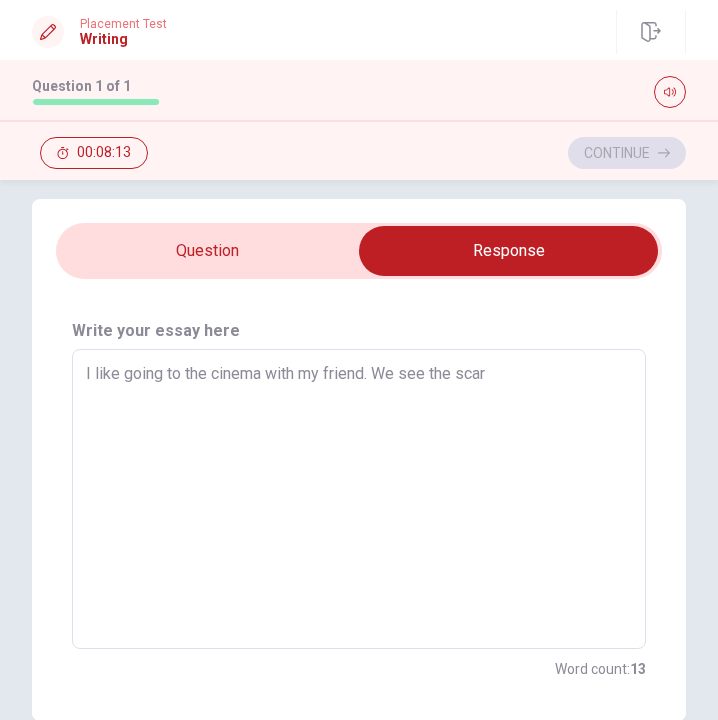 type on "I like going to the cinema with my friend. We see the scary" 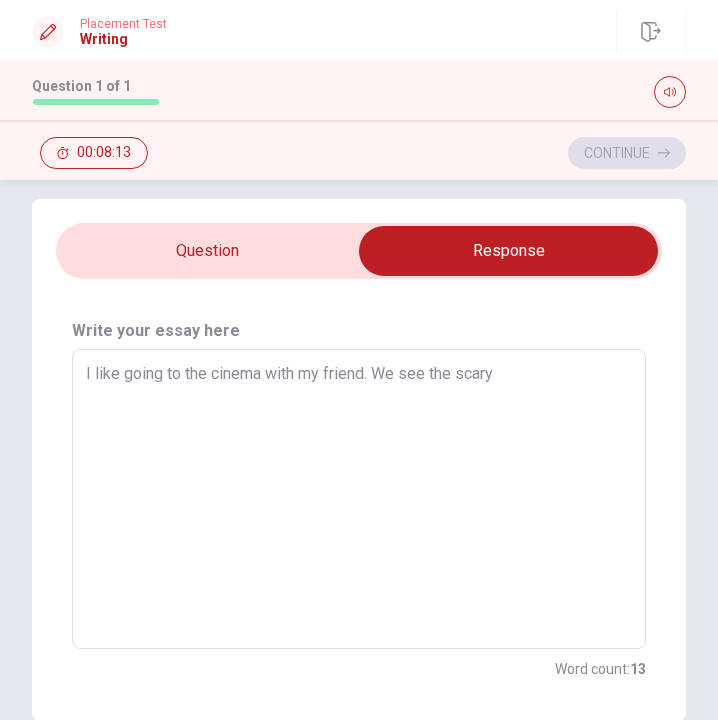 type on "x" 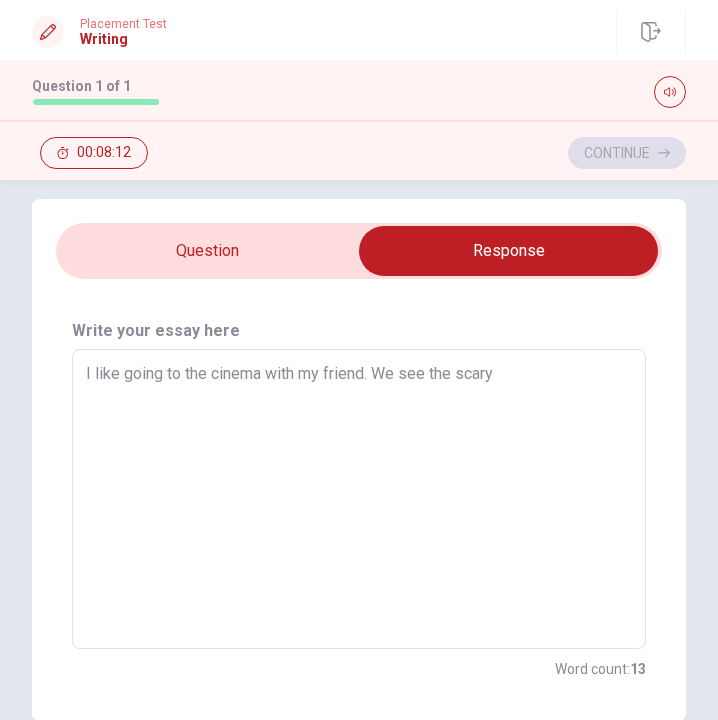 type on "I like going to the cinema with my friend. We see the scary m" 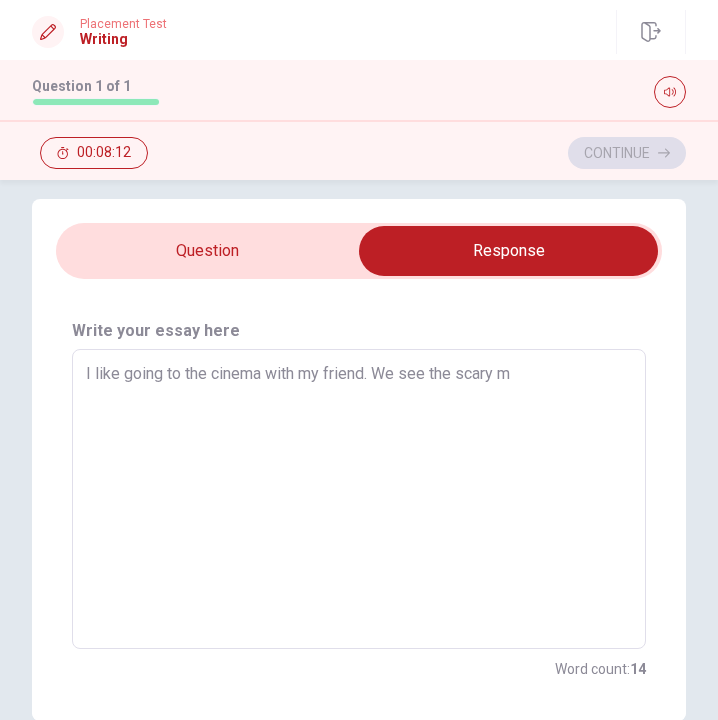 type on "x" 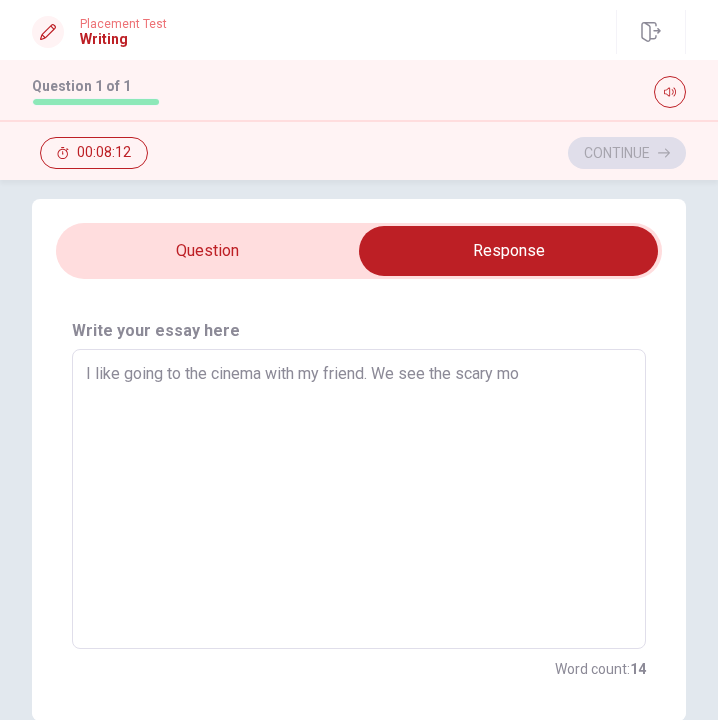 type on "x" 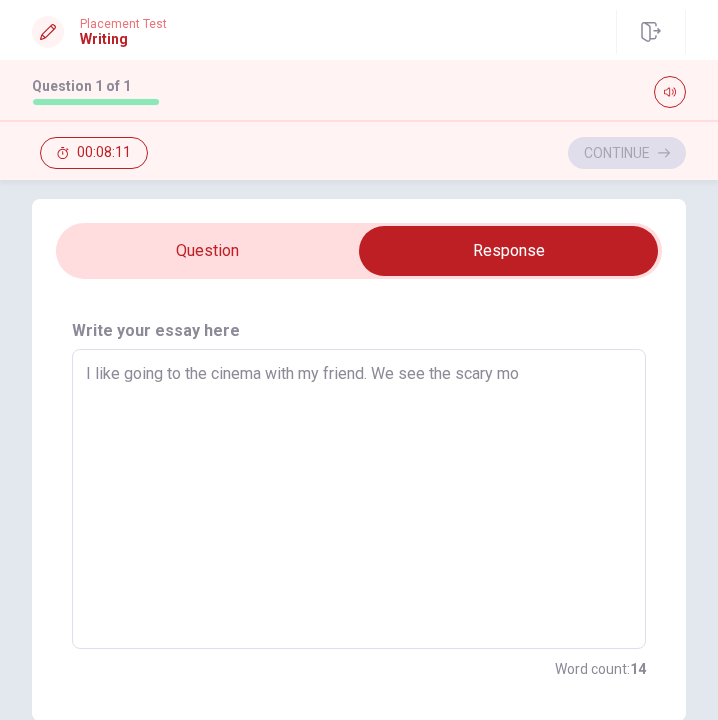 type on "I like going to the cinema with my friend. We see the scary mov" 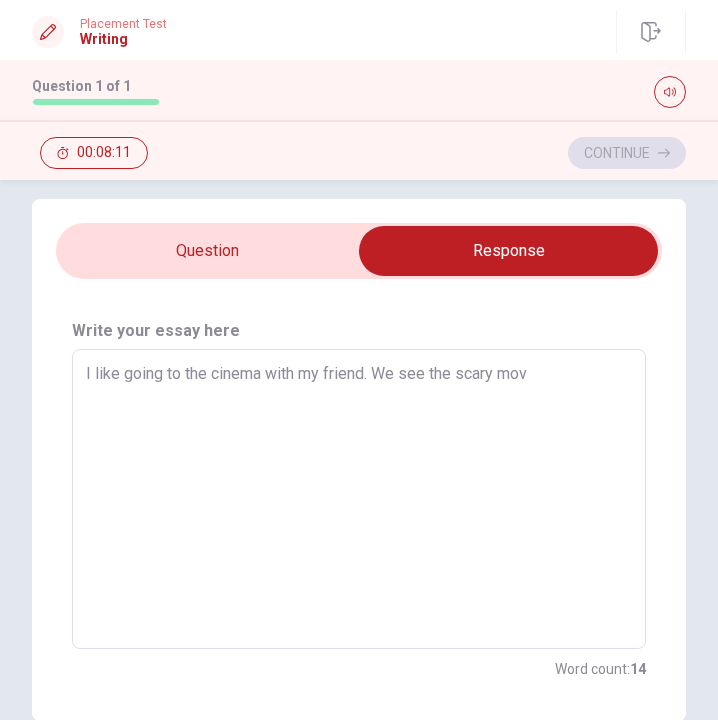 type on "x" 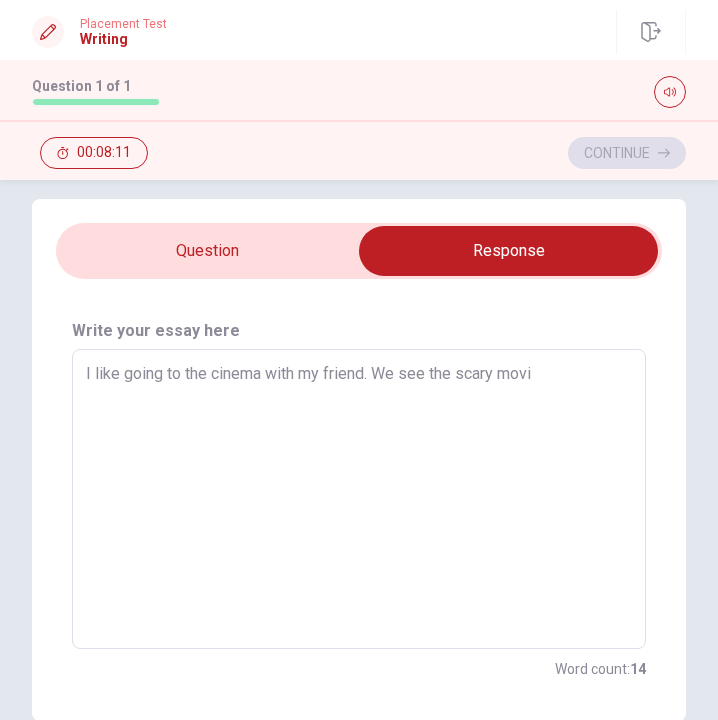type on "x" 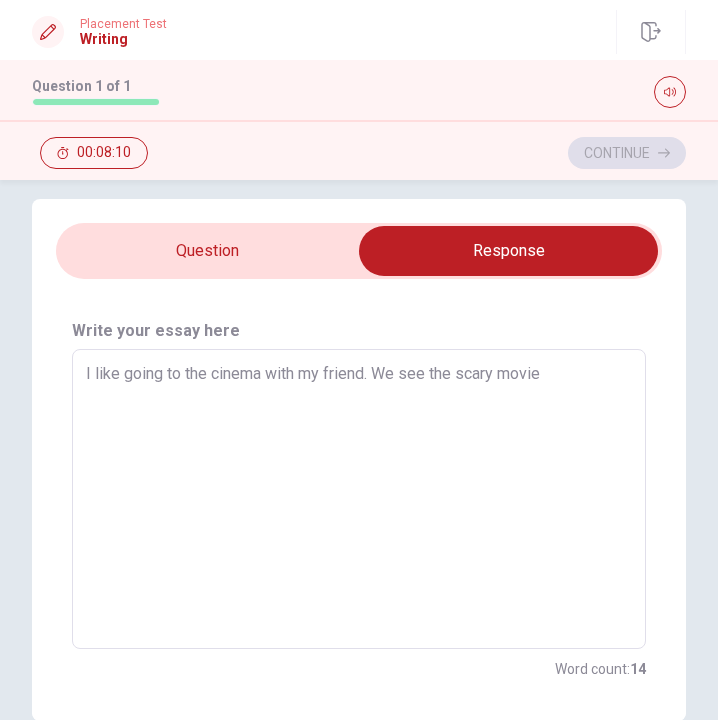 type on "x" 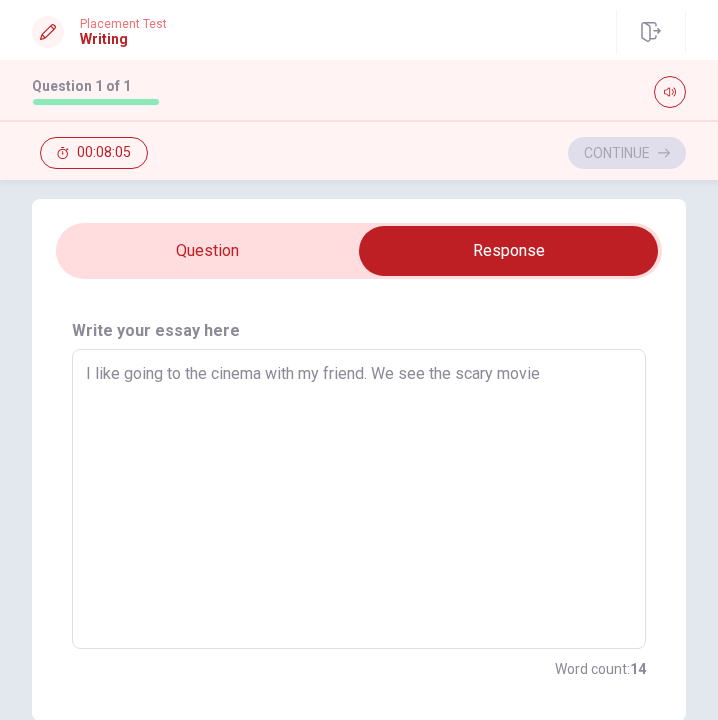 type on "x" 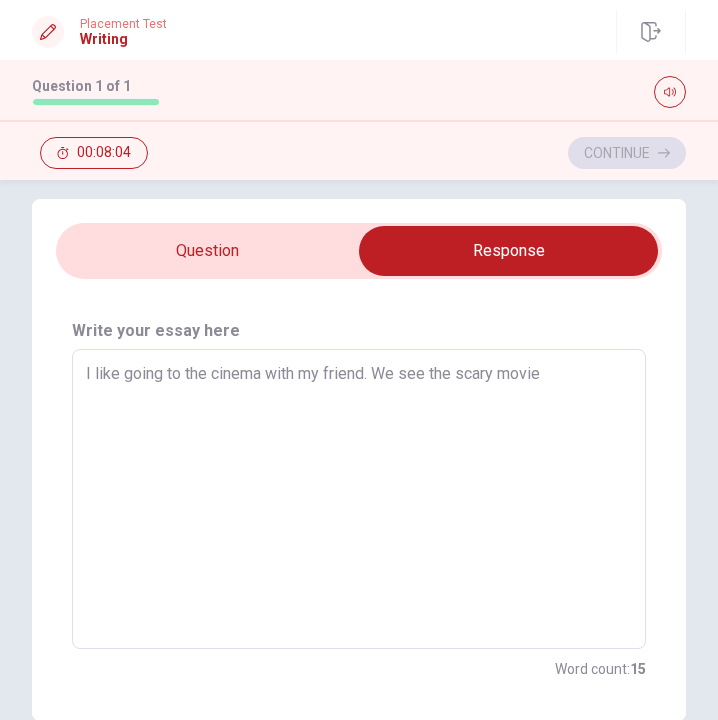 type on "I like going to the cinema with my friend. We see the scary movie a" 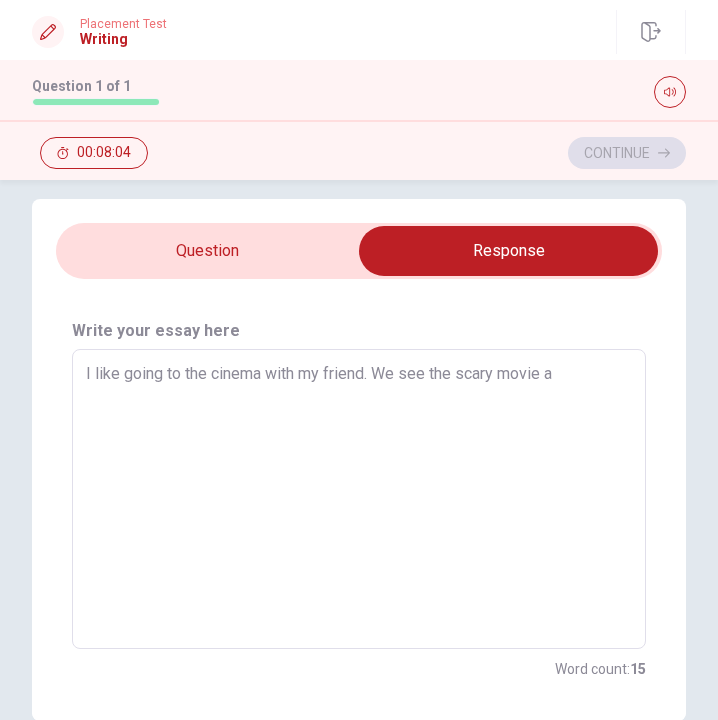 type on "x" 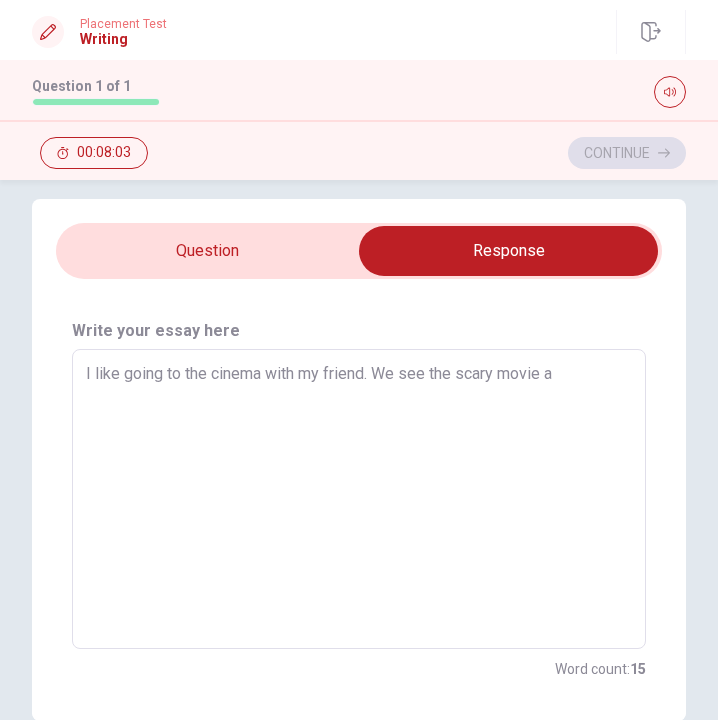 type on "I like going to the cinema with my friend. We see the scary movie an" 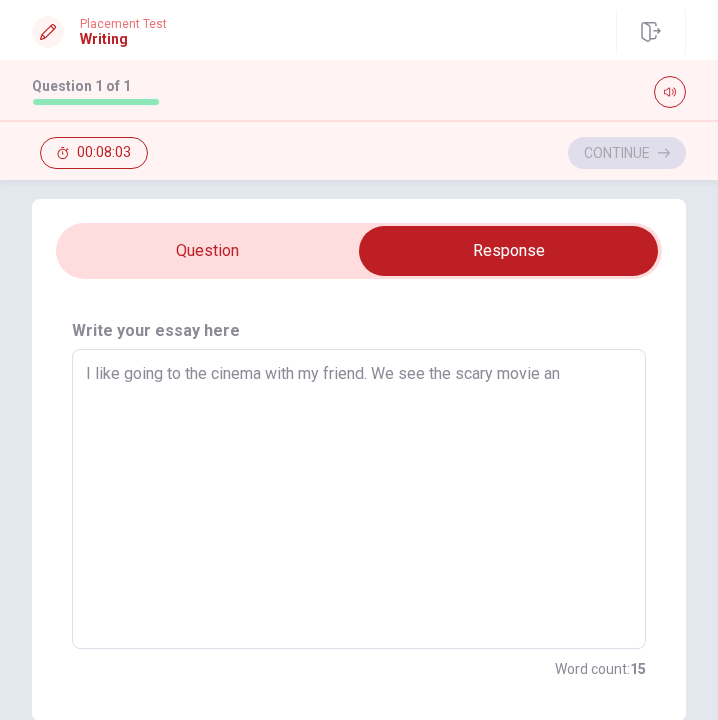 type on "x" 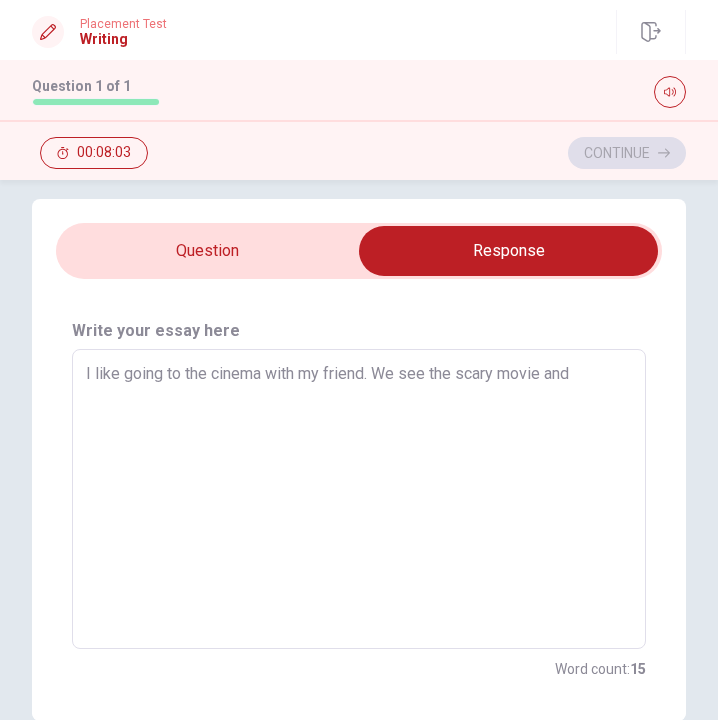 type on "x" 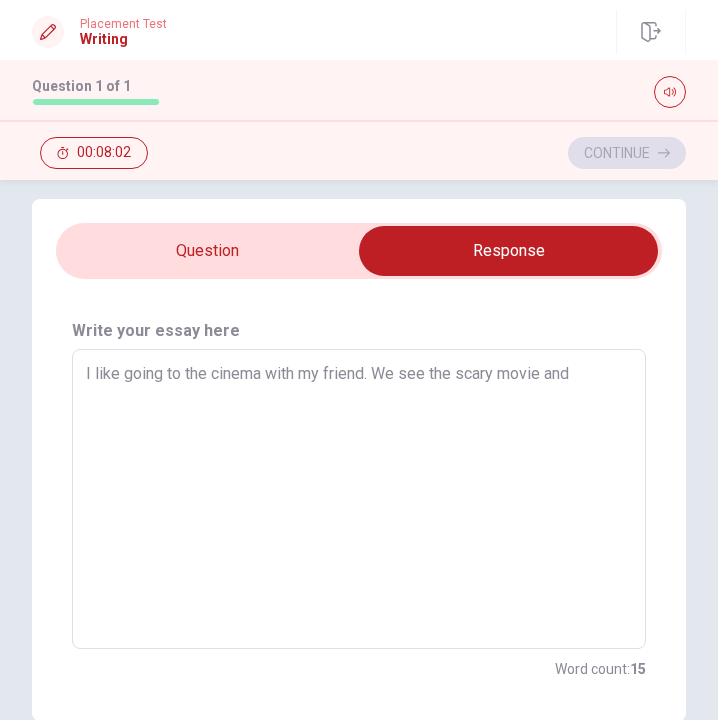 type on "I like going to the cinema with my friend. We see the scary movie and" 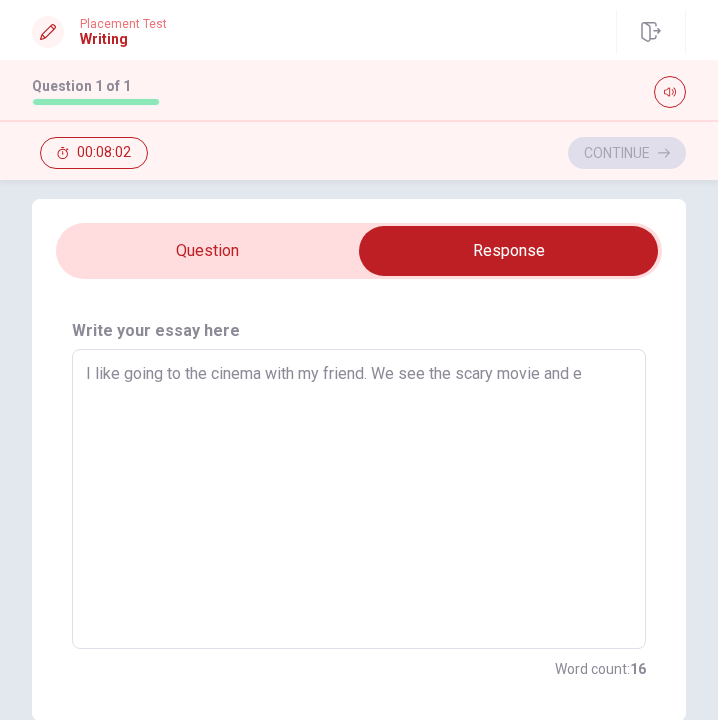 type on "x" 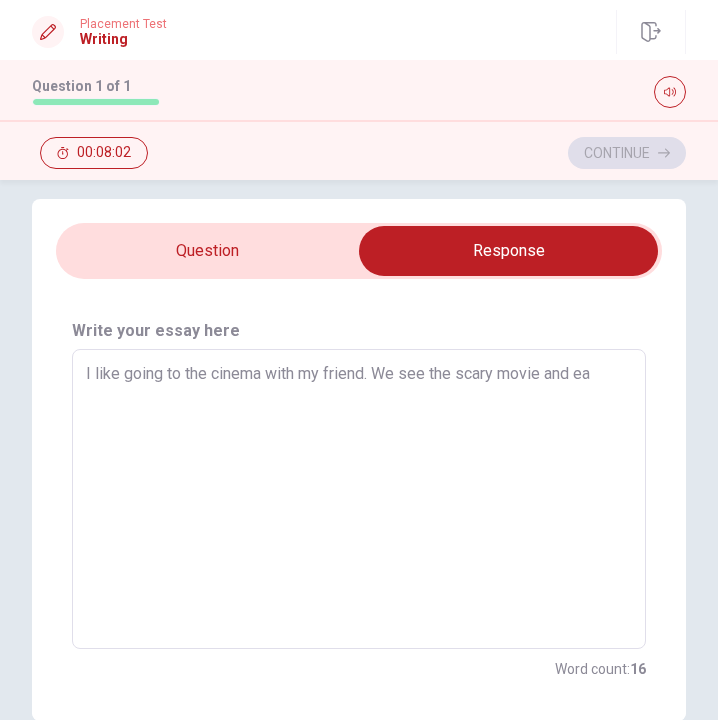 type on "x" 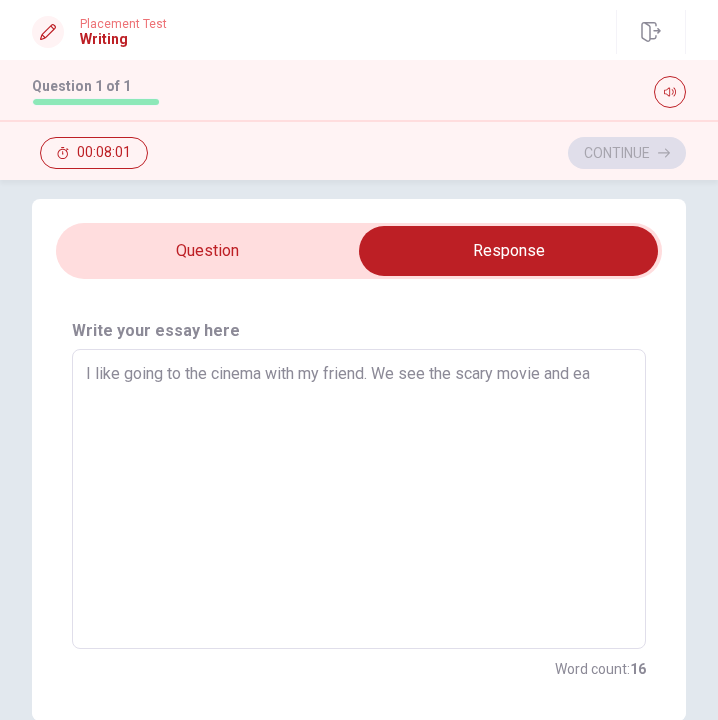 type on "I like going to the cinema with my friend. We see the scary movie and eat" 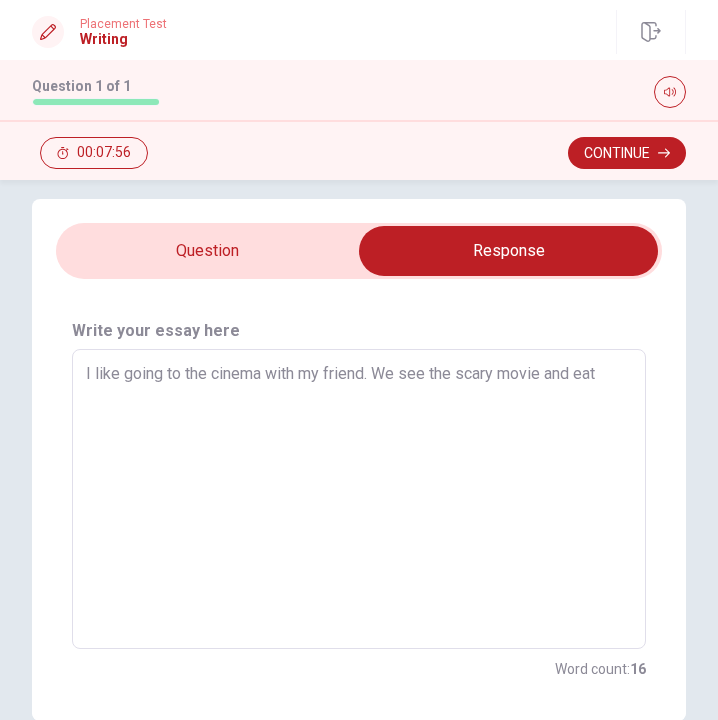type on "x" 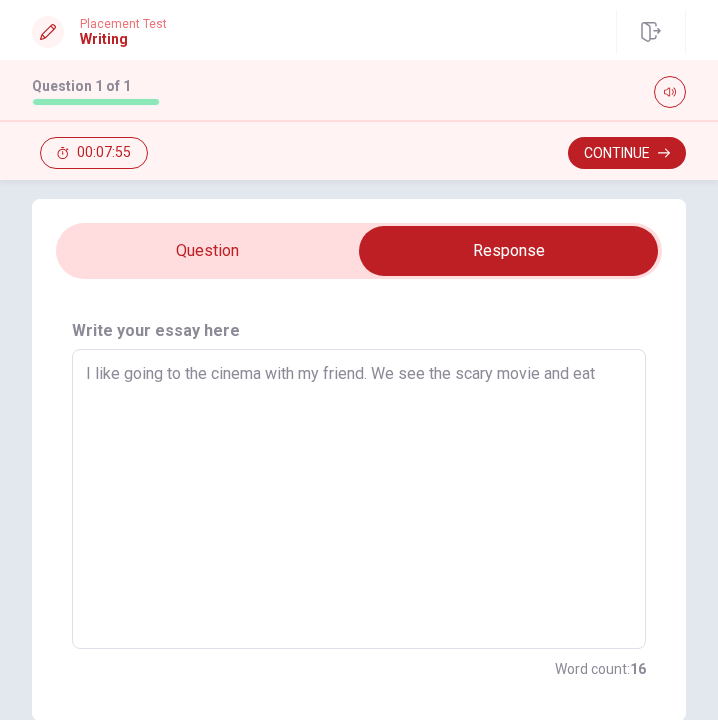 type on "I like going to the cinema with my friend. We see the scary movie and eati" 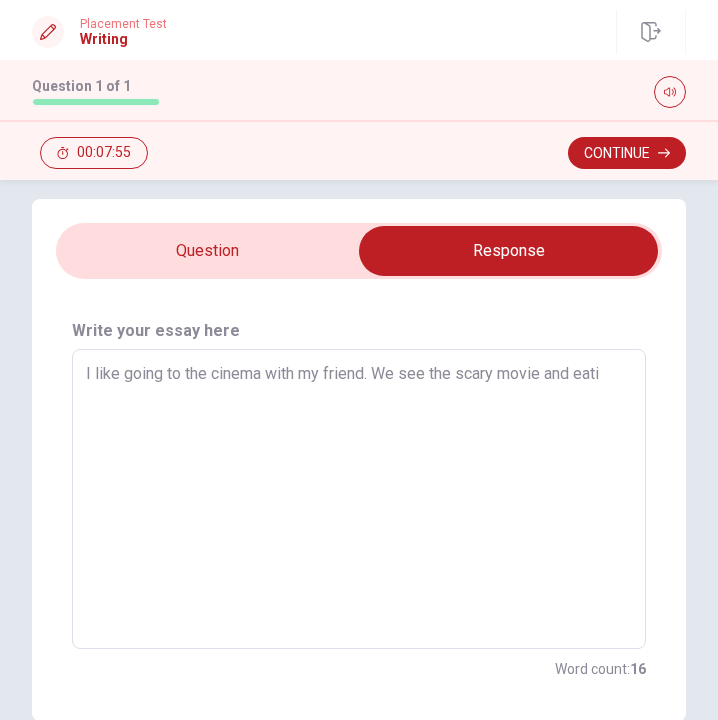type on "x" 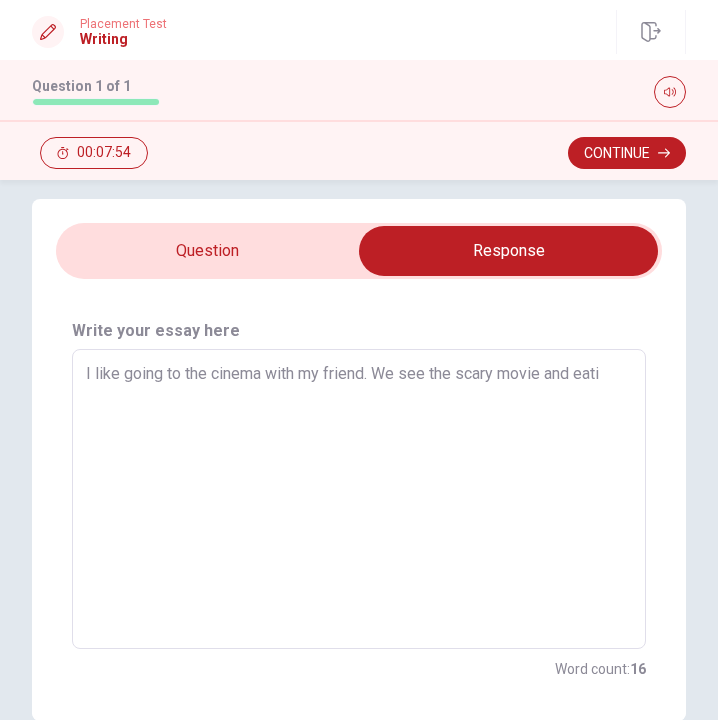 type on "I like going to the cinema with my friend. We see the scary movie and eatin" 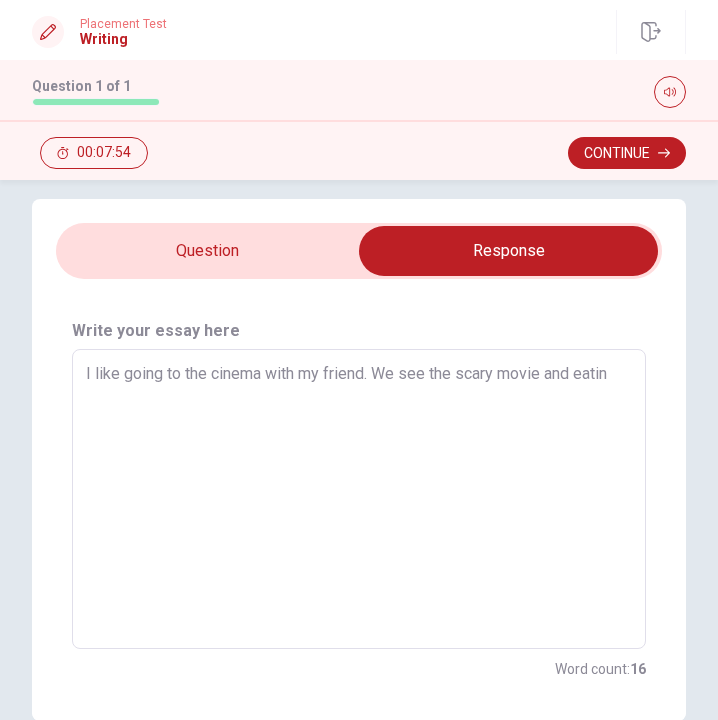 type on "x" 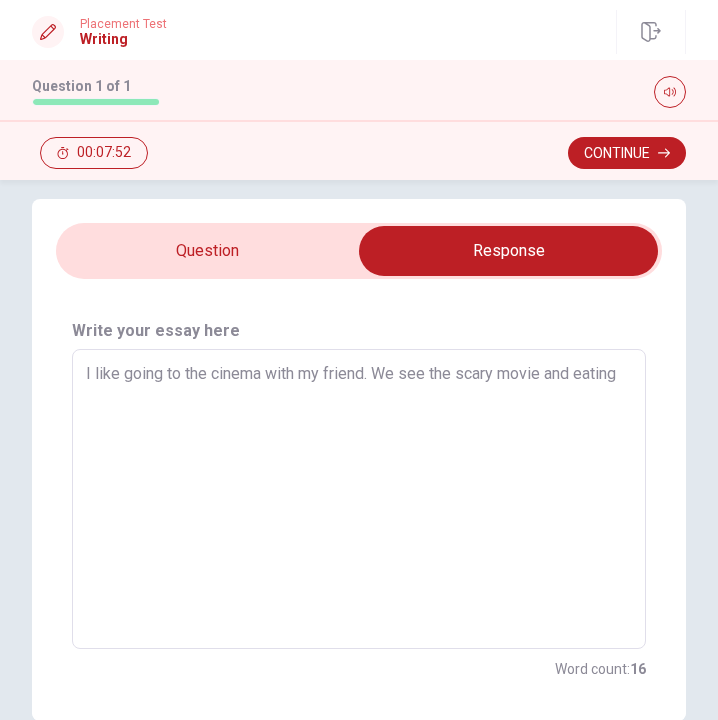 click on "I like going to the cinema with my friend. We see the scary movie and eating" at bounding box center (359, 499) 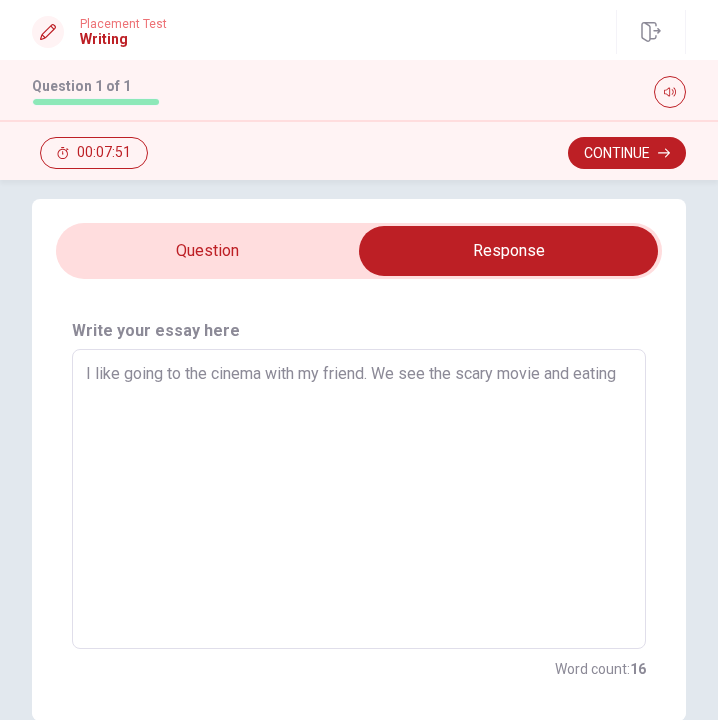type on "I like going to the cinema with my friend. We seei the scary movie and eating" 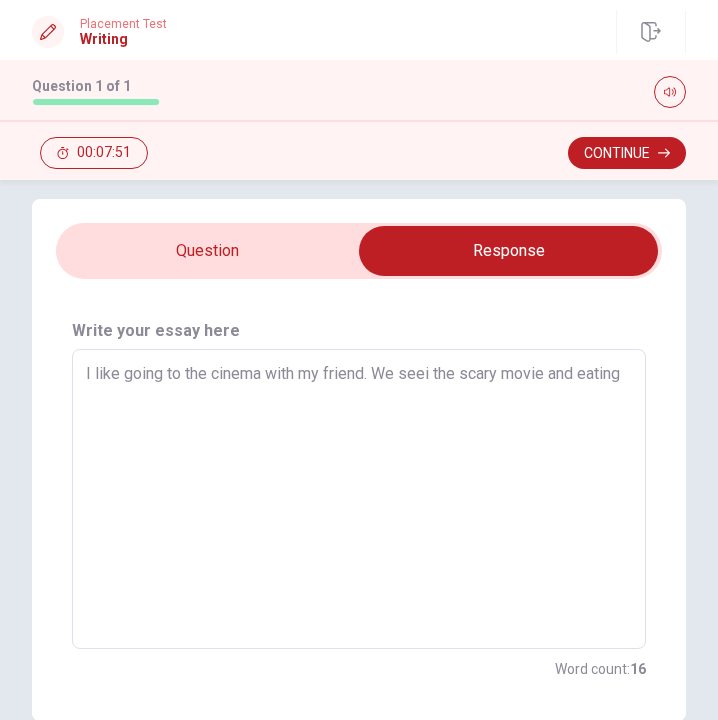 type on "x" 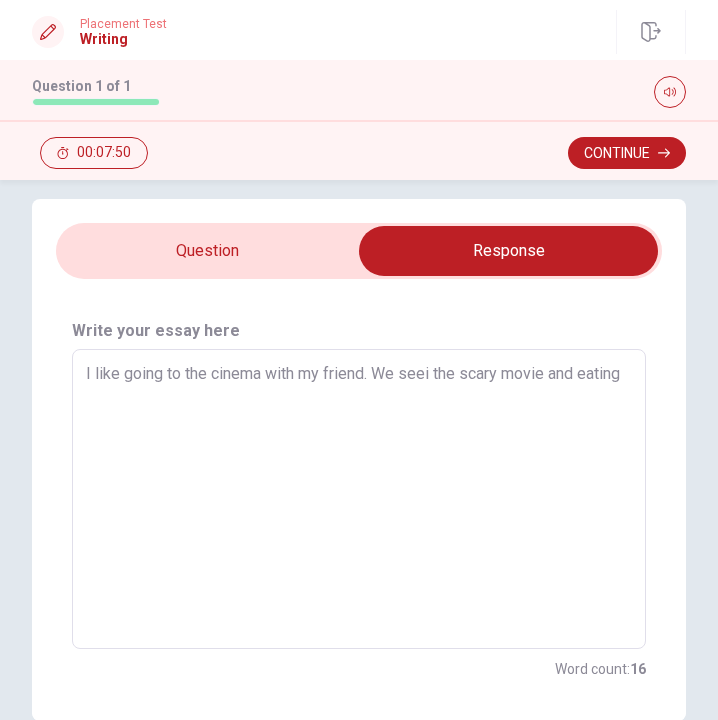 type on "I like going to the cinema with my friend. We seein the scary movie and eating" 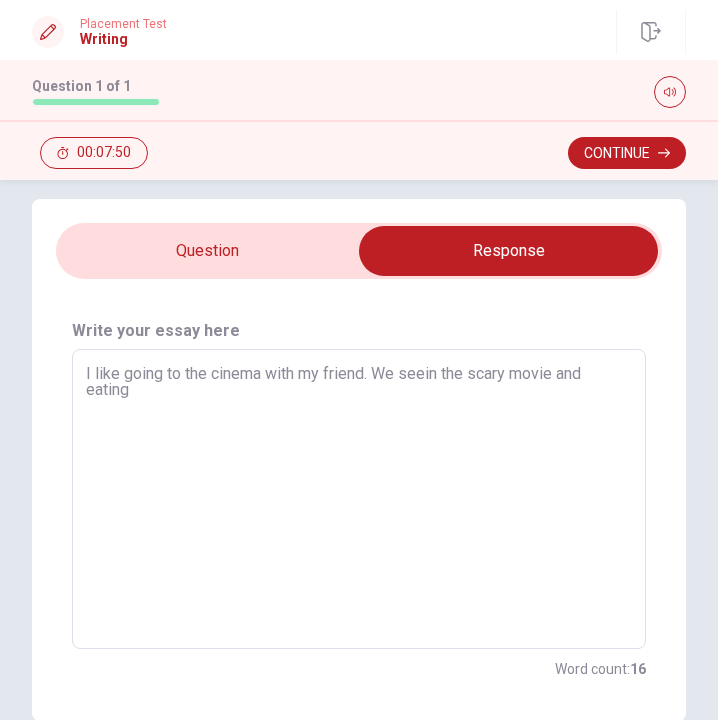 type on "x" 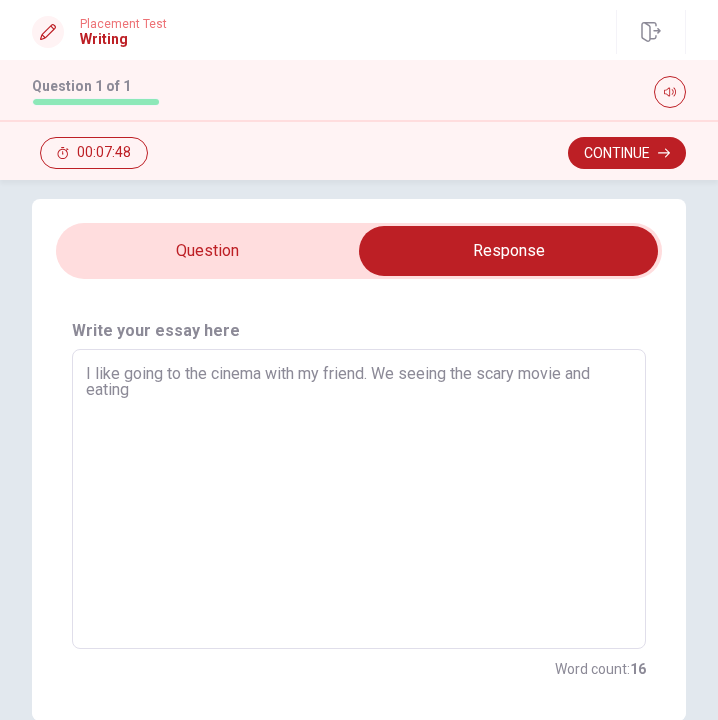 click on "I like going to the cinema with my friend. We seeing the scary movie and eating" at bounding box center (359, 499) 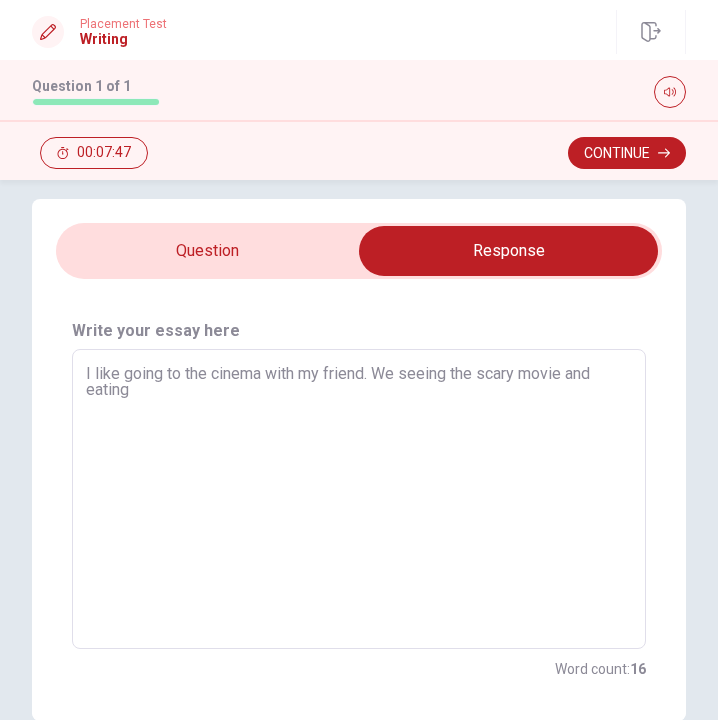 type on "x" 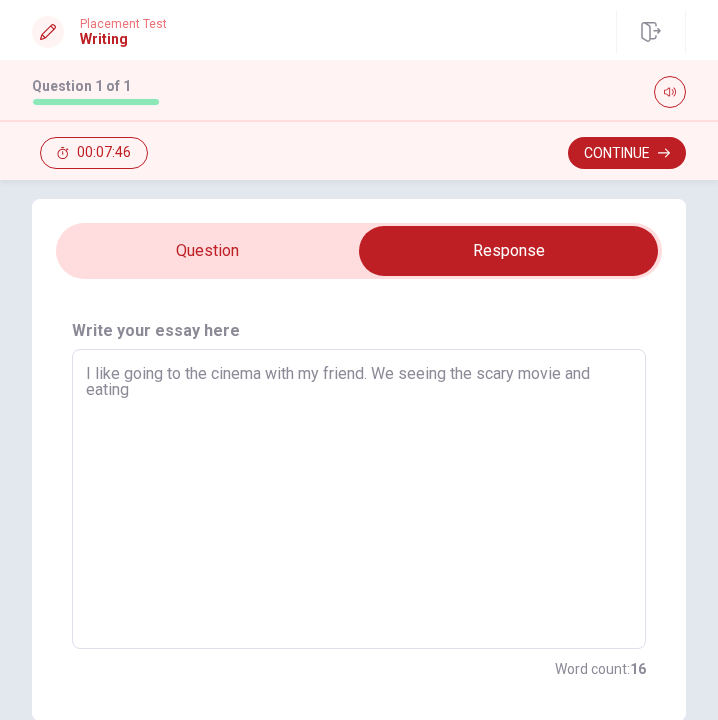 type on "I like going to the cinema with my friend. We seeing the scary movie and eating" 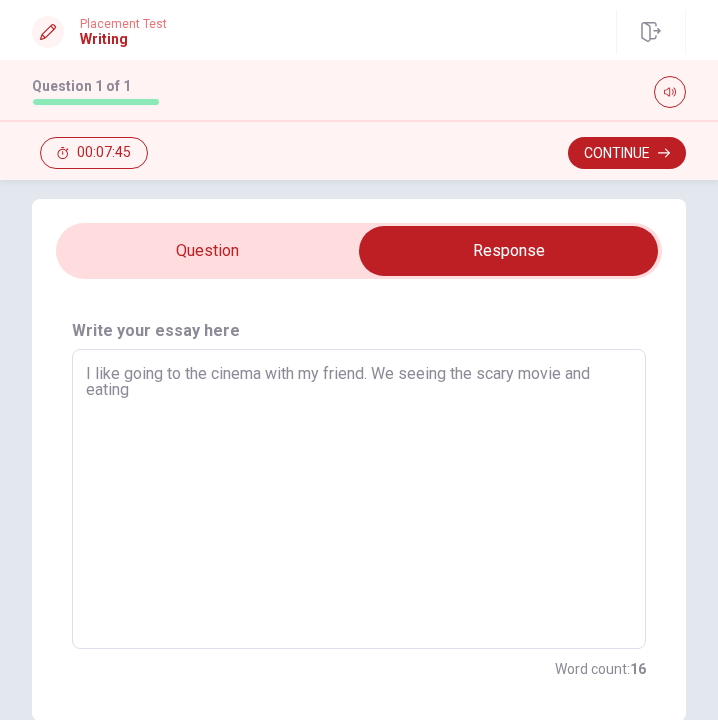 type on "I like going to the cinema with my friend. We seeing the scary movie and eating p" 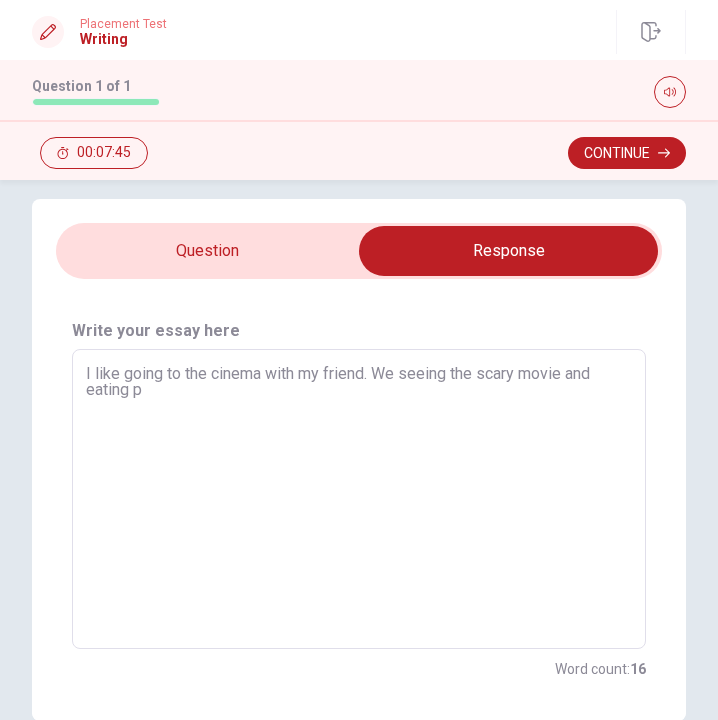 type on "x" 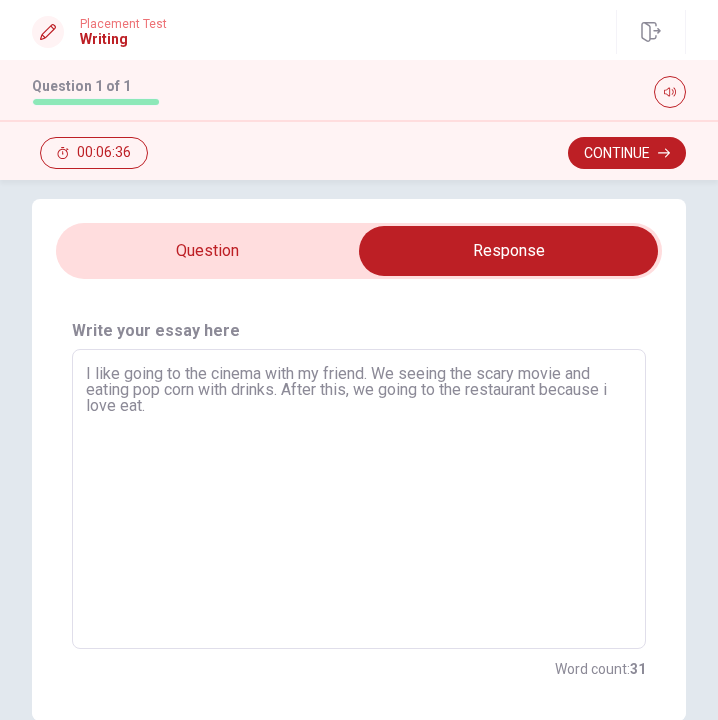 click at bounding box center [508, 251] 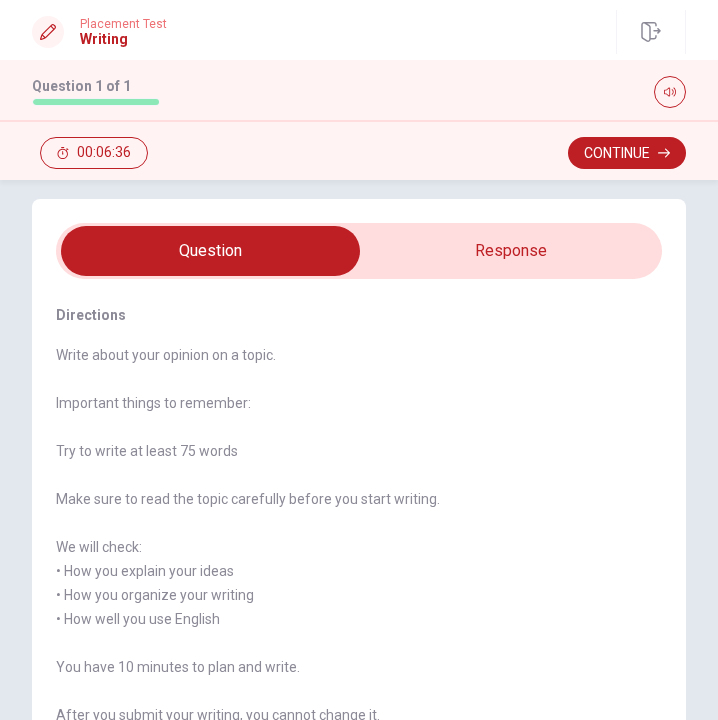 click at bounding box center (210, 251) 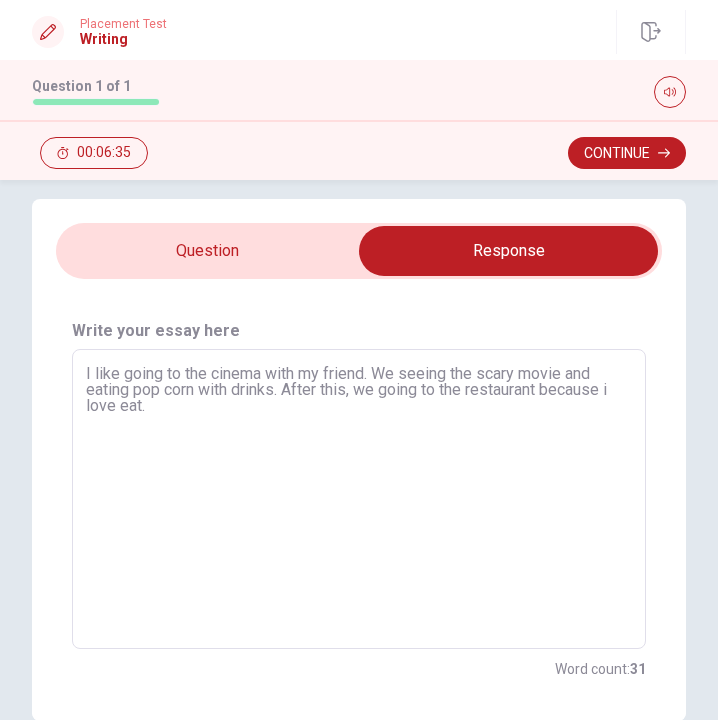 click at bounding box center [508, 251] 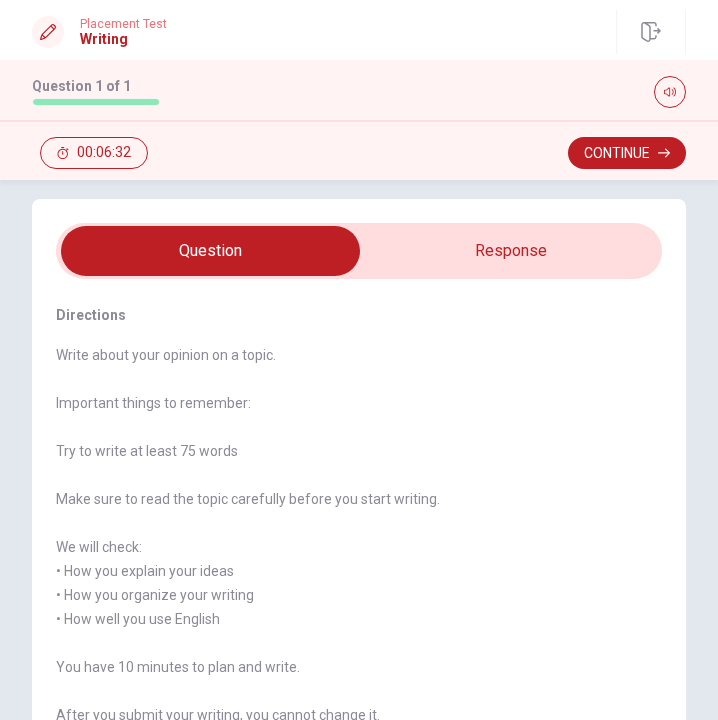 click at bounding box center [210, 251] 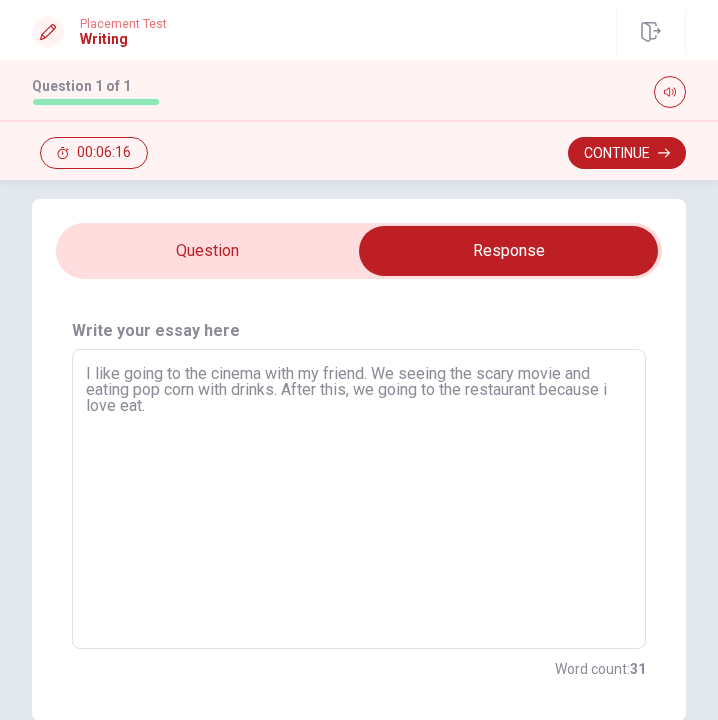 click on "I like going to the cinema with my friend. We seeing the scary movie and eating pop corn with drinks. After this, we going to the restaurant because i love eat." at bounding box center [359, 499] 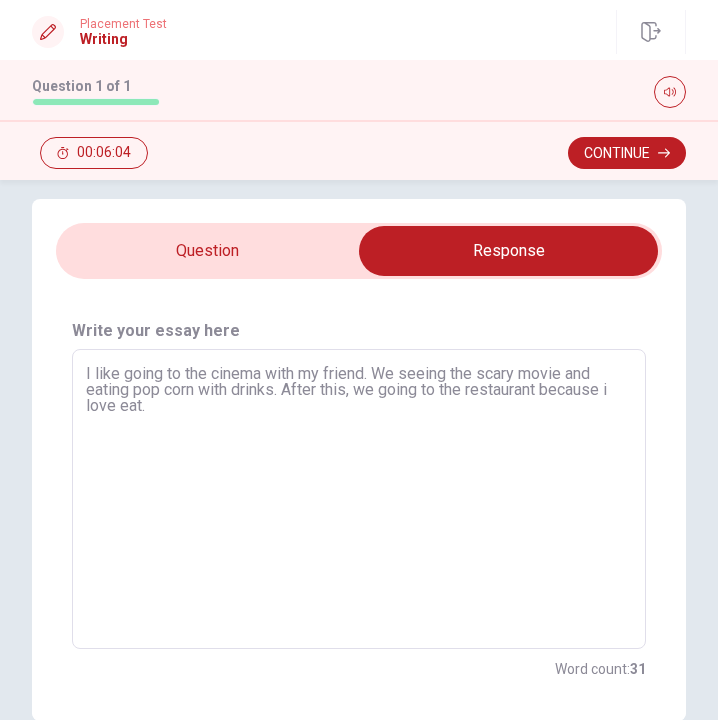 click on "I like going to the cinema with my friend. We seeing the scary movie and eating pop corn with drinks. After this, we going to the restaurant because i love eat." at bounding box center [359, 499] 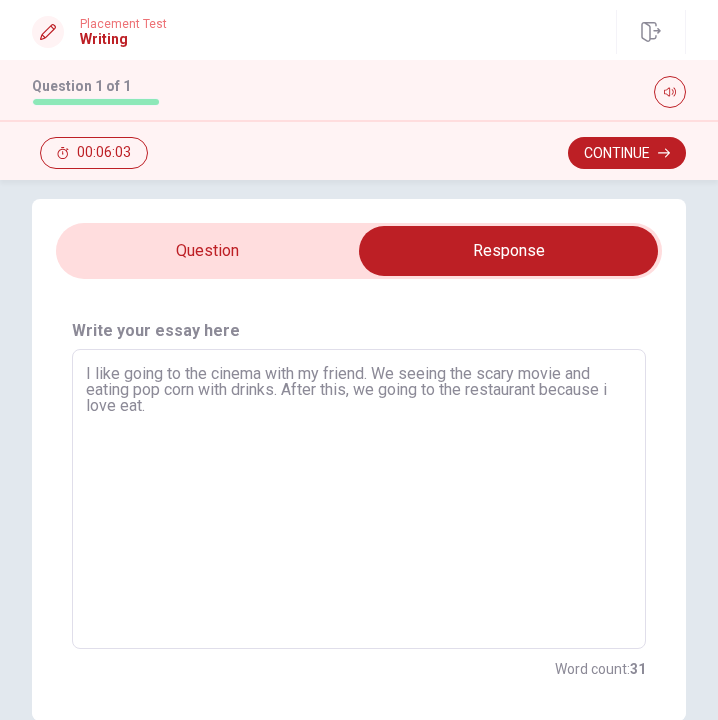 click on "I like going to the cinema with my friend. We seeing the scary movie and eating pop corn with drinks. After this, we going to the restaurant because i love eat." at bounding box center [359, 499] 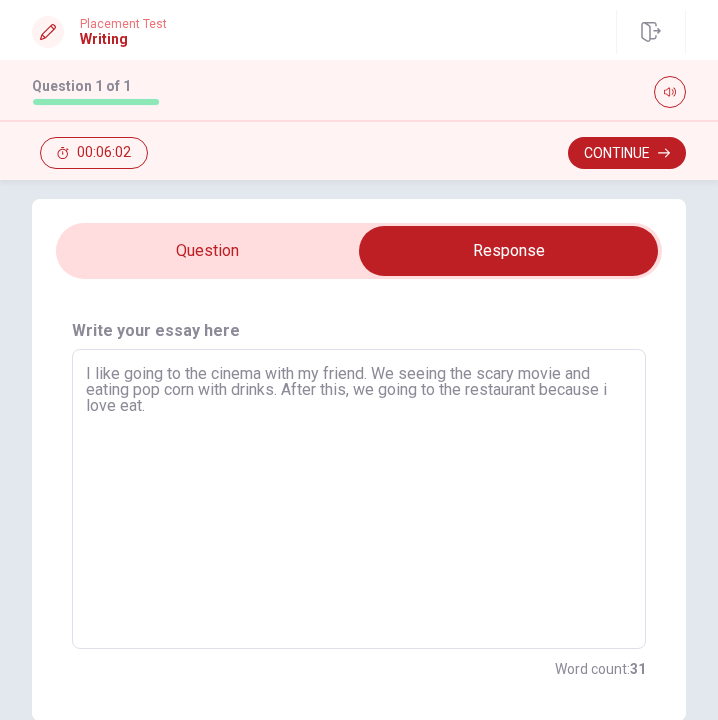 click on "I like going to the cinema with my friend. We seeing the scary movie and eating pop corn with drinks. After this, we going to the restaurant because i love eat." at bounding box center (359, 499) 